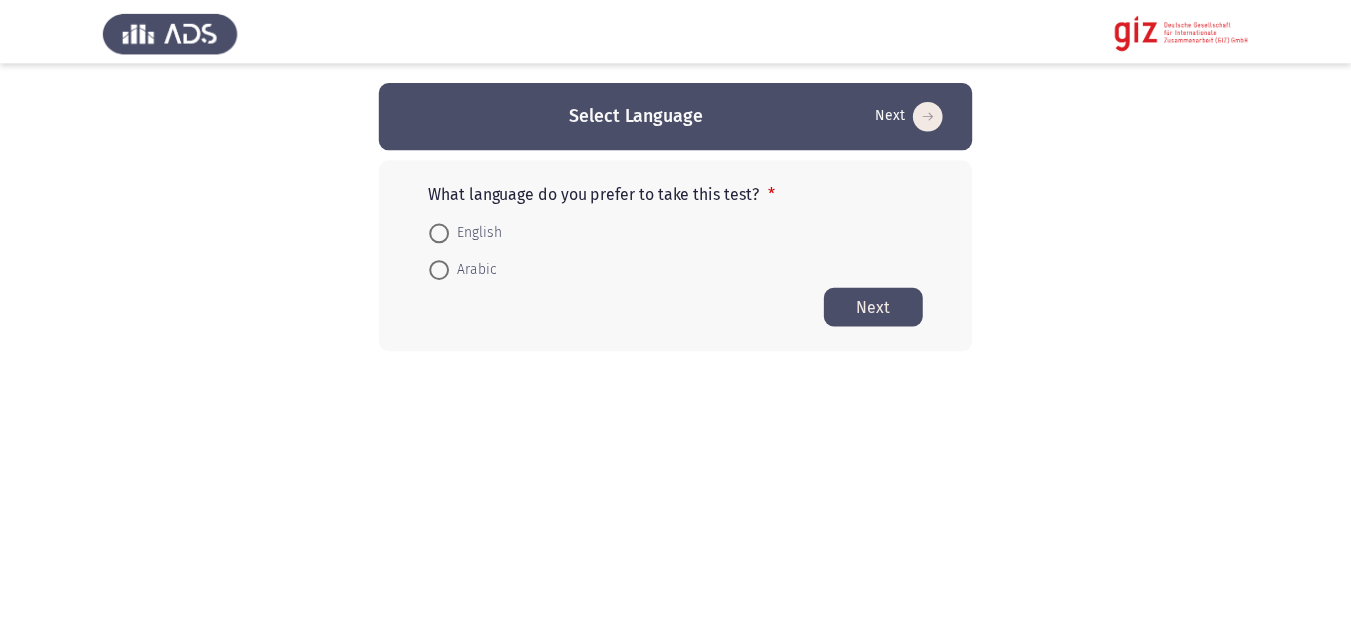 scroll, scrollTop: 0, scrollLeft: 0, axis: both 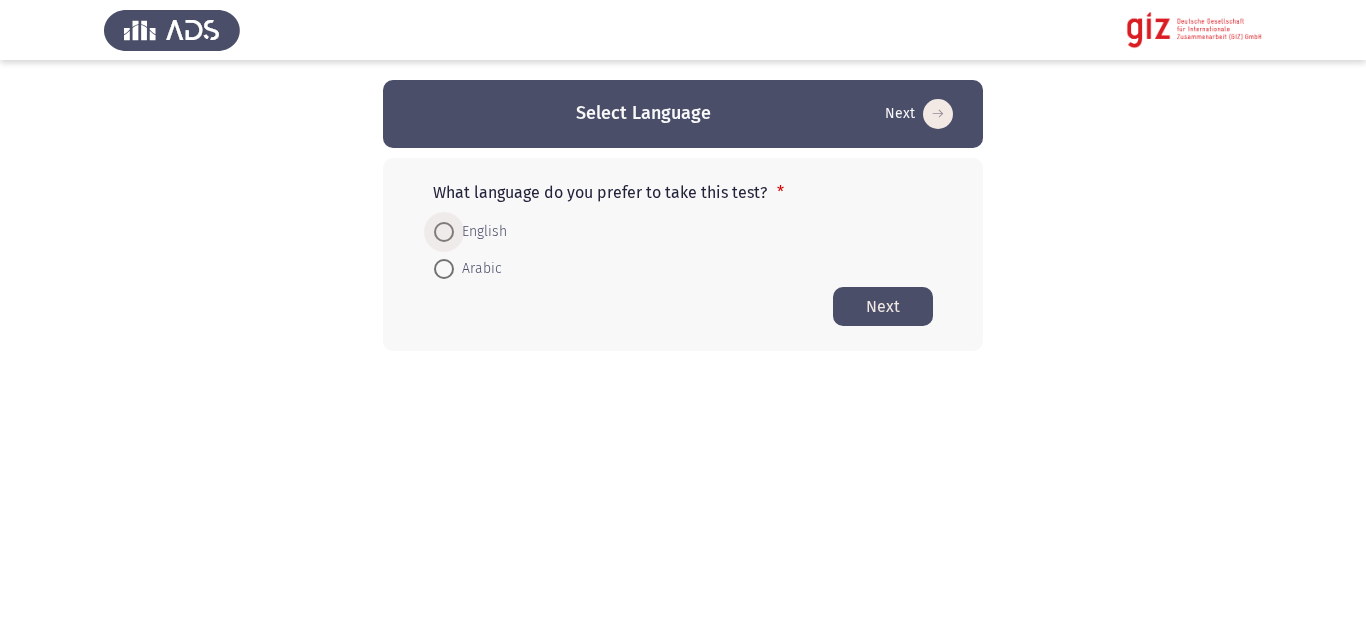 click at bounding box center (444, 232) 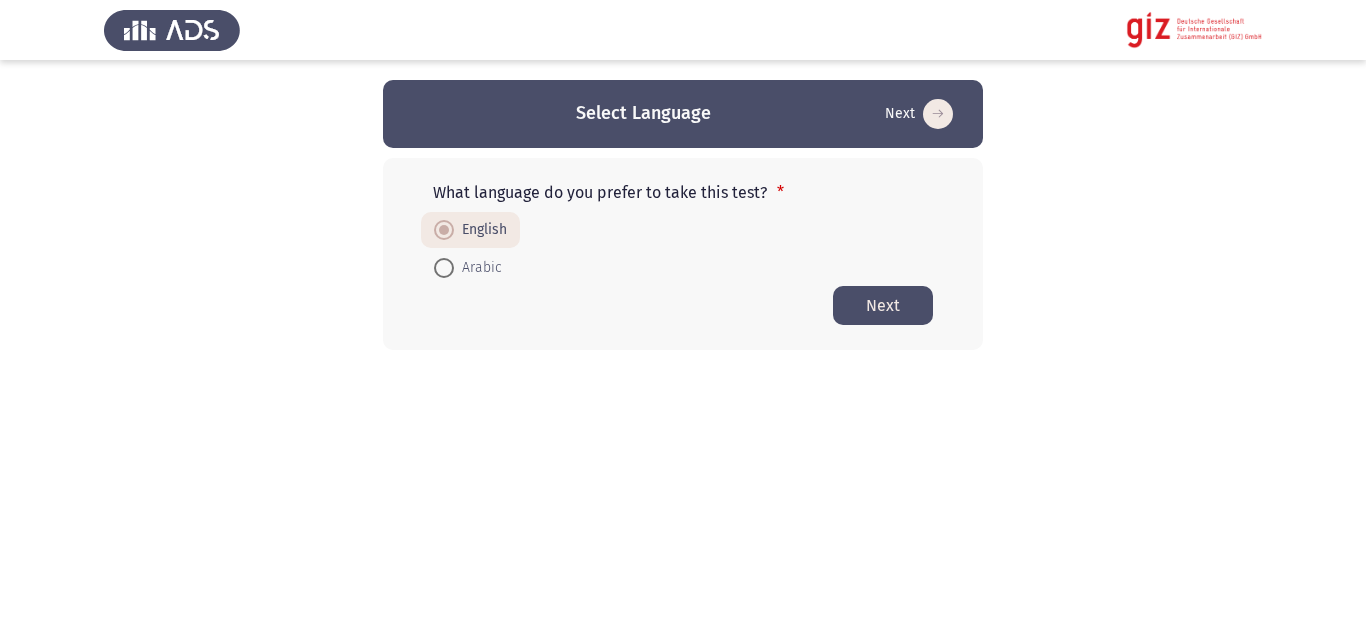 click on "Next" 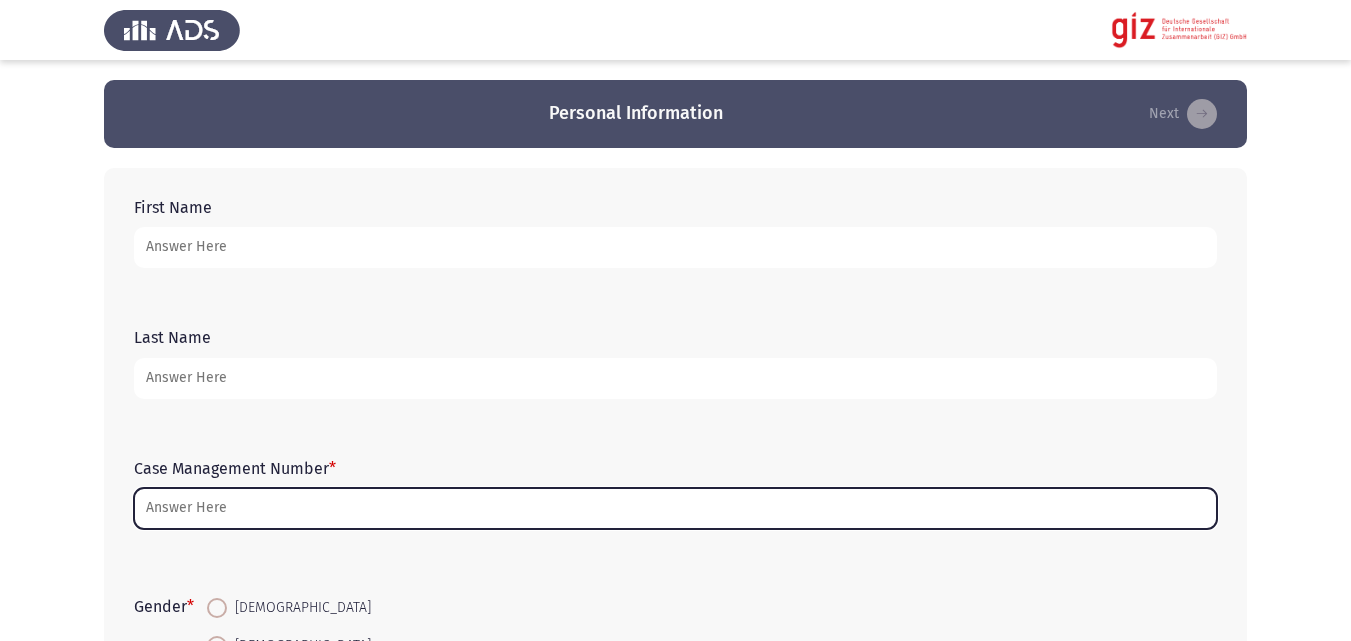 click on "Case Management Number   *" at bounding box center [675, 508] 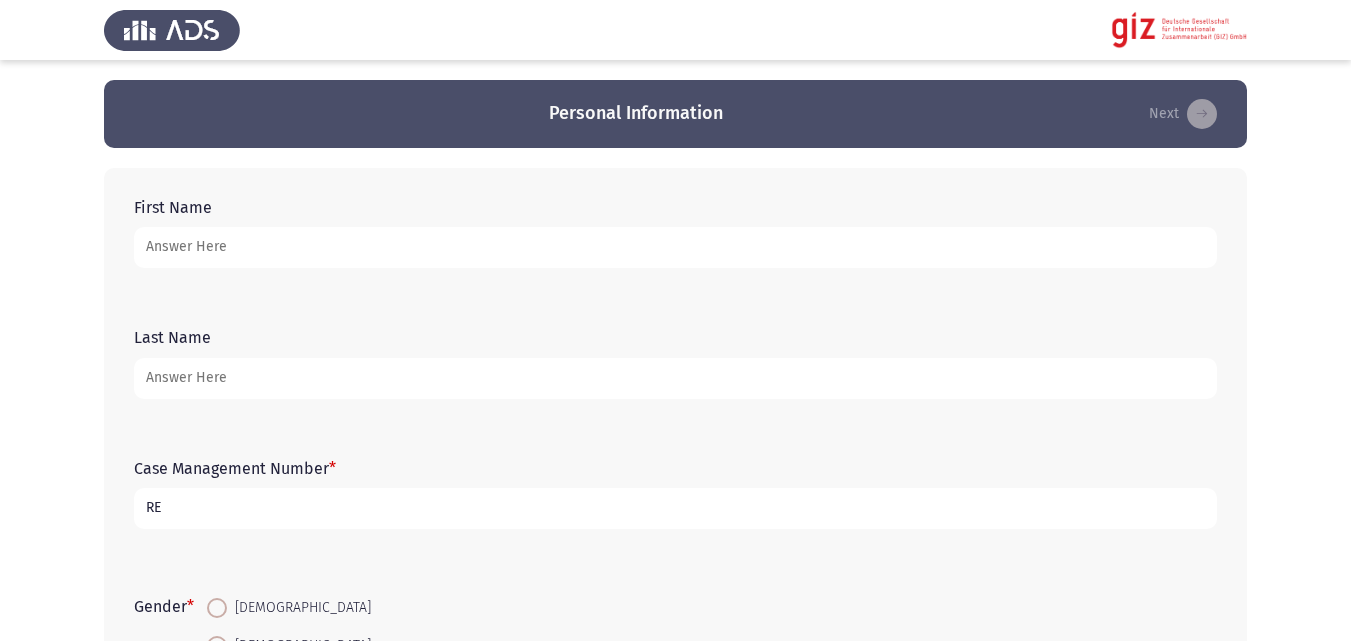 drag, startPoint x: 585, startPoint y: 523, endPoint x: 586, endPoint y: 503, distance: 20.024984 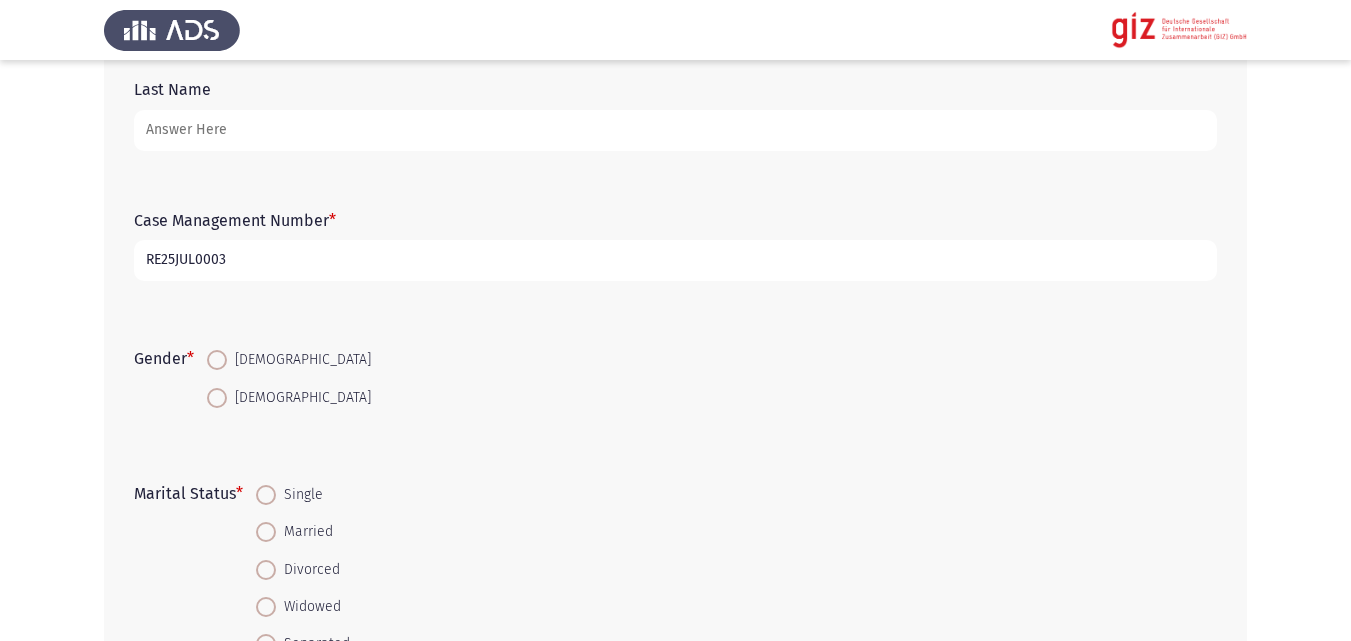 scroll, scrollTop: 249, scrollLeft: 0, axis: vertical 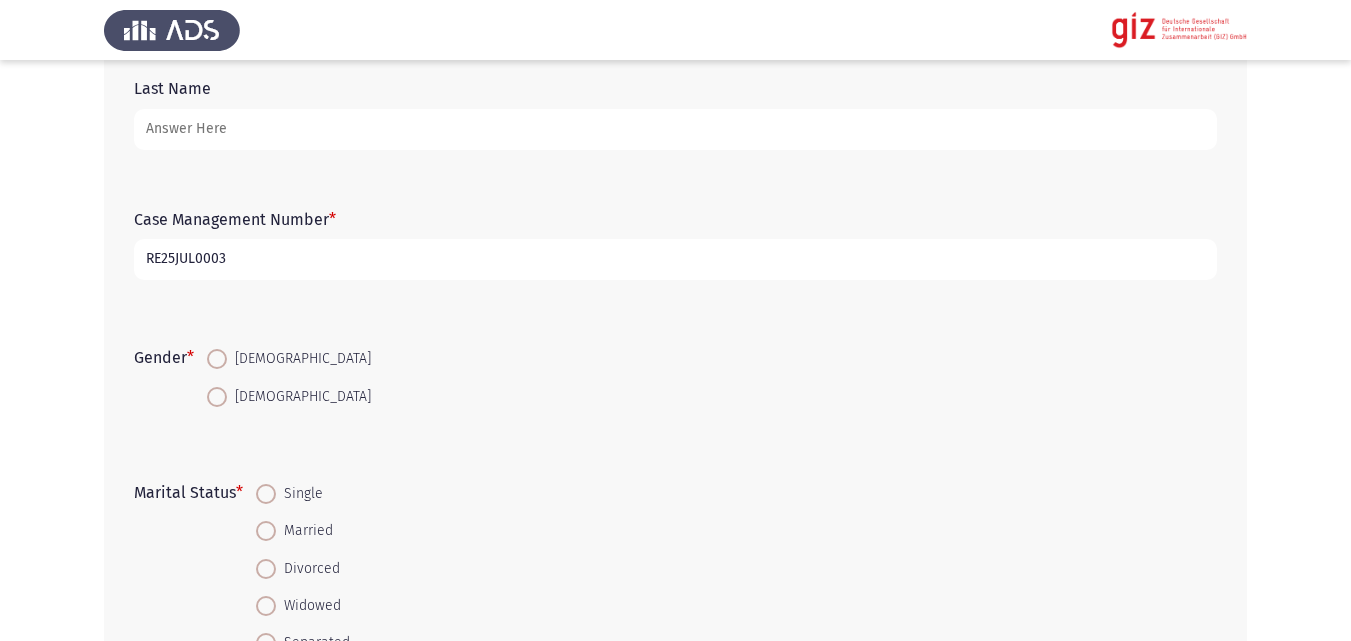 type on "RE25JUL0003" 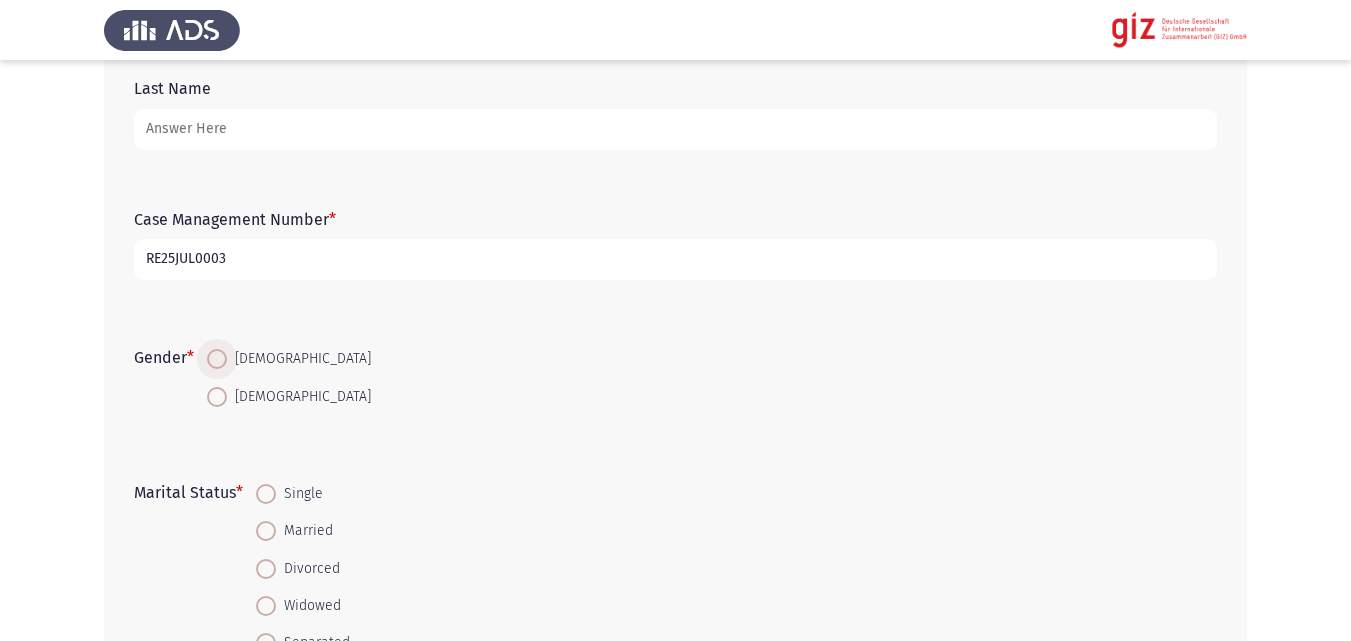 click at bounding box center (217, 359) 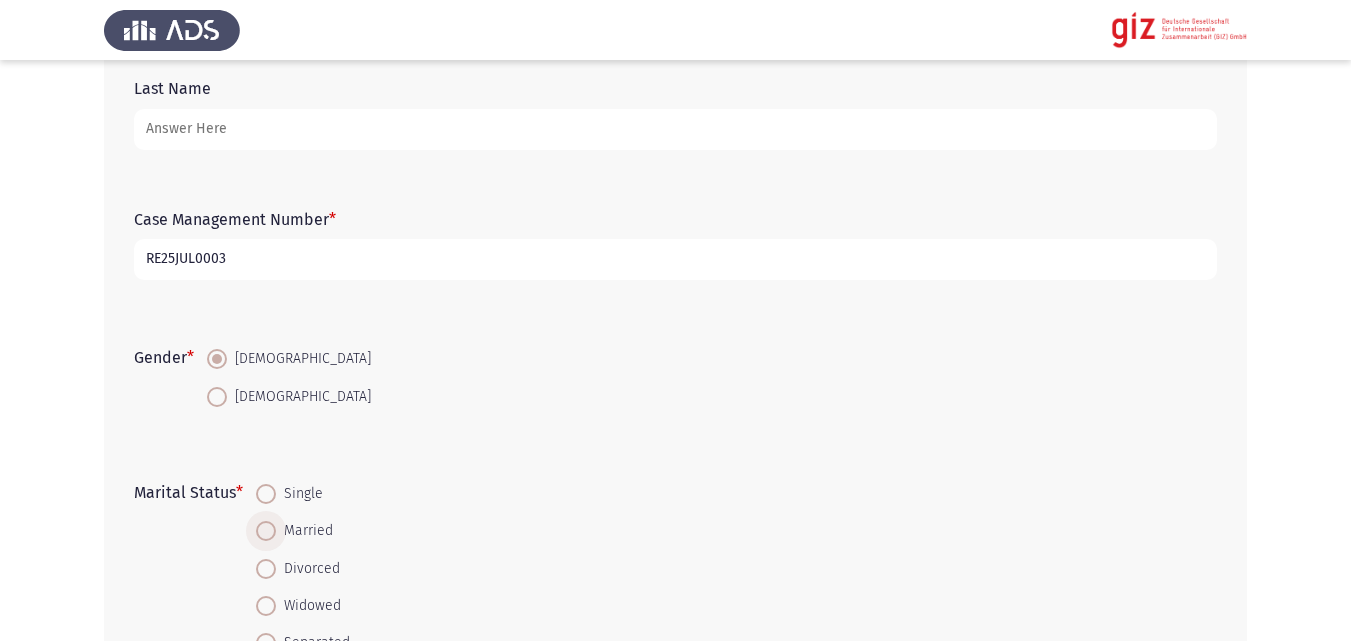 click on "Married" at bounding box center [304, 531] 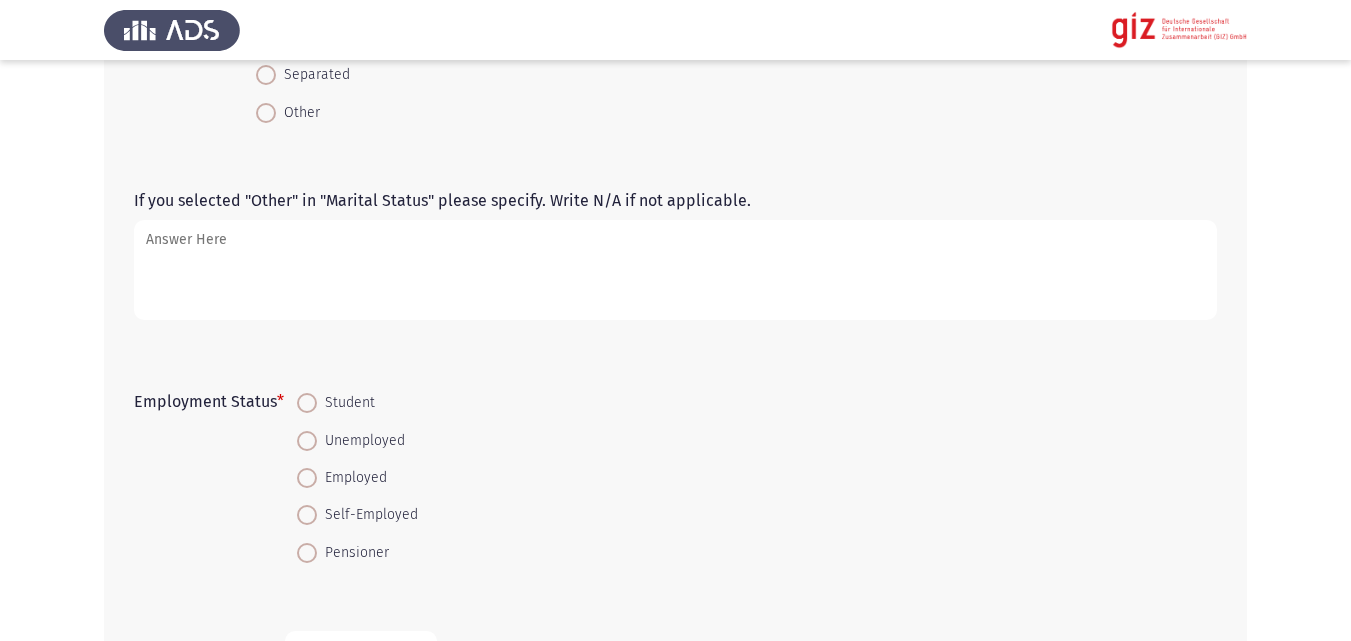 scroll, scrollTop: 847, scrollLeft: 0, axis: vertical 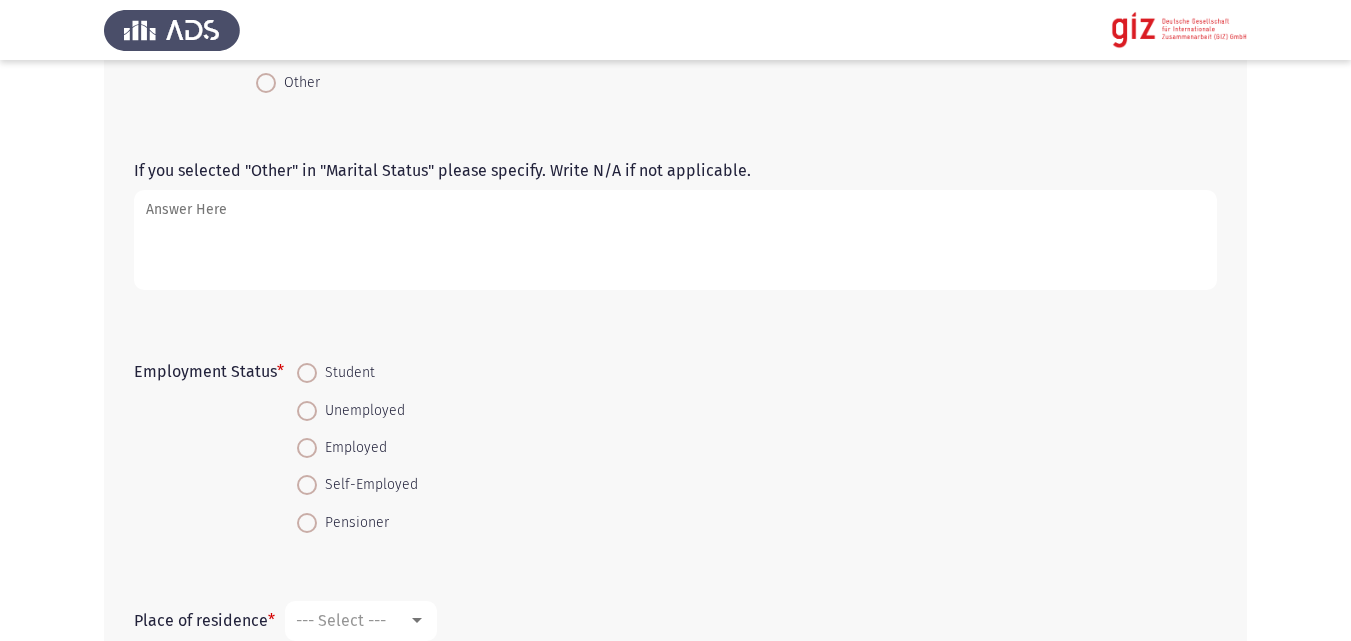 click at bounding box center [307, 448] 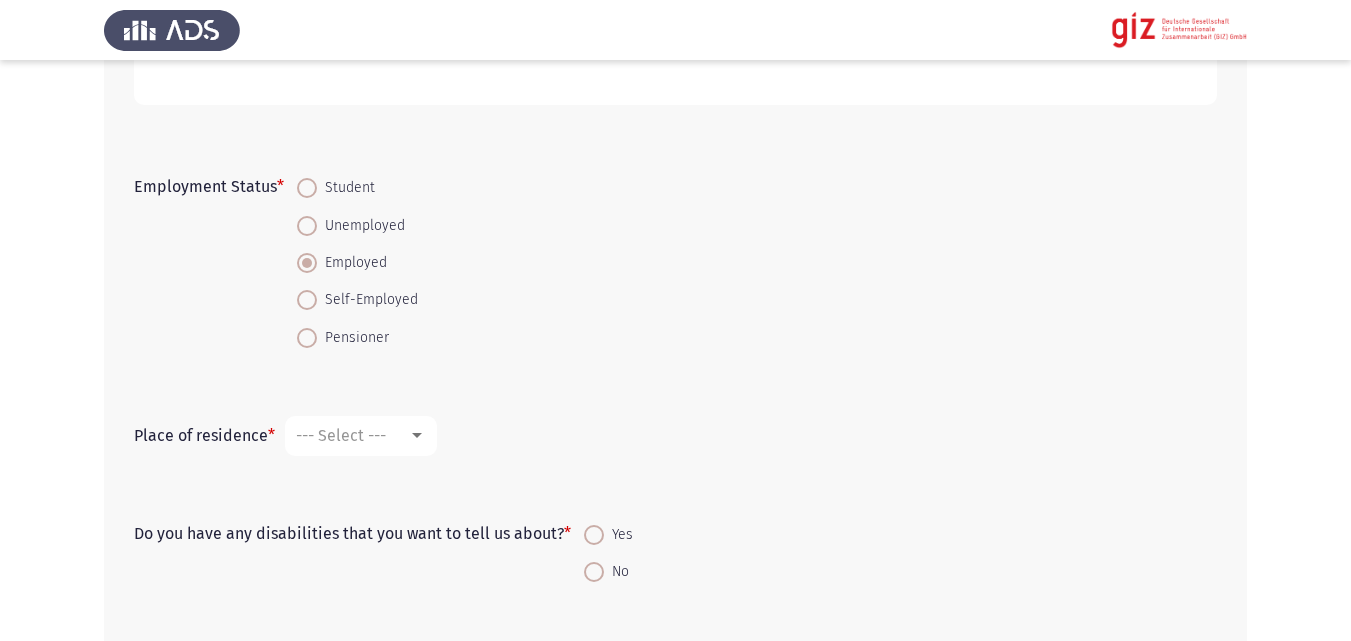 scroll, scrollTop: 1033, scrollLeft: 0, axis: vertical 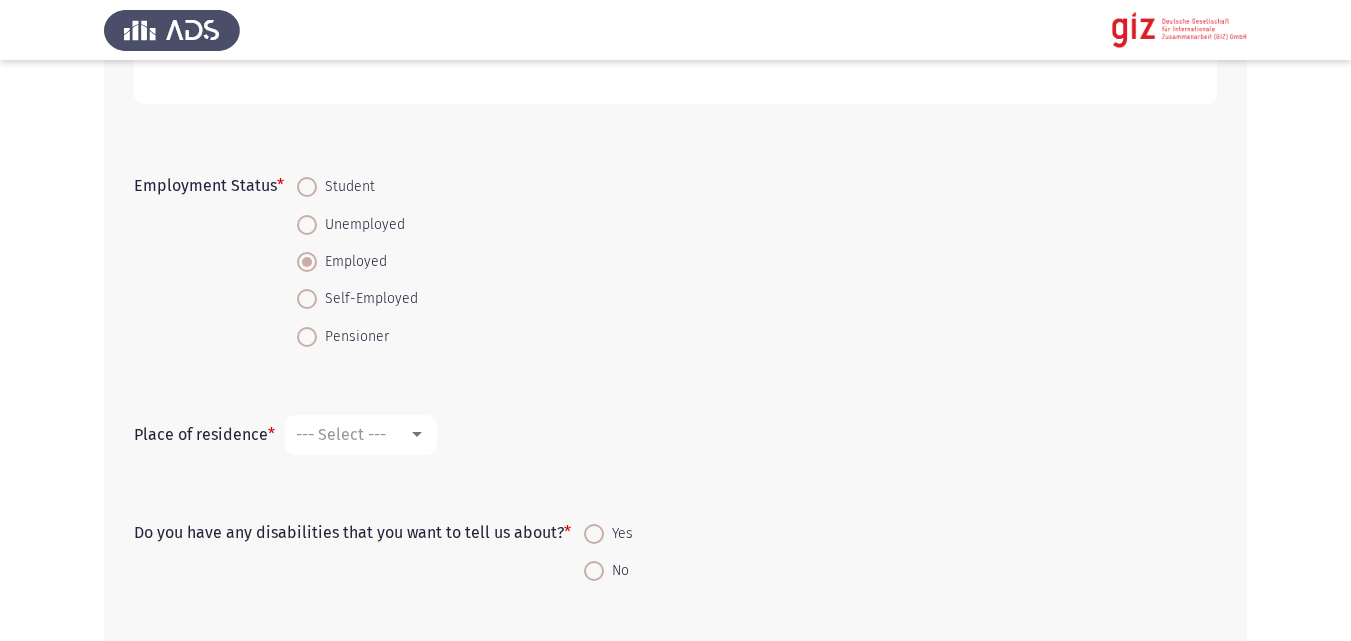 click on "Self-Employed" at bounding box center (367, 299) 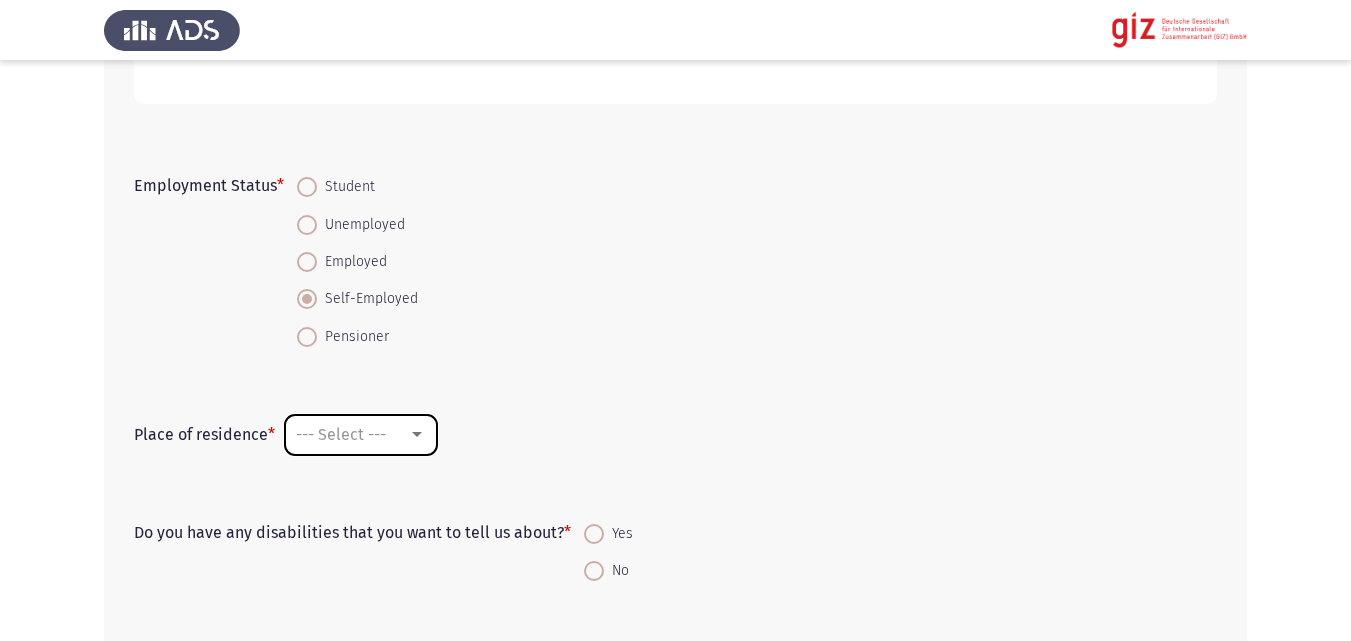 click on "--- Select ---" at bounding box center [341, 434] 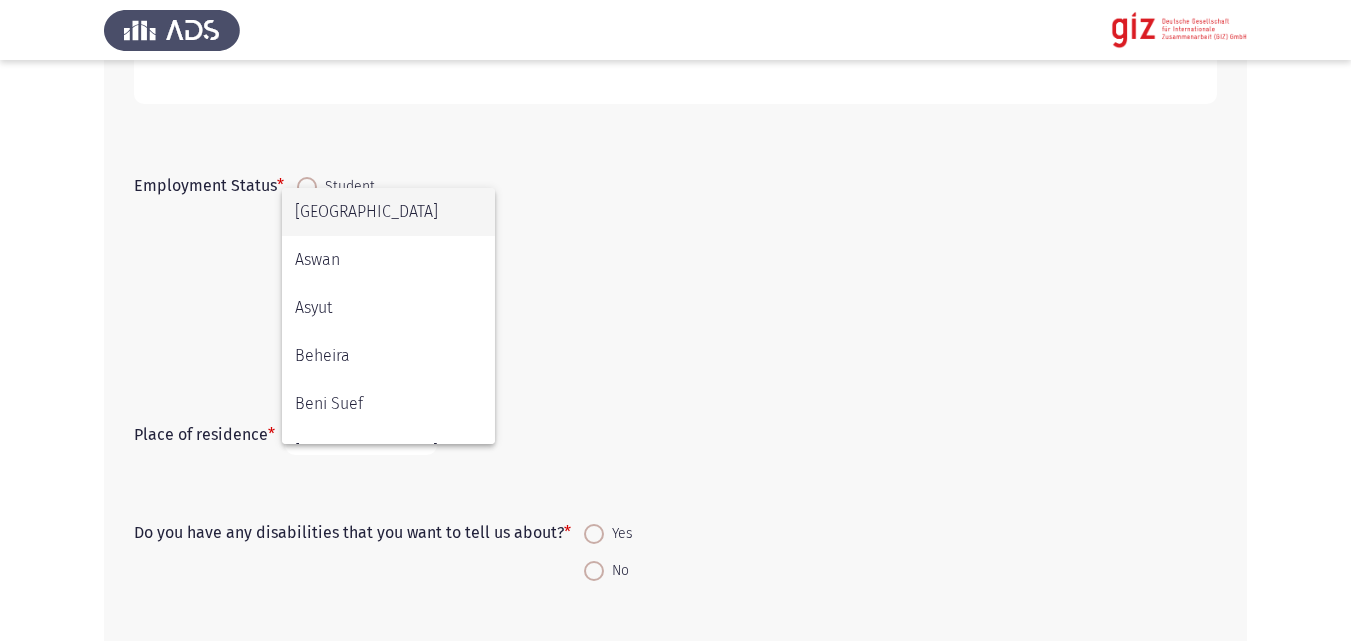 click at bounding box center [675, 320] 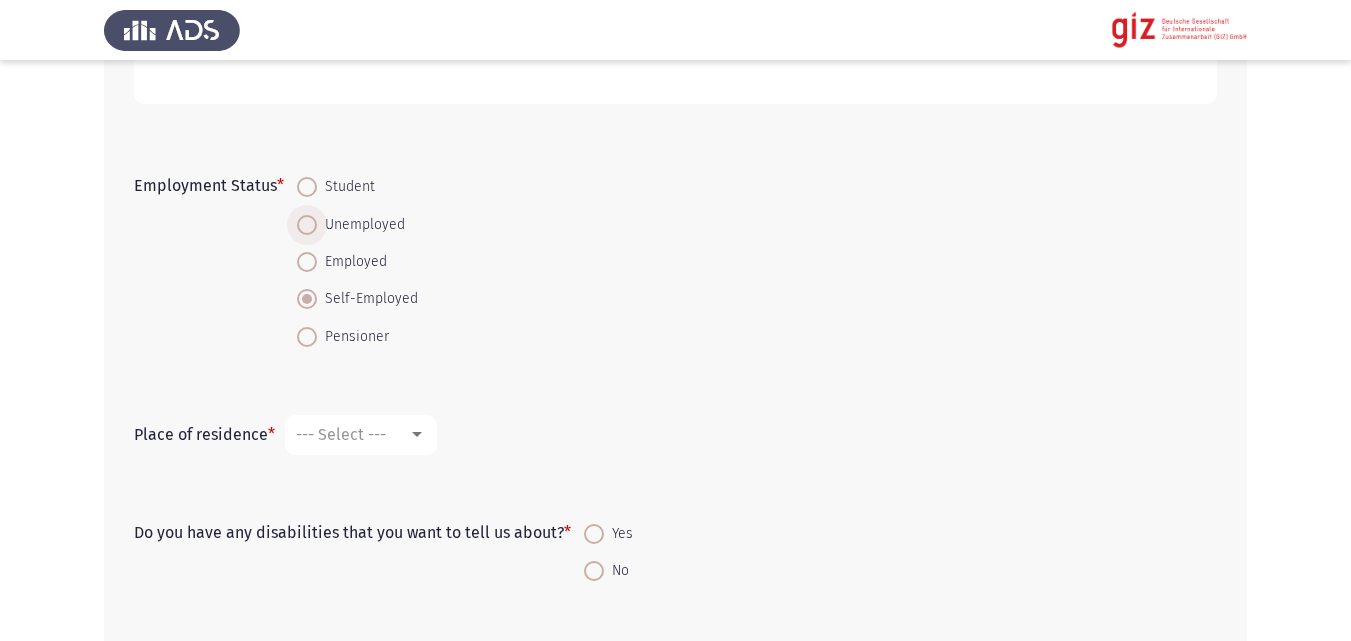 click on "Unemployed" at bounding box center [361, 225] 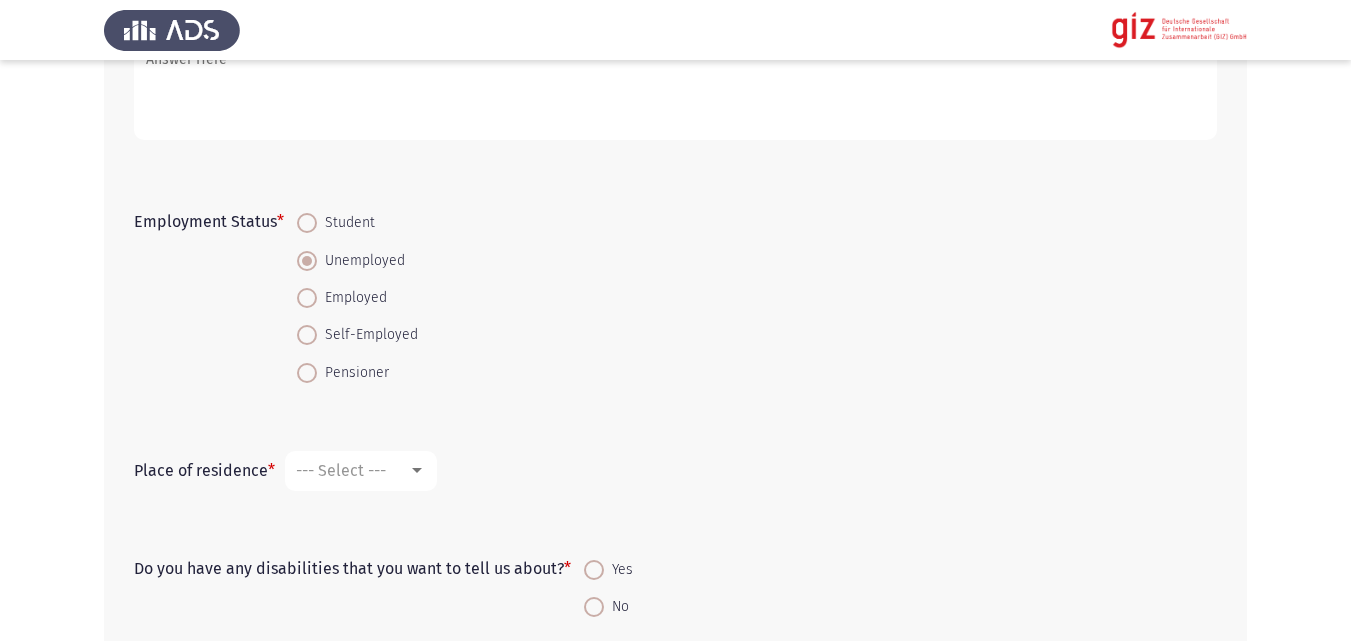 scroll, scrollTop: 996, scrollLeft: 0, axis: vertical 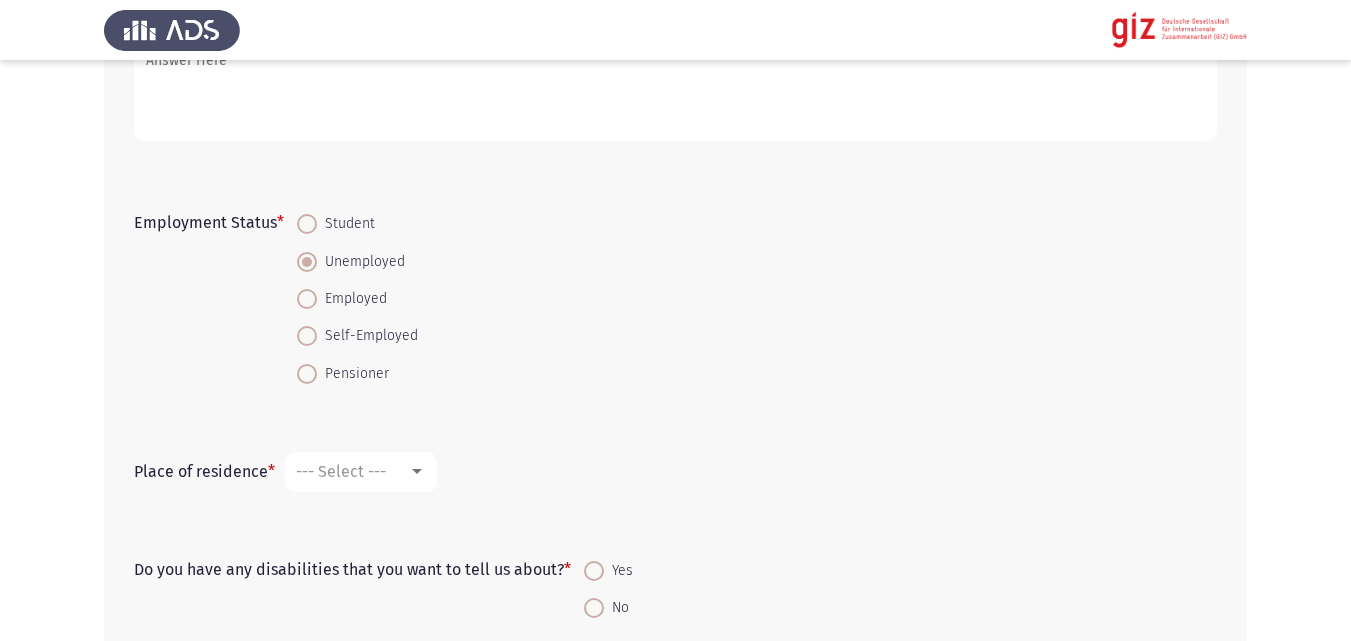 click on "Self-Employed" at bounding box center (367, 336) 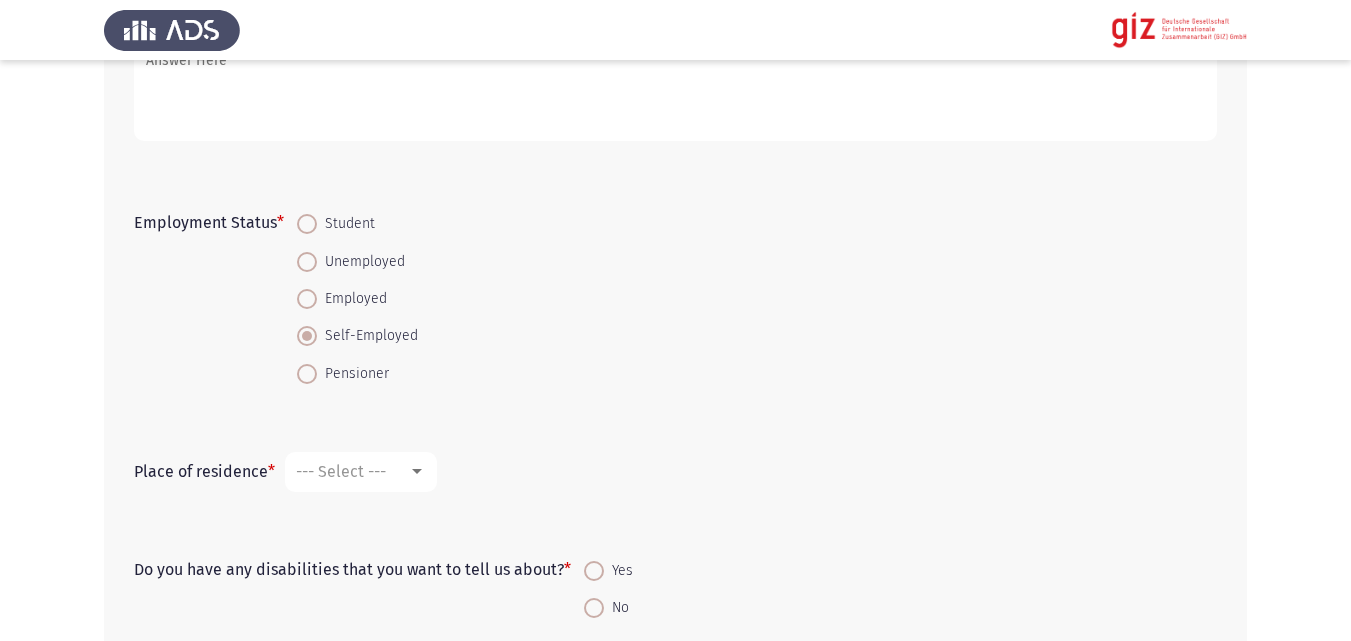 click on "Employed" at bounding box center [352, 299] 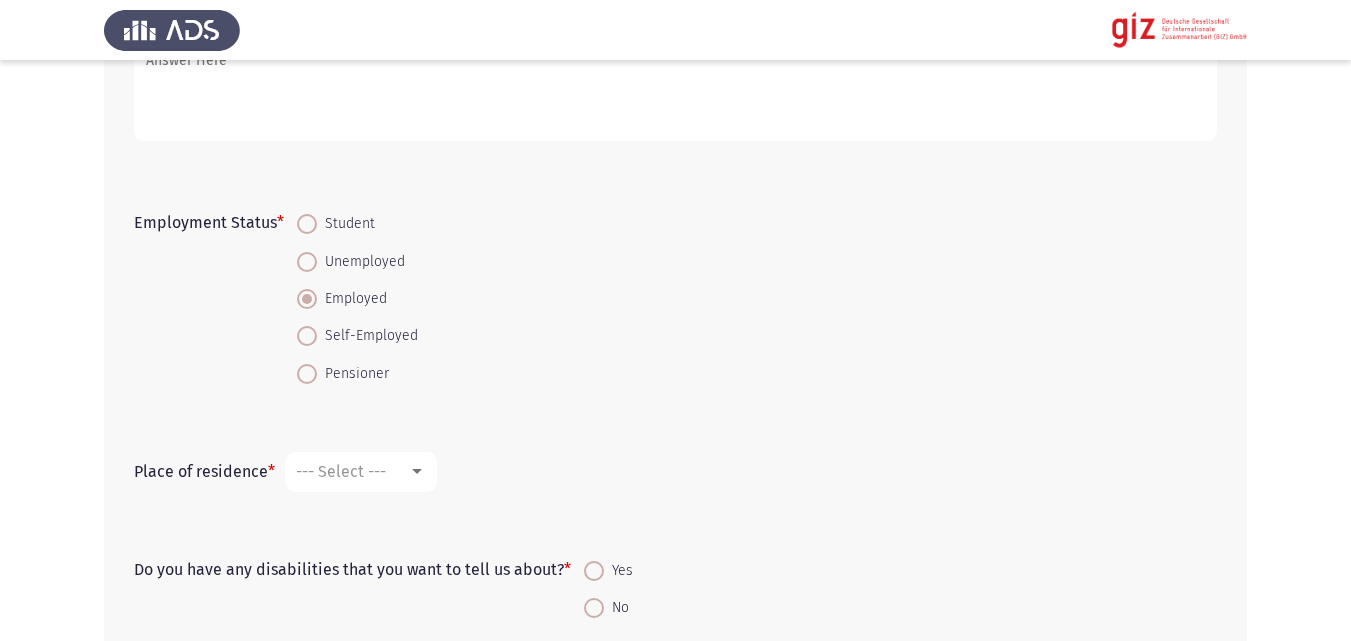 click on "Self-Employed" at bounding box center (357, 335) 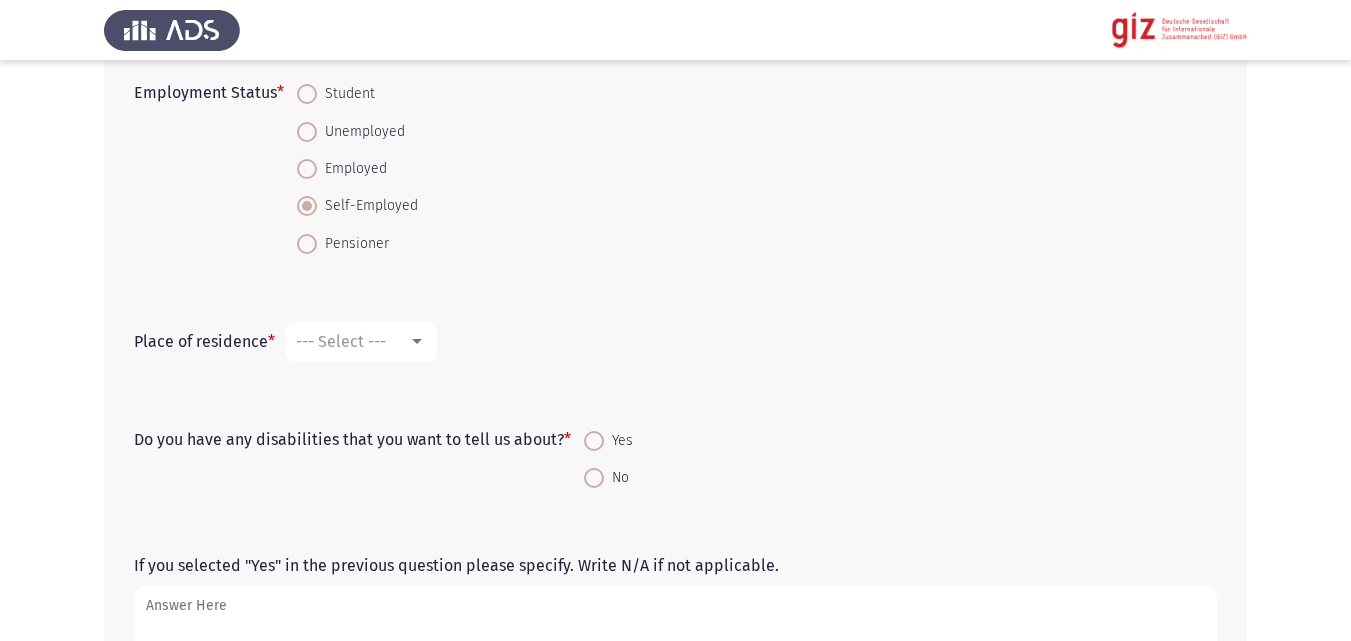 scroll, scrollTop: 1162, scrollLeft: 0, axis: vertical 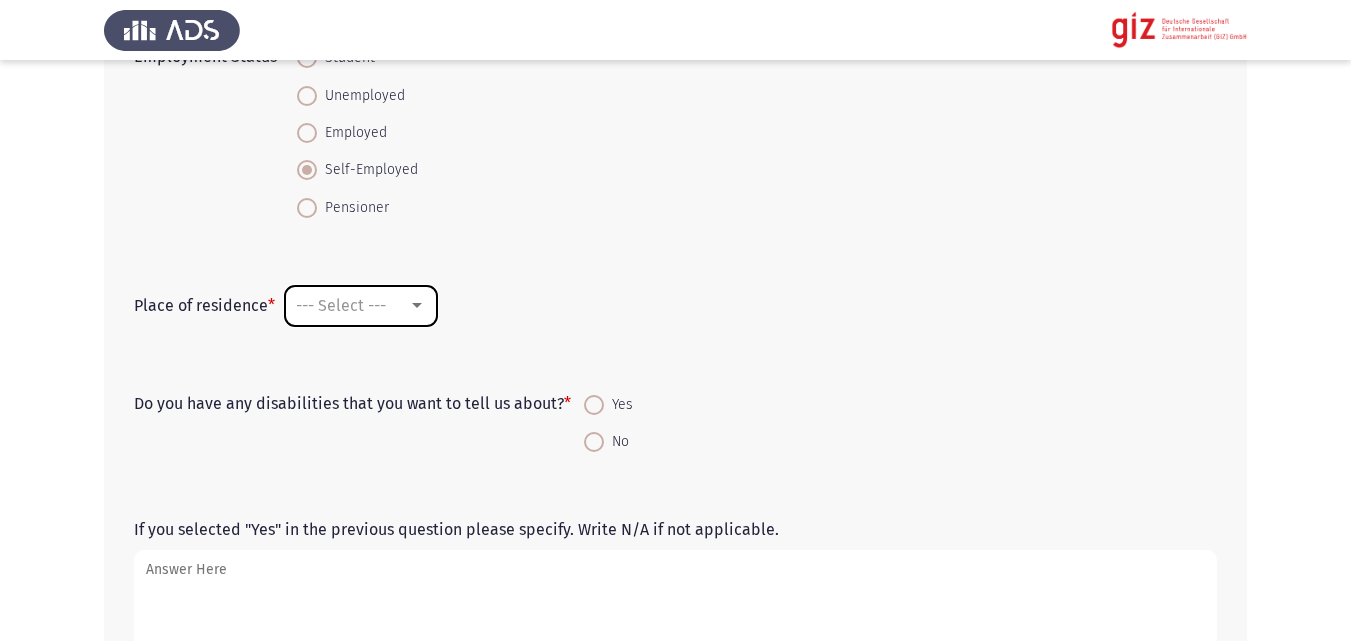 click on "--- Select ---" at bounding box center [352, 305] 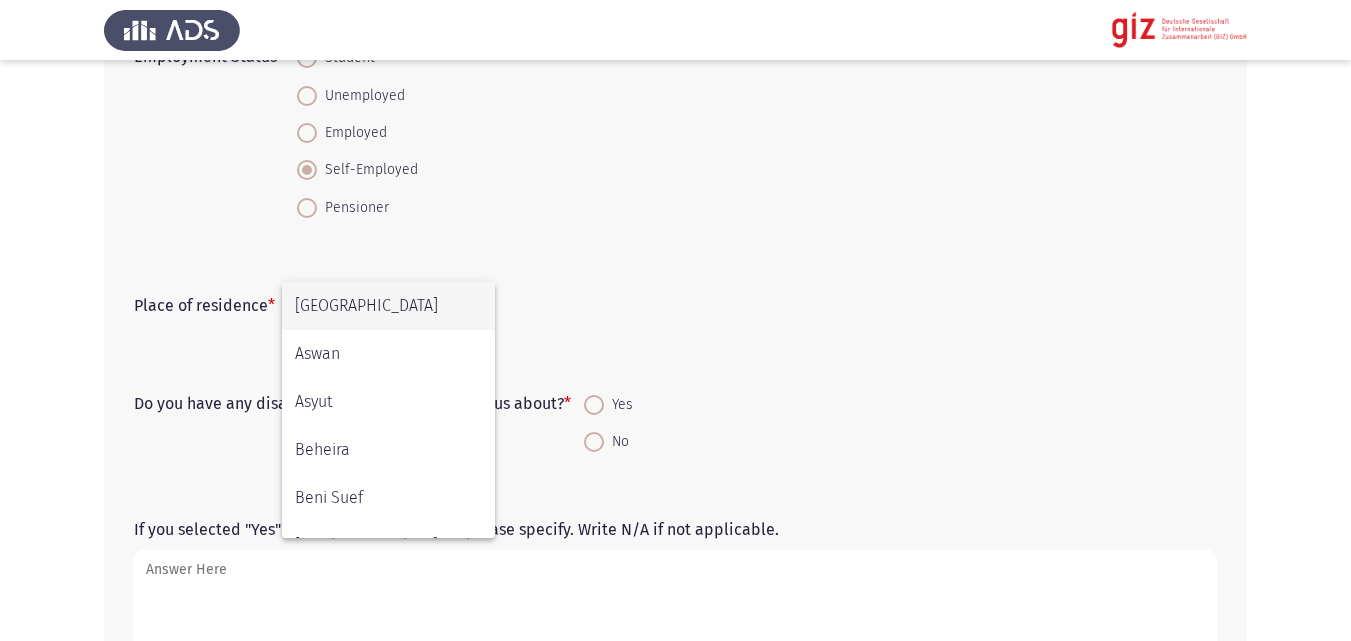 click at bounding box center (675, 320) 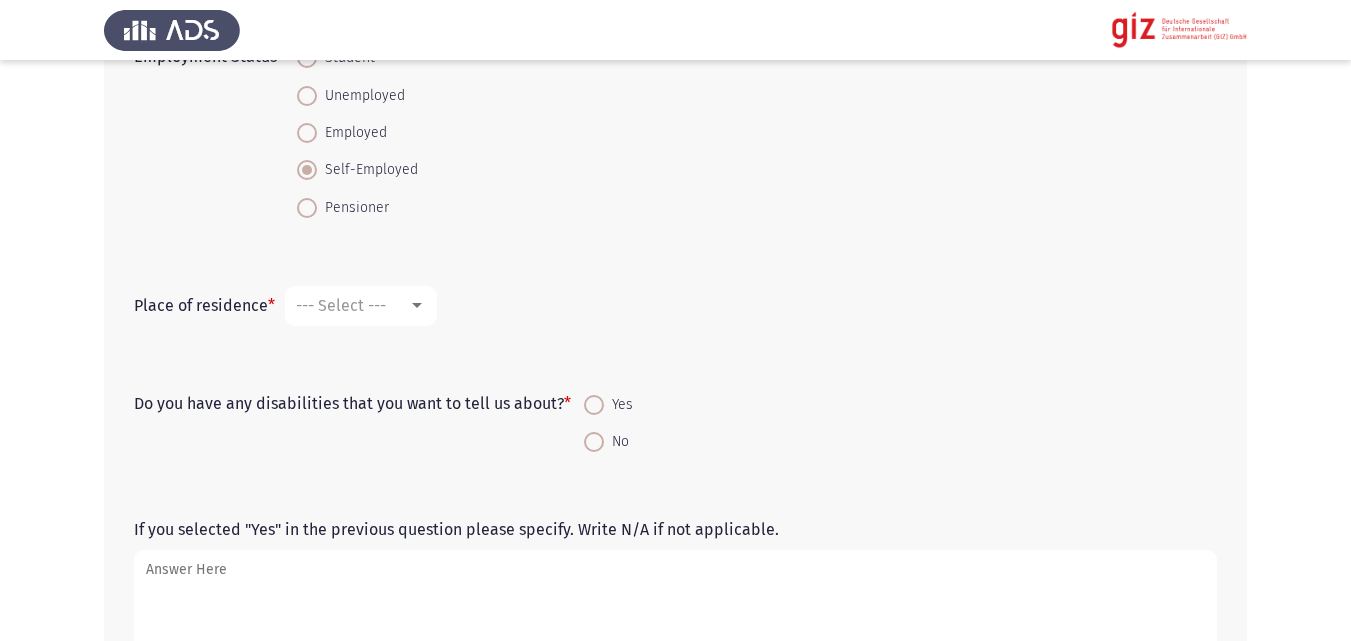 click on "Self-Employed" at bounding box center (357, 169) 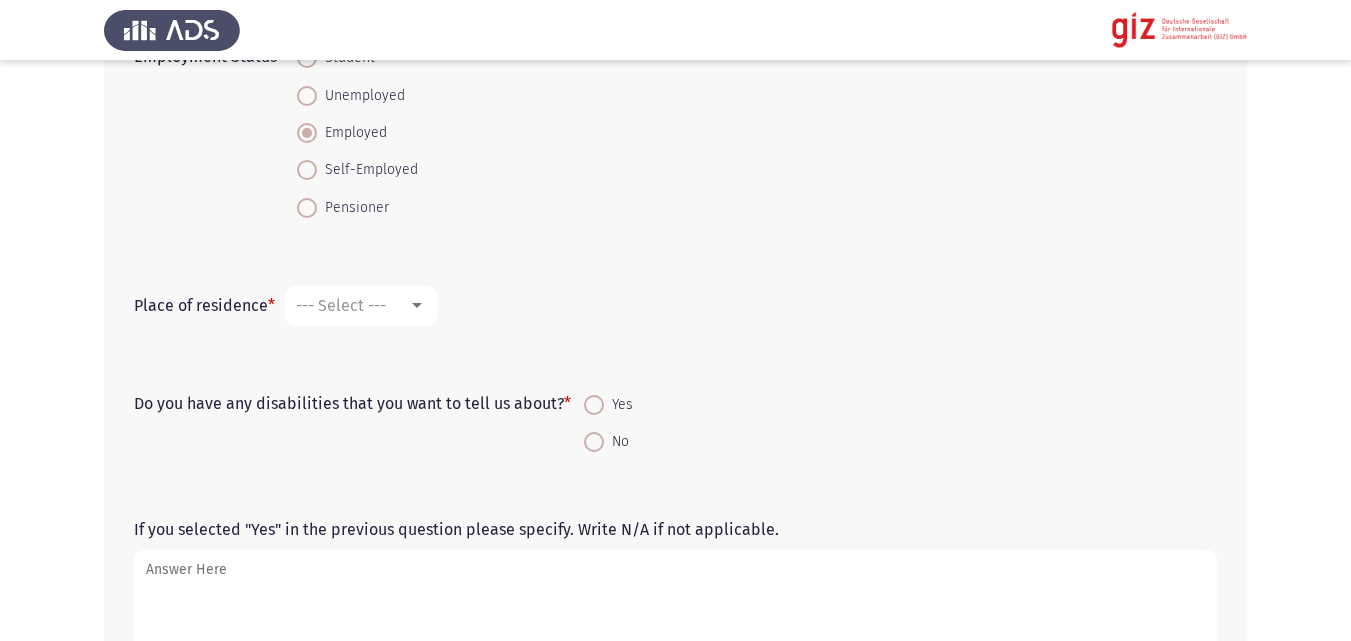 click on "Do you have any disabilities that you want to tell us about?   *    Yes     No" 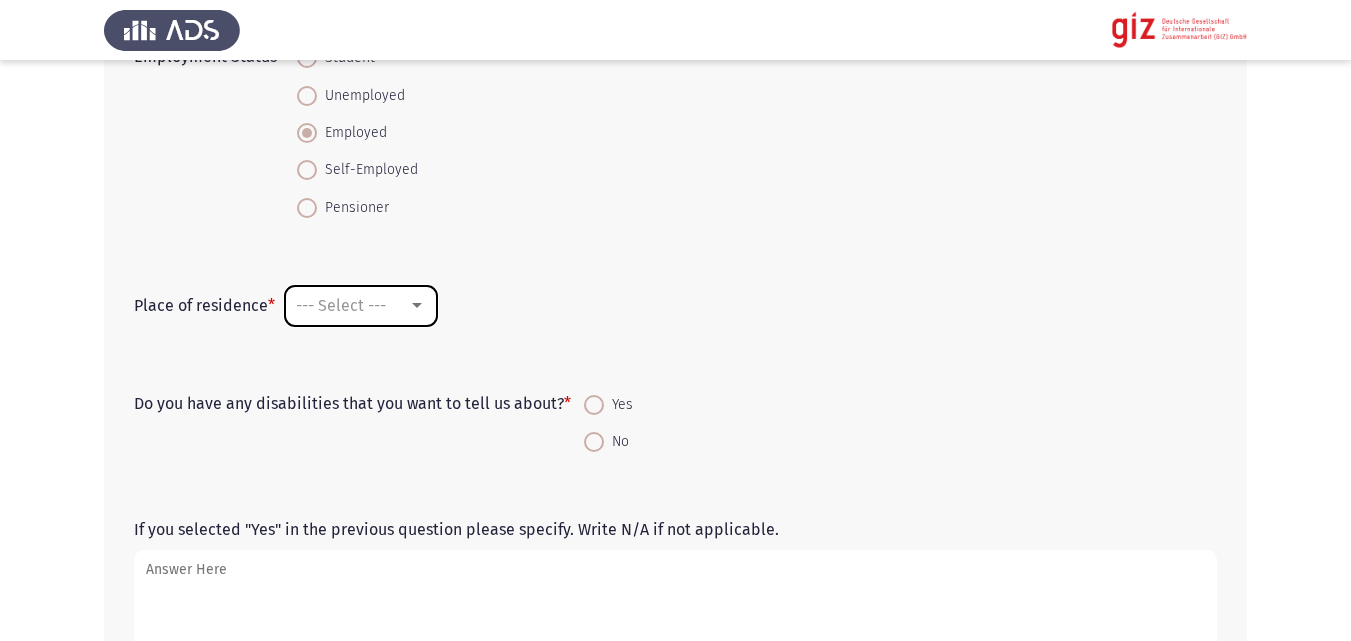 click on "--- Select ---" at bounding box center (361, 306) 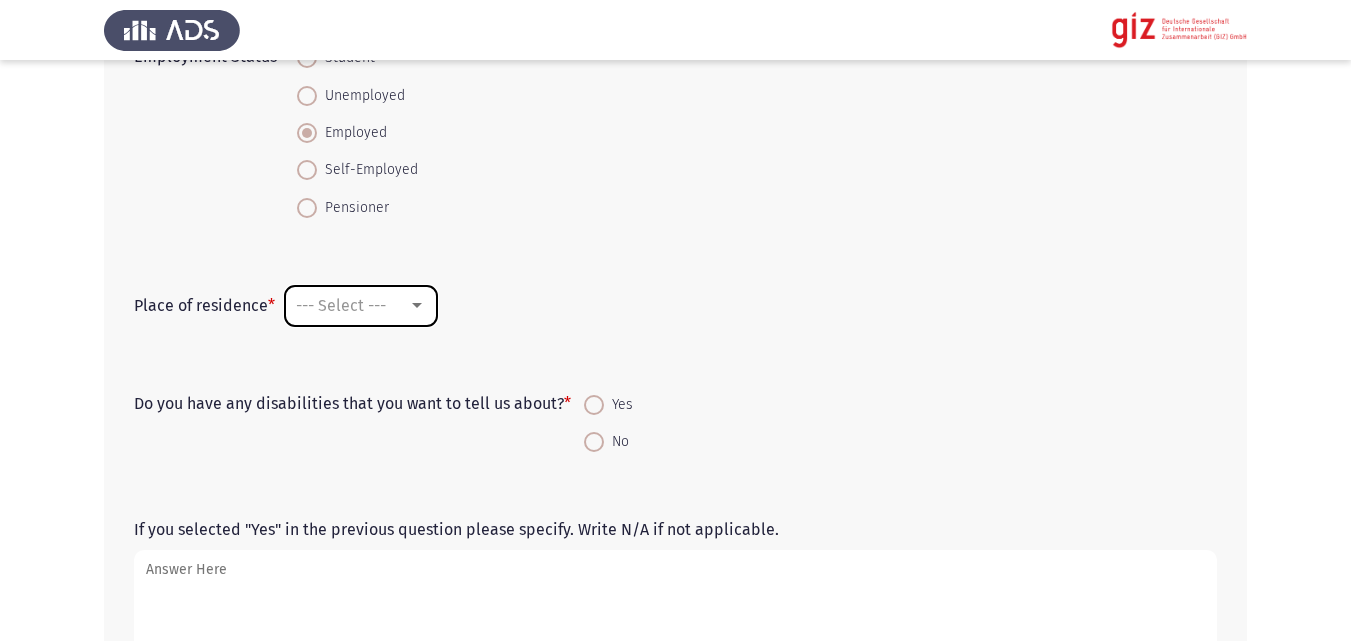 click at bounding box center (417, 306) 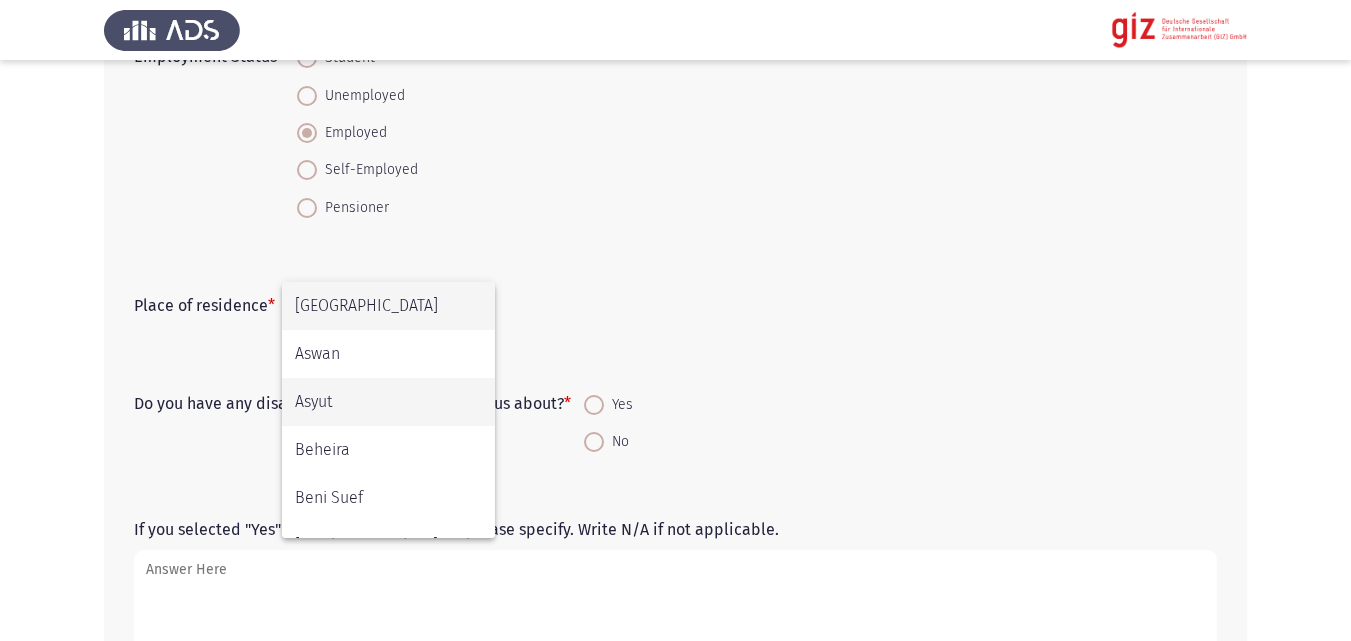 scroll, scrollTop: 176, scrollLeft: 0, axis: vertical 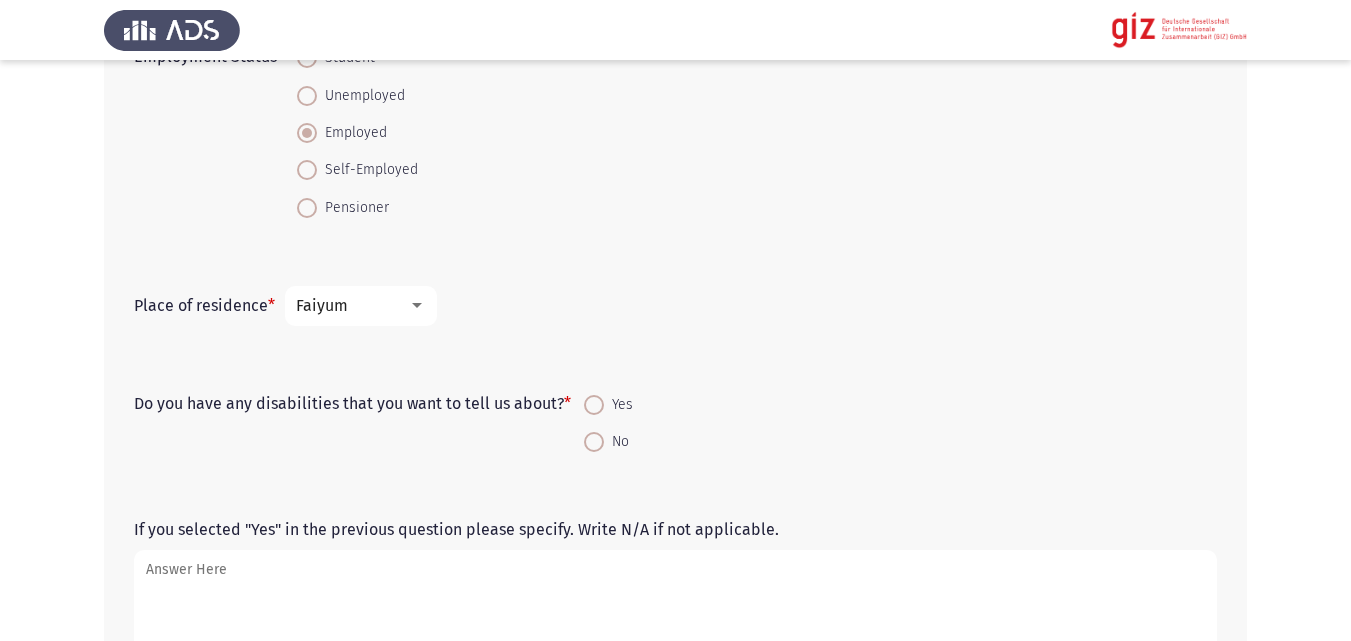 click at bounding box center [594, 442] 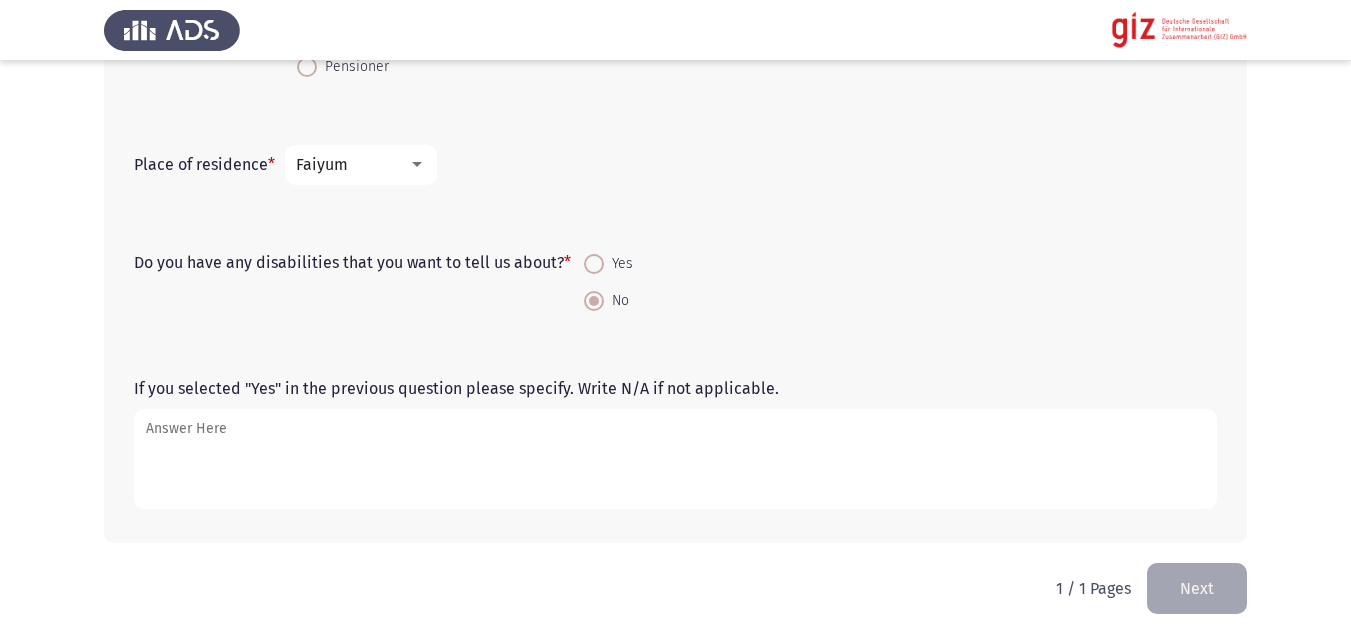 scroll, scrollTop: 1305, scrollLeft: 0, axis: vertical 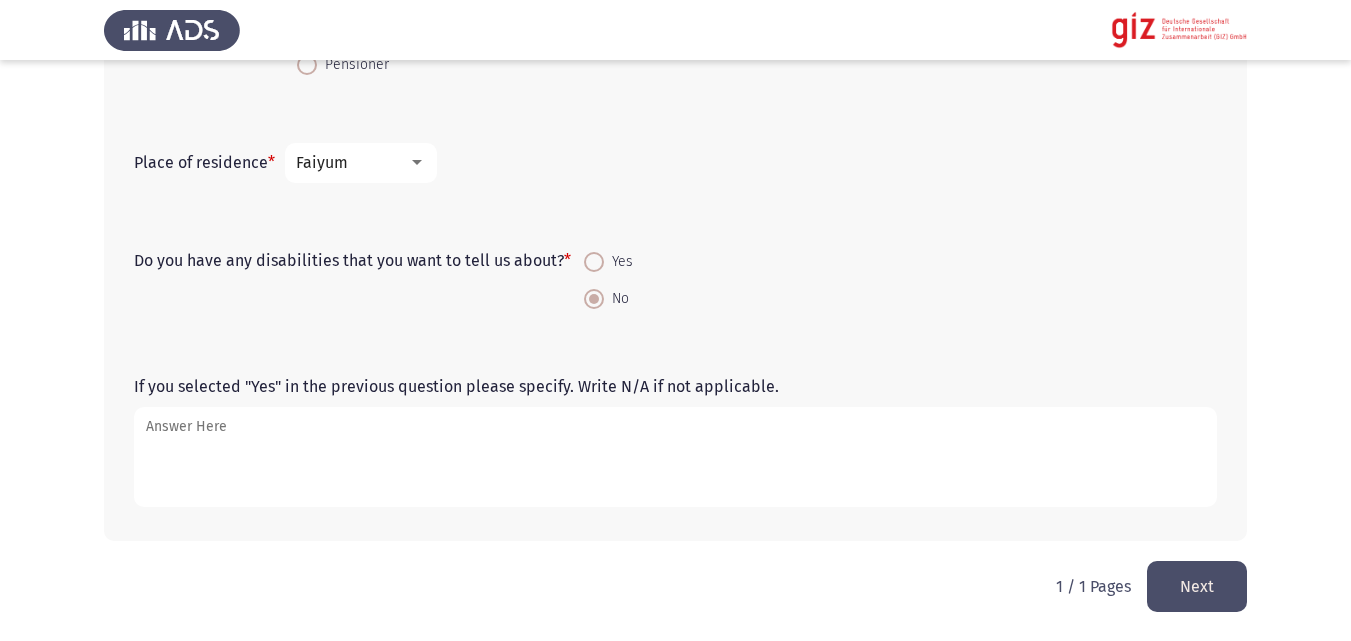 click on "Next" 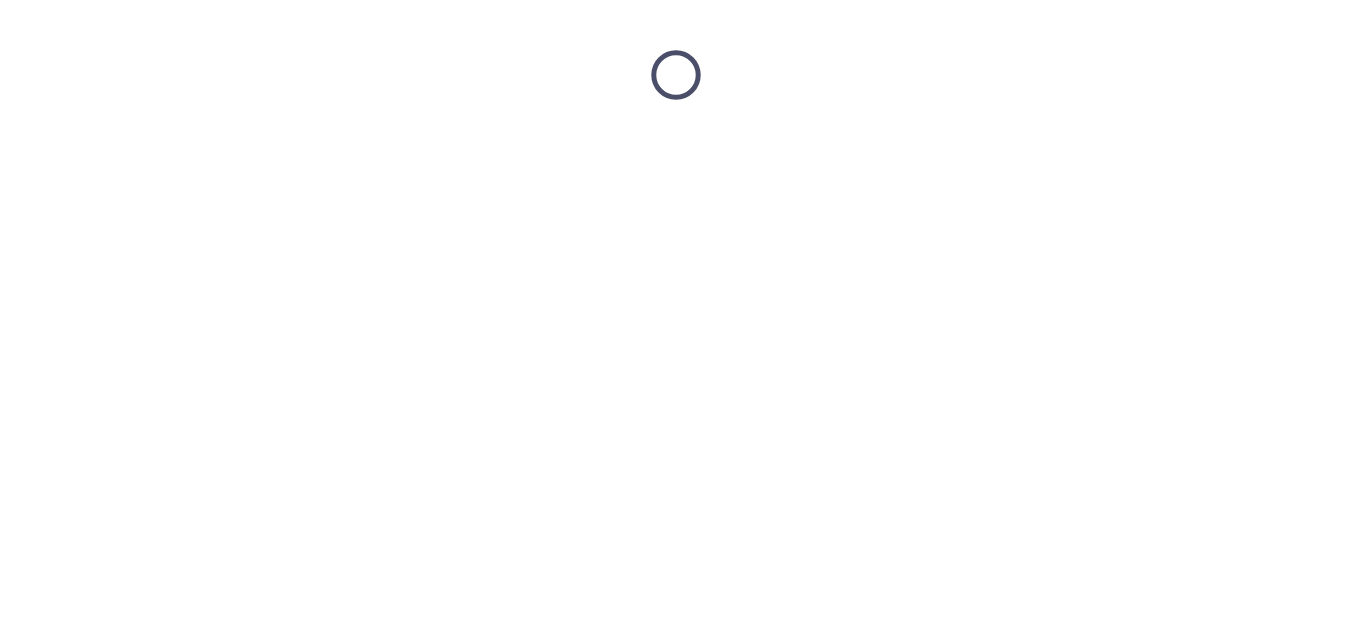 scroll, scrollTop: 0, scrollLeft: 0, axis: both 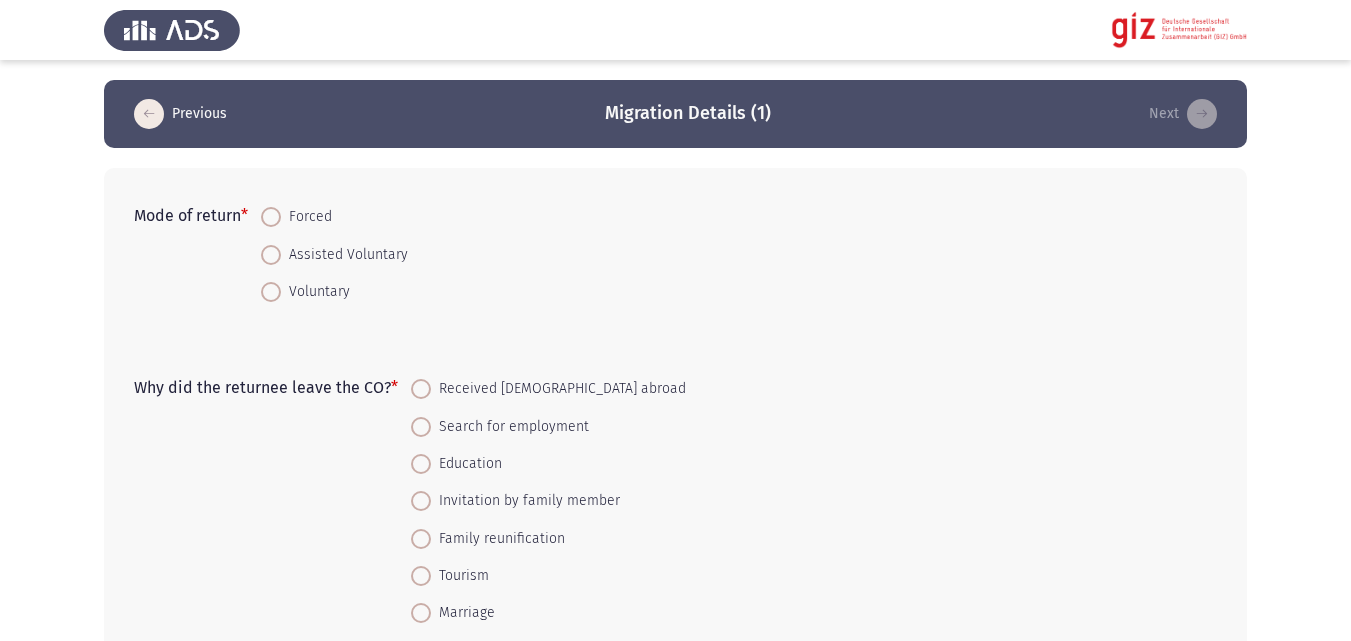 click on "Forced" at bounding box center [306, 217] 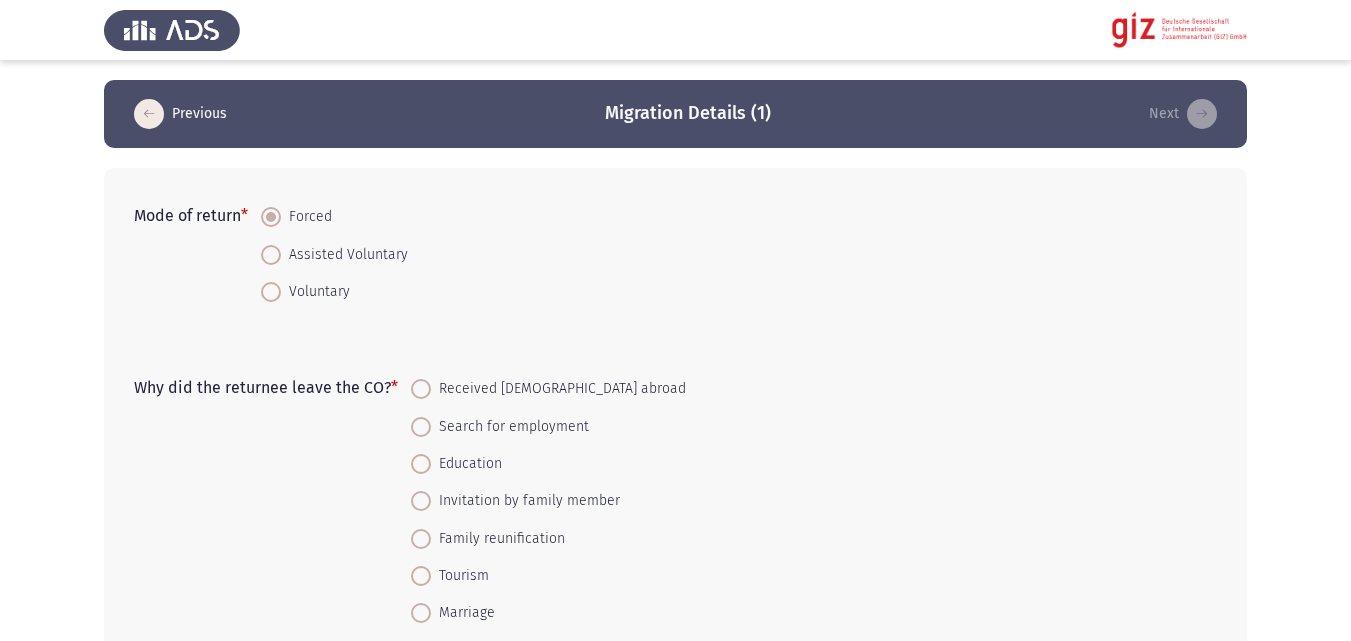 click on "Voluntary" at bounding box center (315, 292) 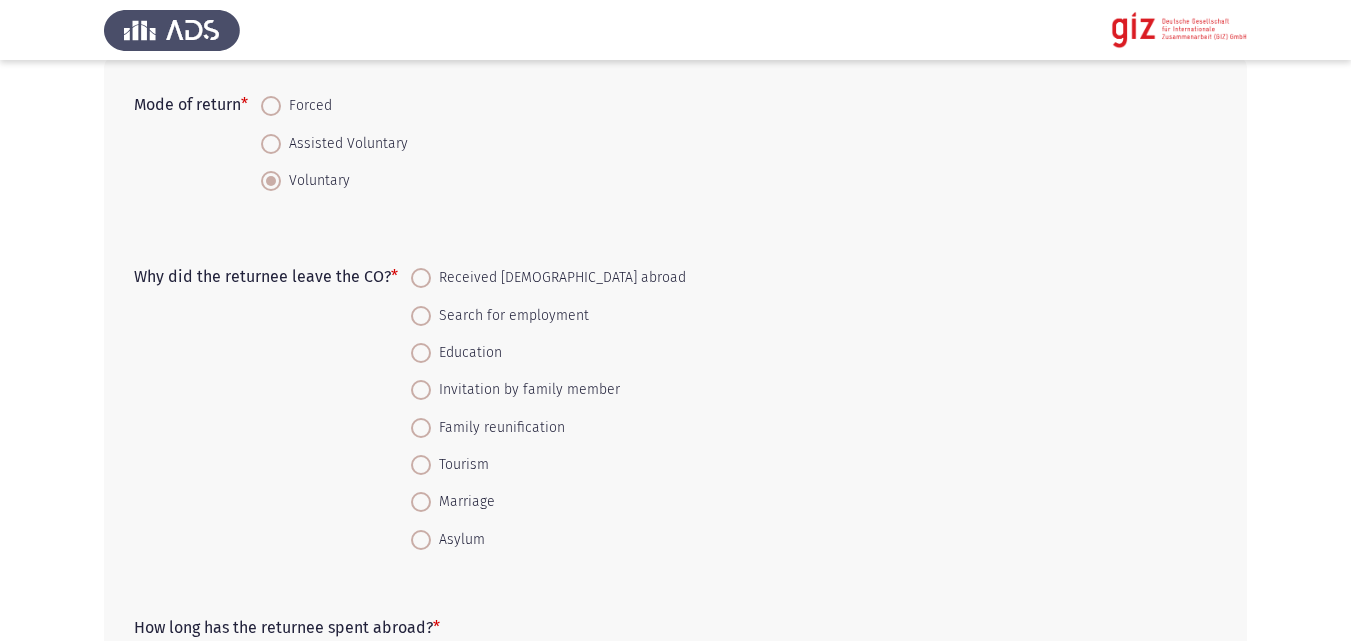 scroll, scrollTop: 114, scrollLeft: 0, axis: vertical 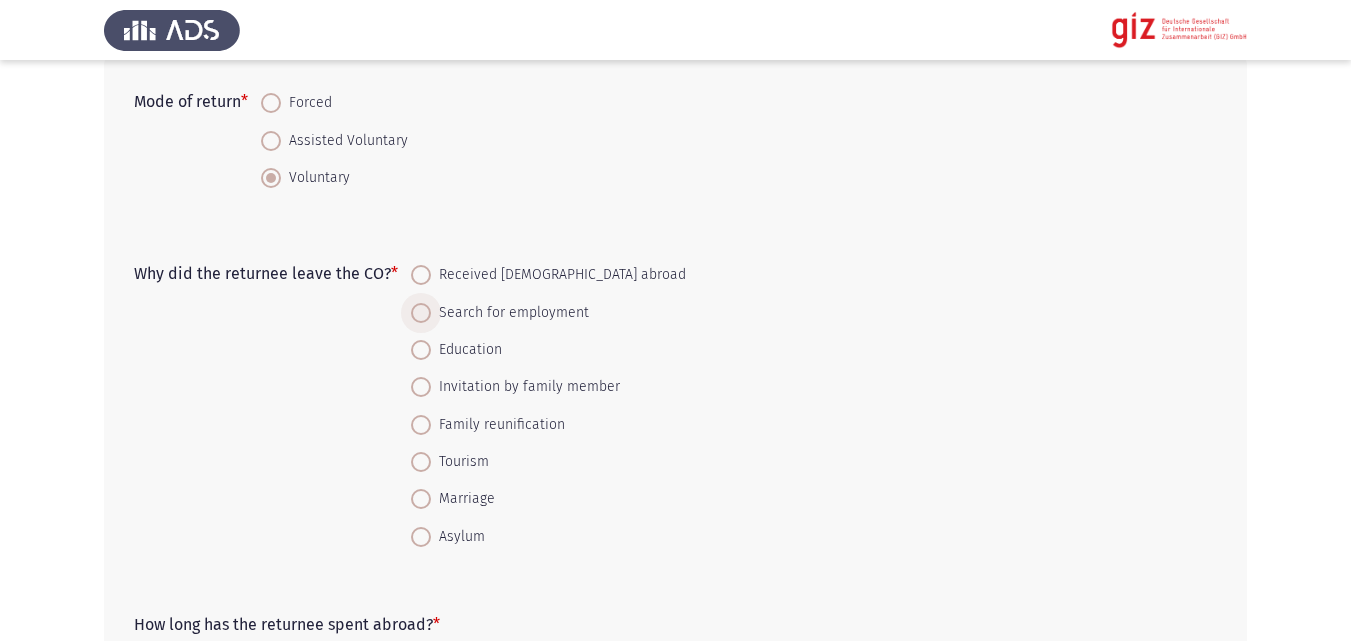 click on "Search for employment" at bounding box center [510, 313] 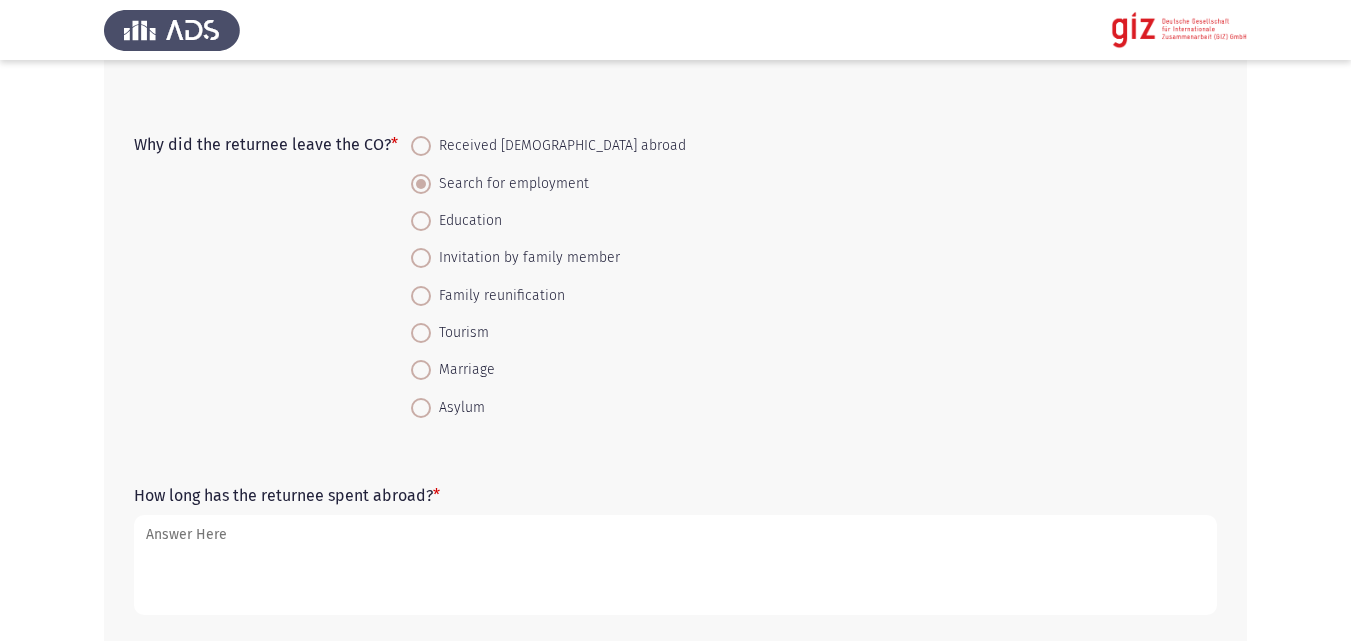 scroll, scrollTop: 267, scrollLeft: 0, axis: vertical 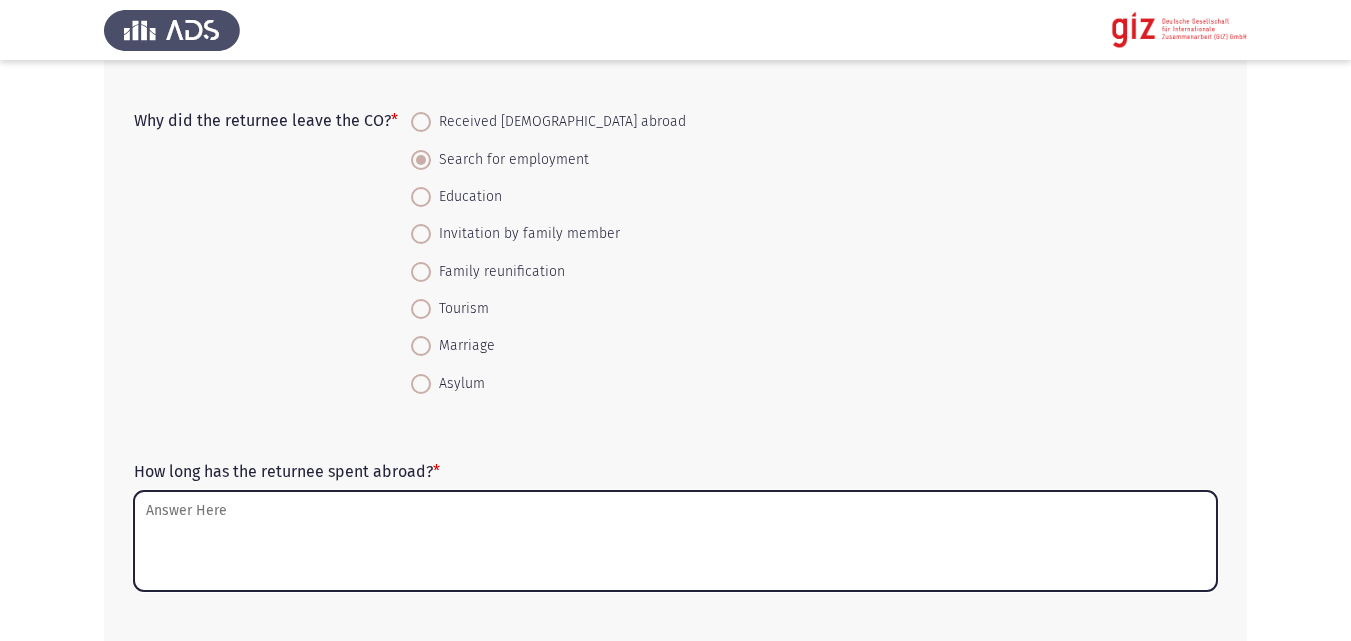 click on "How long has the returnee spent abroad?   *" at bounding box center [675, 541] 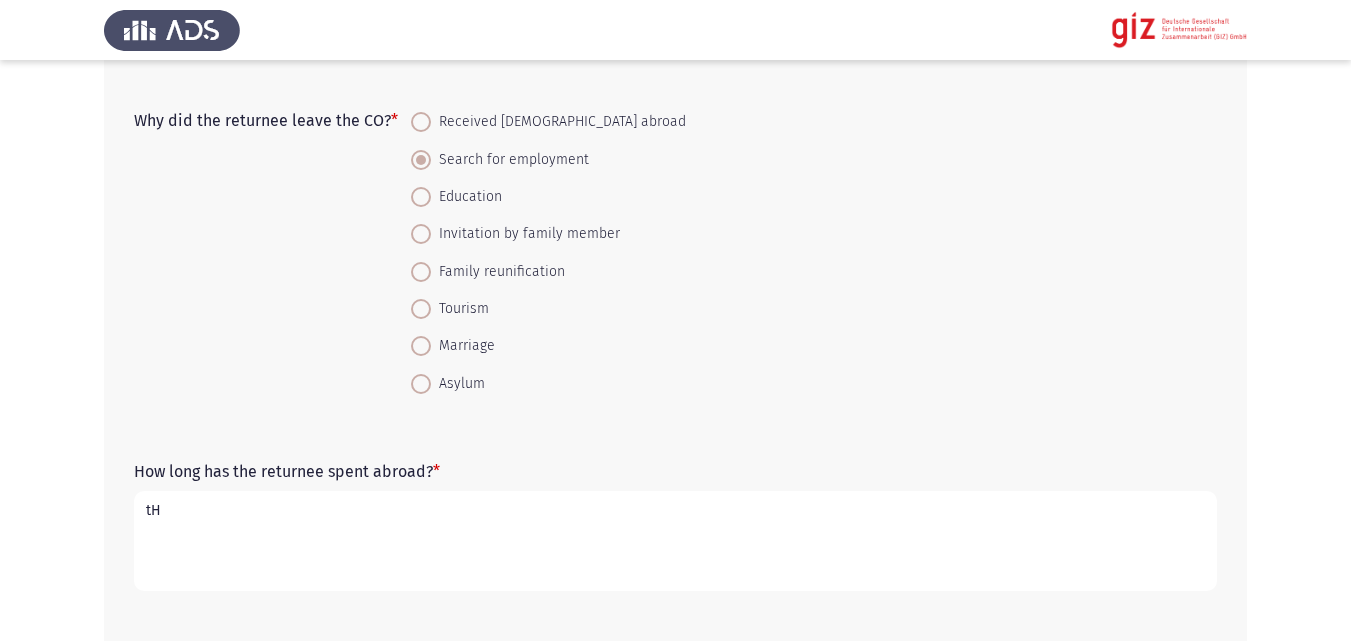type on "t" 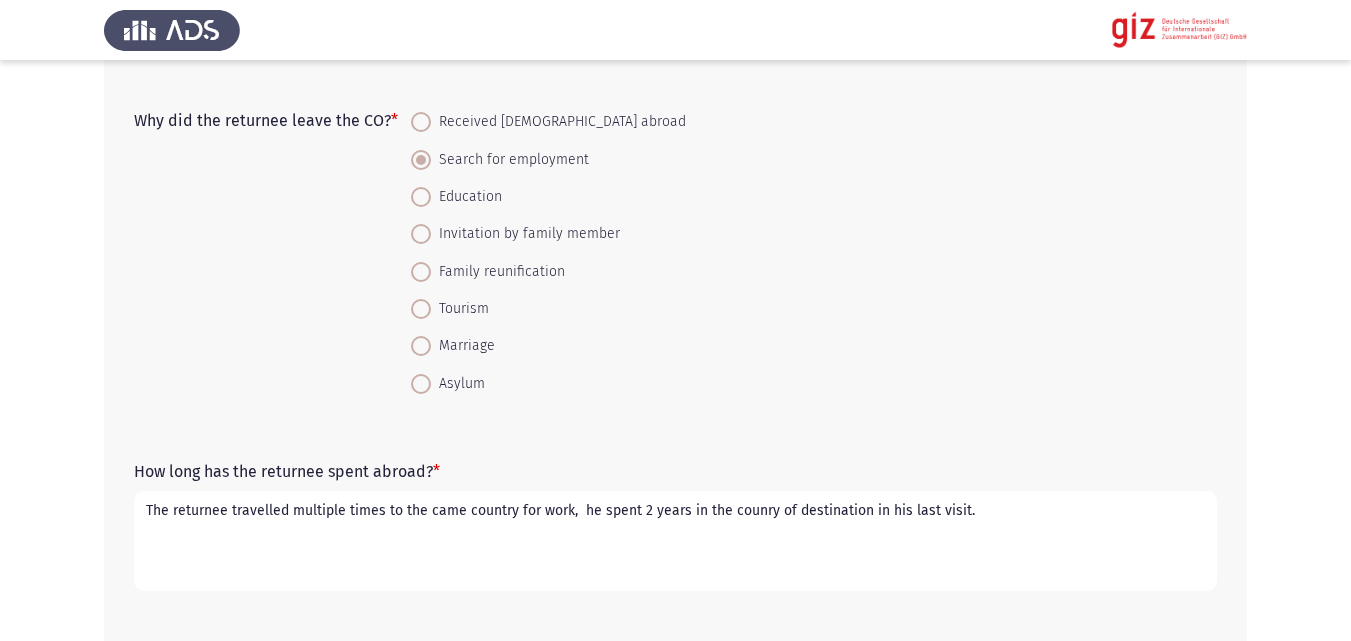 click on "The returnee travelled multiple times to the came country for work,  he spent 2 years in the counry of destination in his last visit." at bounding box center (675, 541) 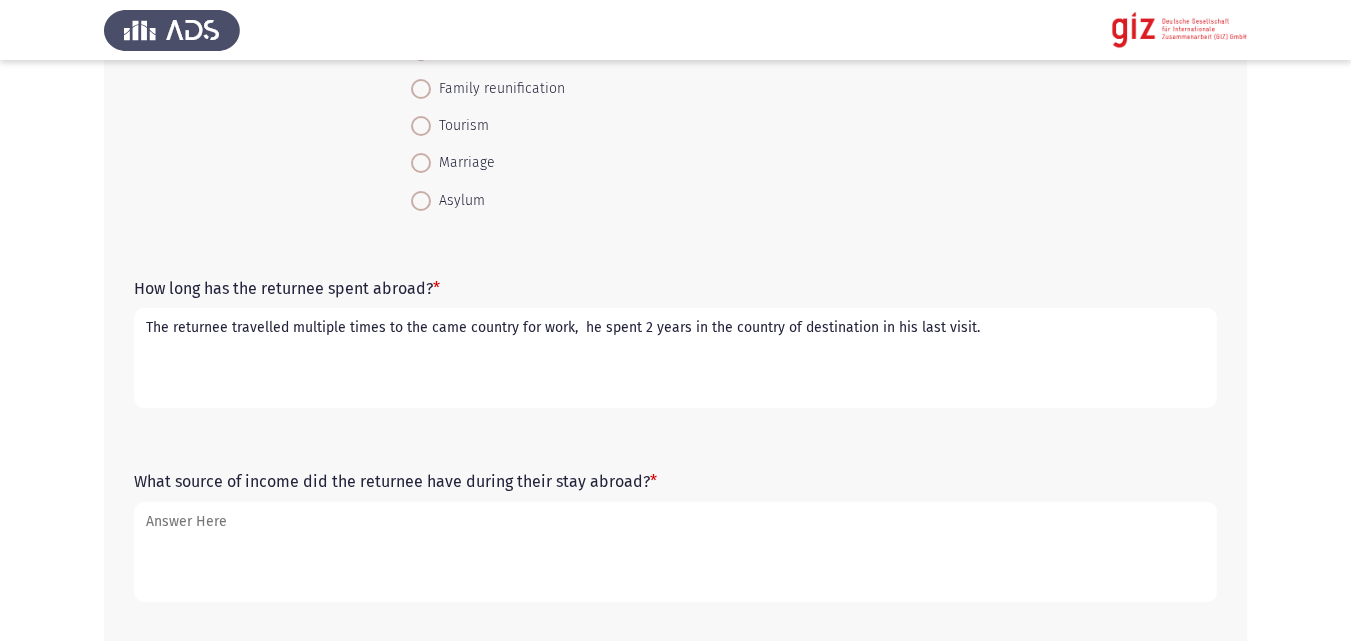 scroll, scrollTop: 451, scrollLeft: 0, axis: vertical 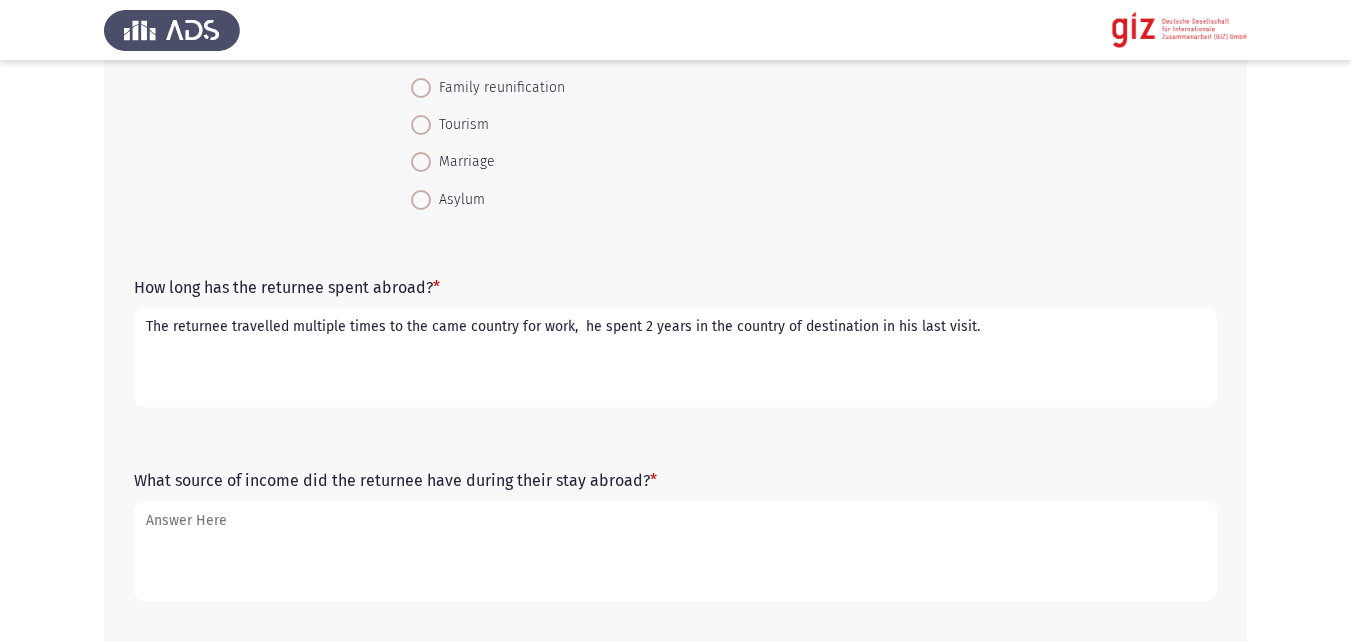 type on "The returnee travelled multiple times to the came country for work,  he spent 2 years in the country of destination in his last visit." 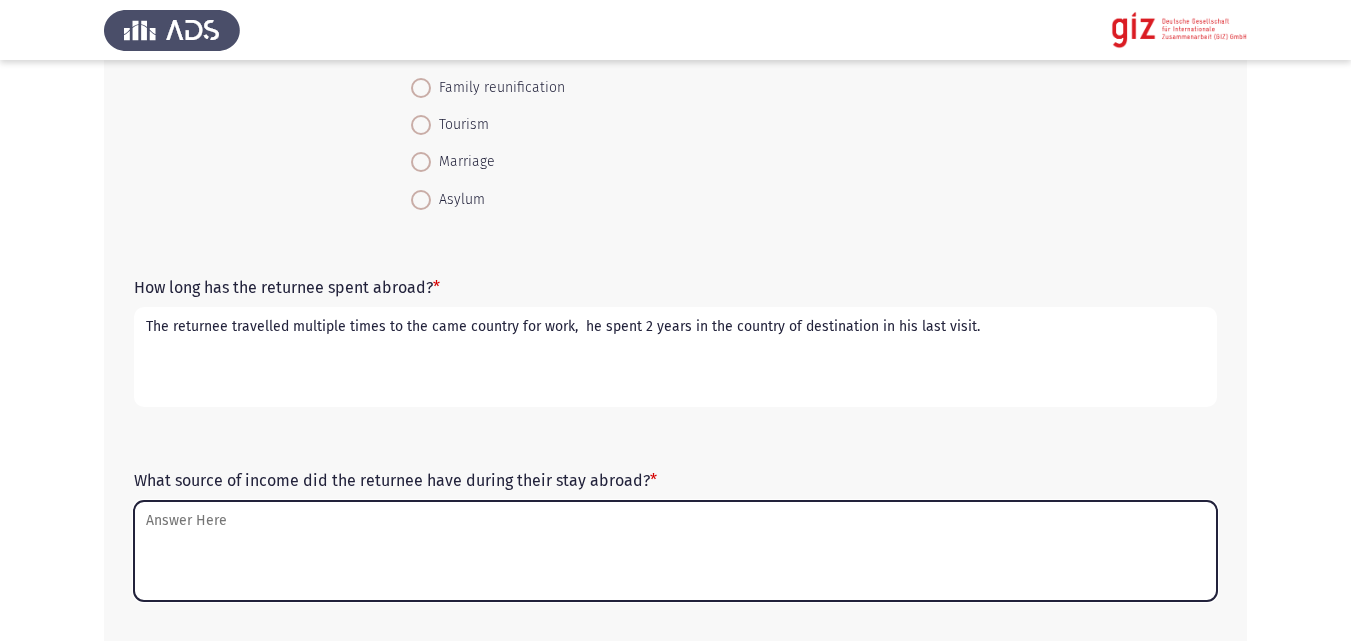 click on "What source of income did the returnee have during their stay abroad?   *" at bounding box center [675, 551] 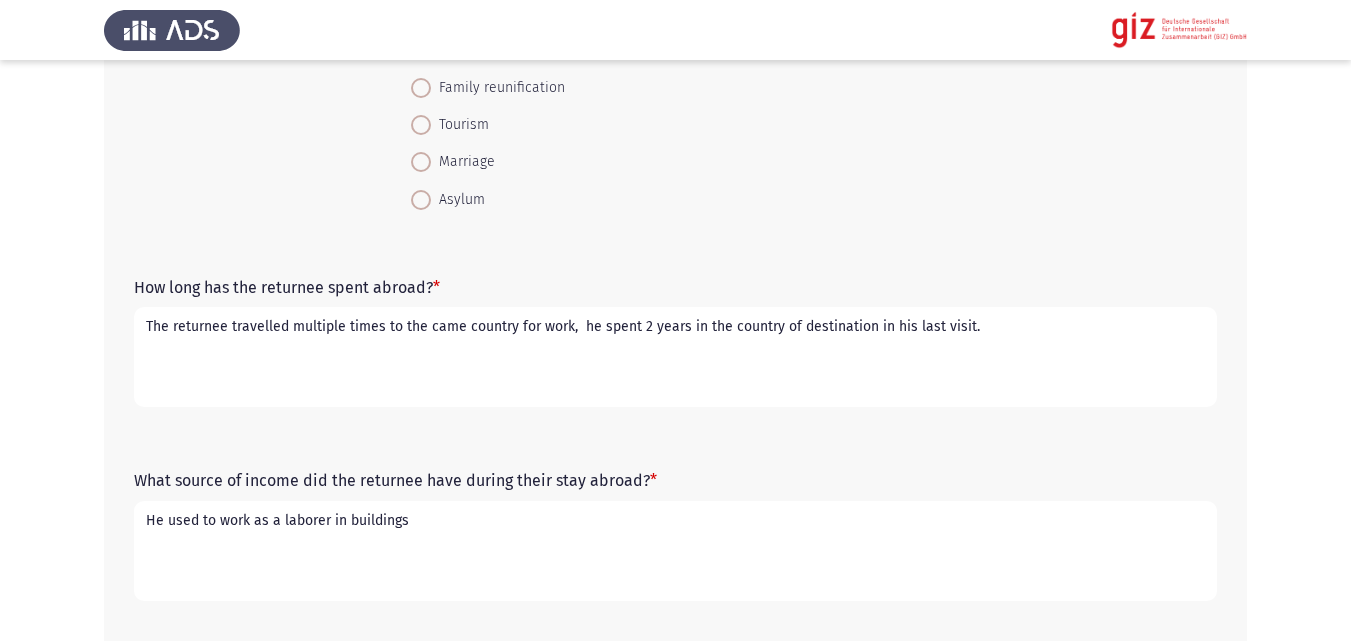 drag, startPoint x: 587, startPoint y: 524, endPoint x: 9, endPoint y: 518, distance: 578.0311 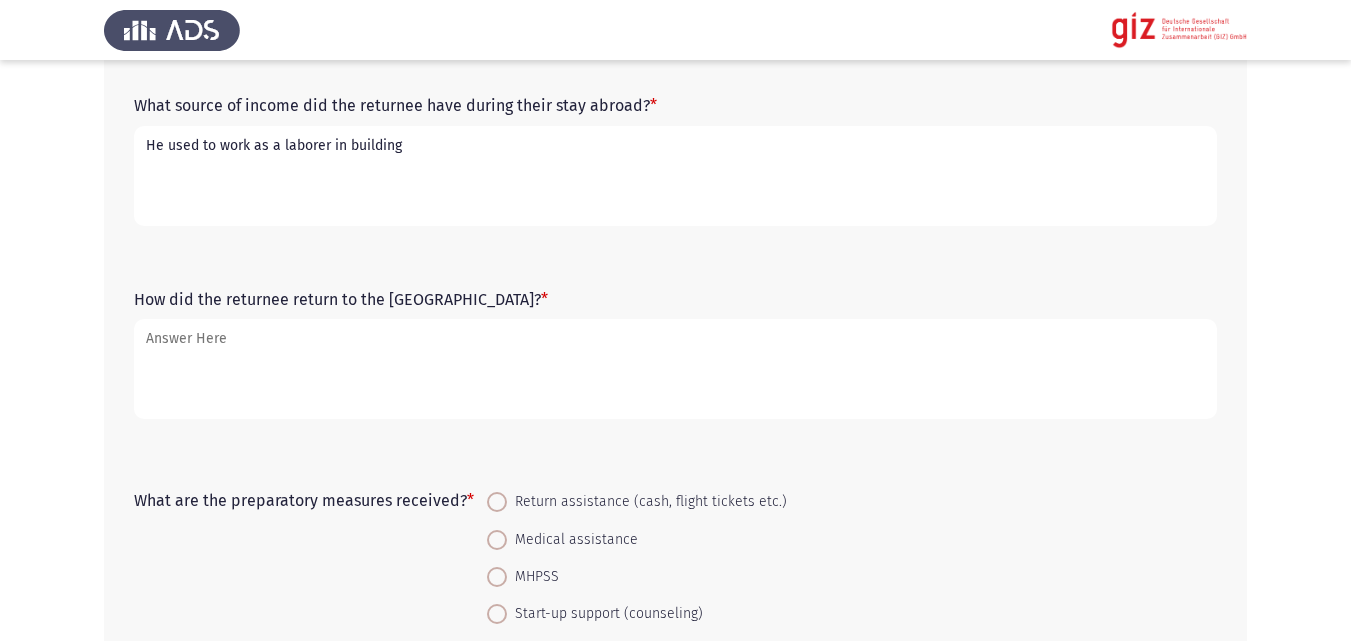 scroll, scrollTop: 827, scrollLeft: 0, axis: vertical 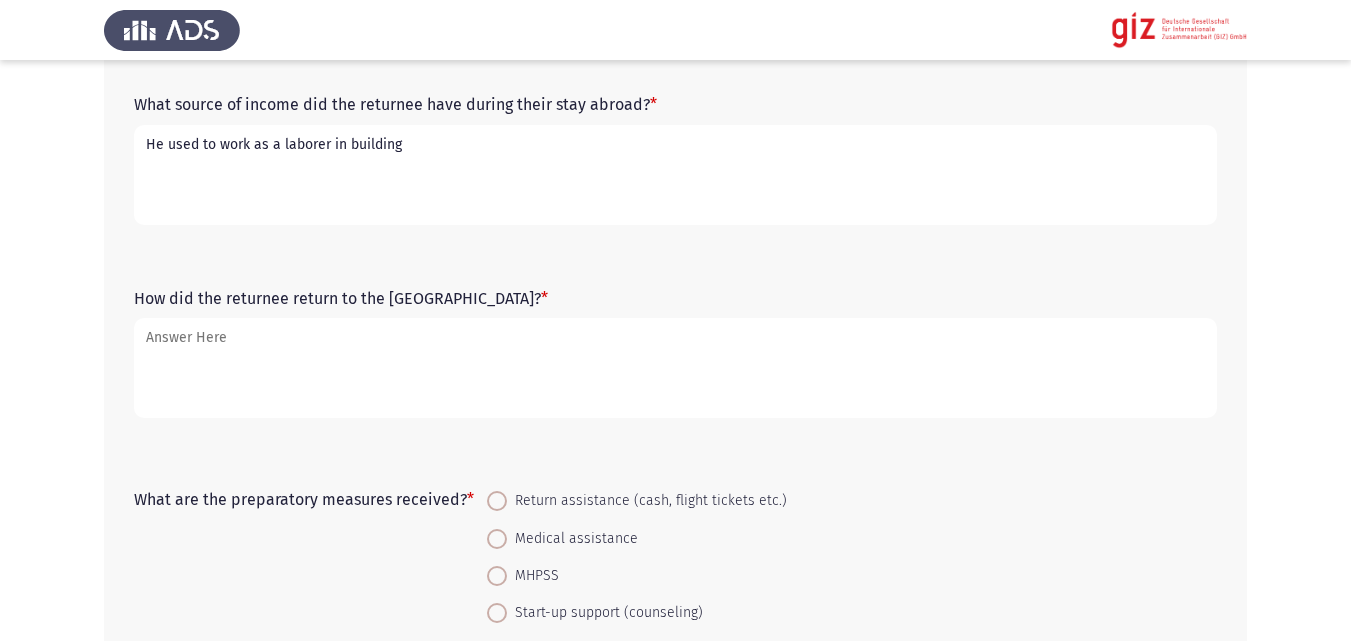 click on "He used to work as a laborer in building" at bounding box center (675, 175) 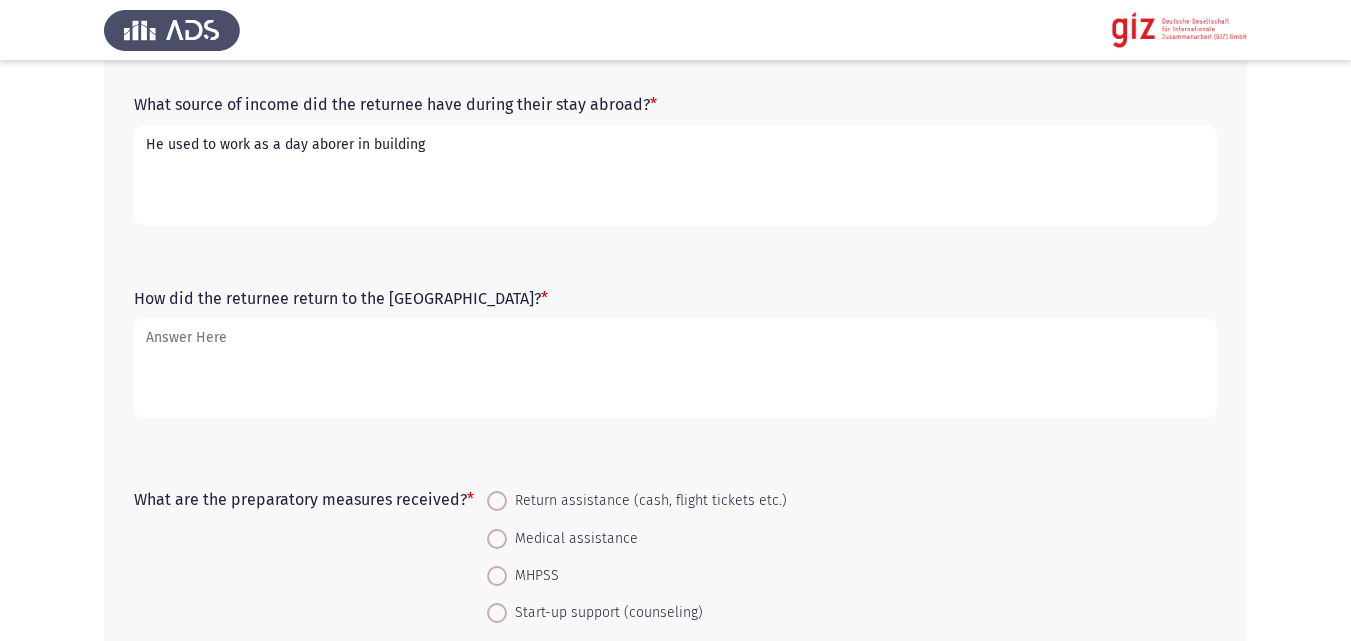 type on "He used to work as a day aborer in building" 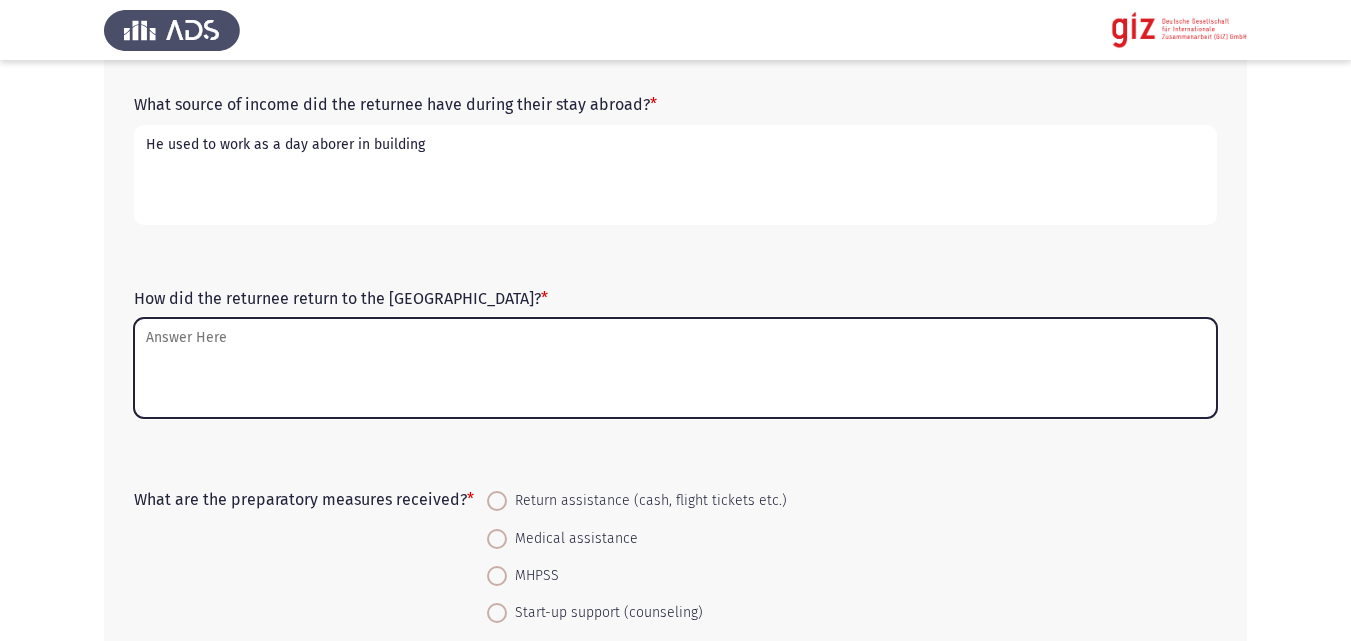 click on "How did the returnee return to the [GEOGRAPHIC_DATA]?   *" at bounding box center (675, 368) 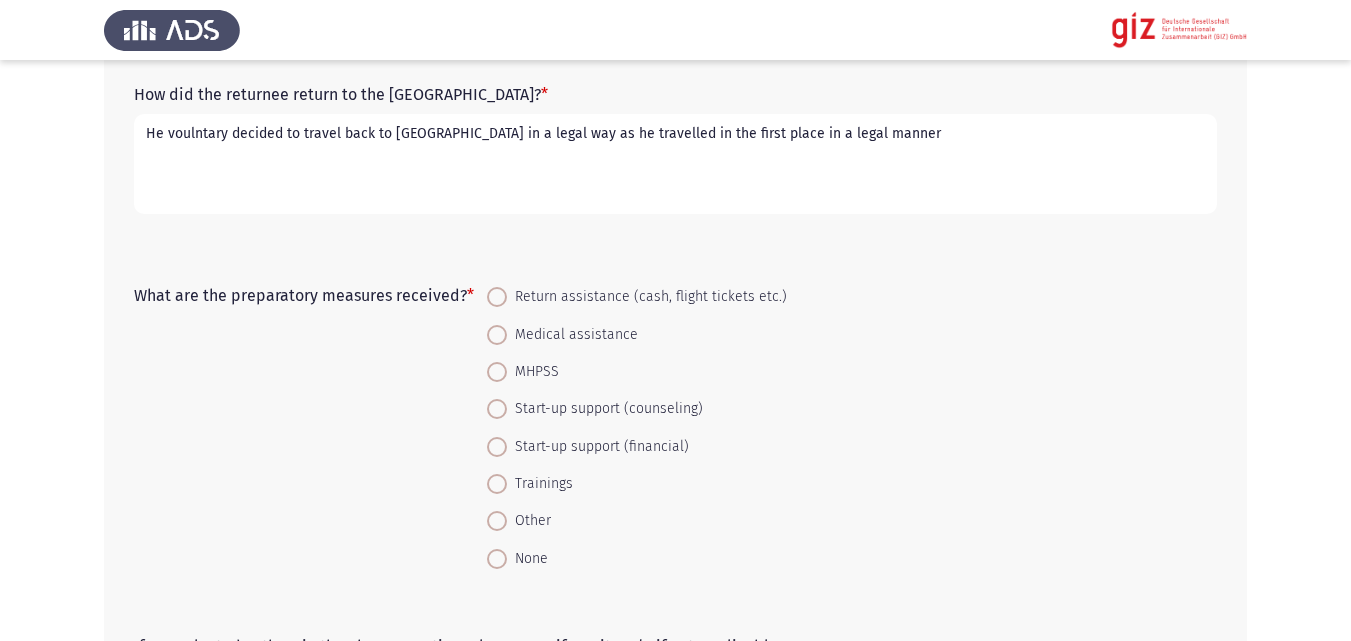 scroll, scrollTop: 1032, scrollLeft: 0, axis: vertical 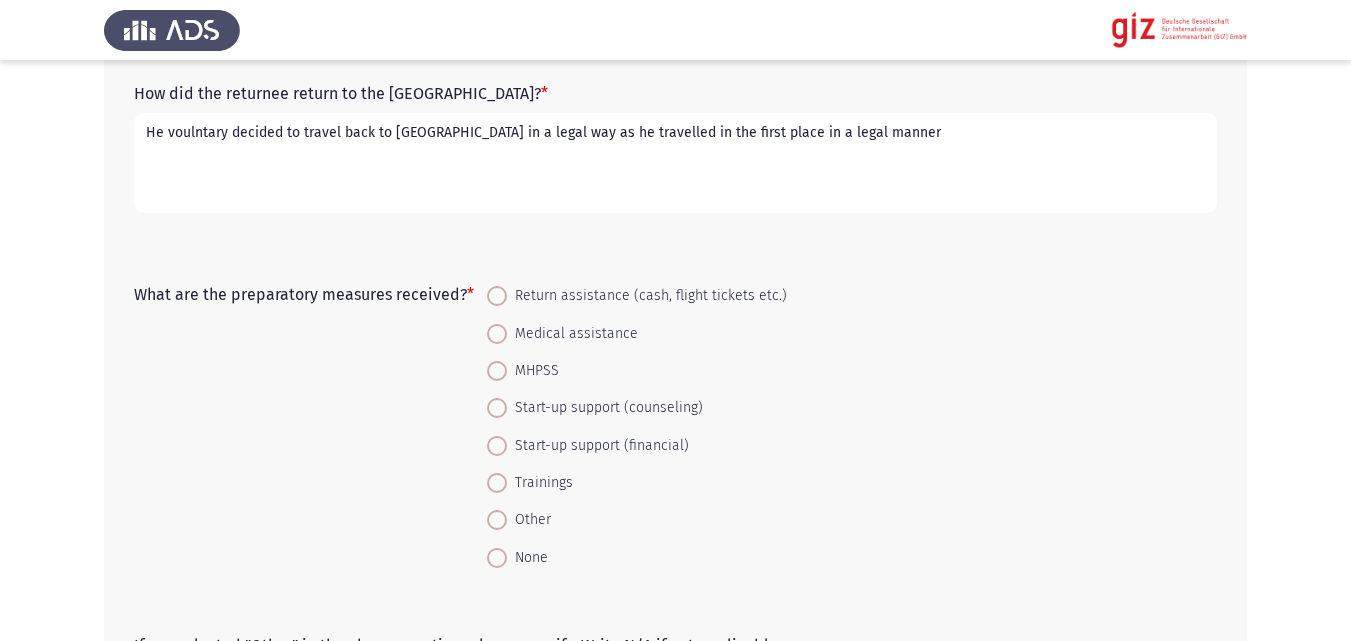 type on "He voulntary decided to travel back to [GEOGRAPHIC_DATA] in a legal way as he travelled in the first place in a legal manner" 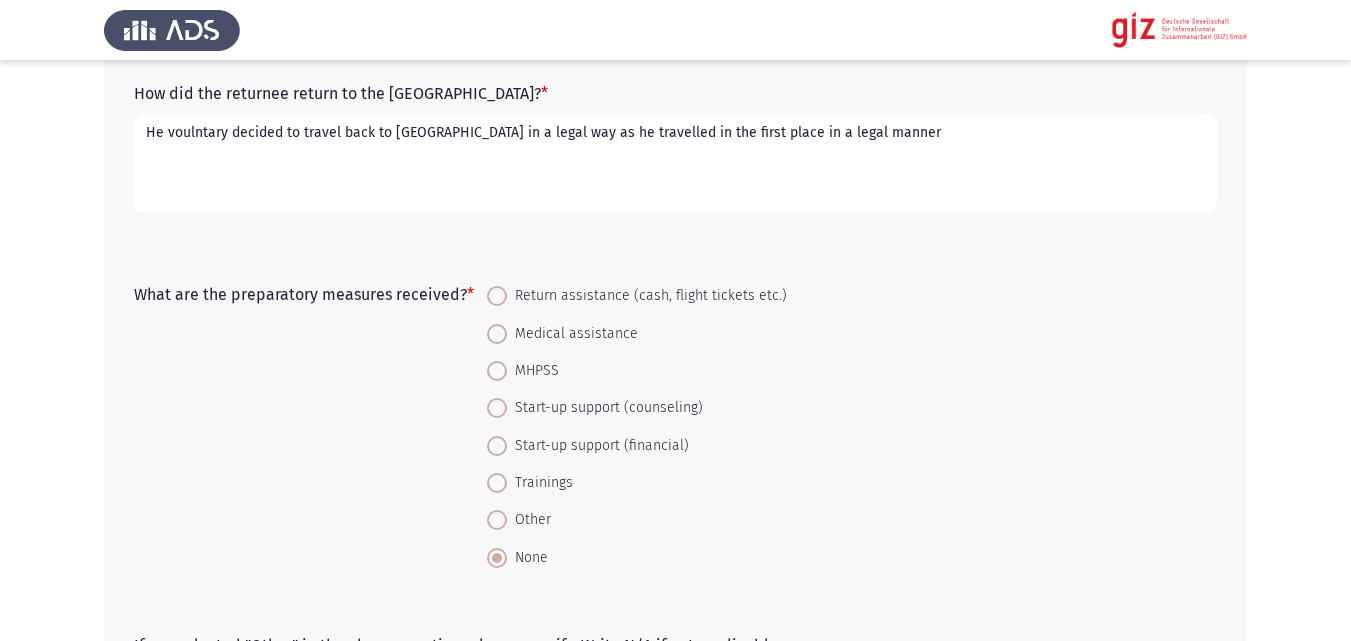 click on "He voulntary decided to travel back to [GEOGRAPHIC_DATA] in a legal way as he travelled in the first place in a legal manner" at bounding box center (675, 163) 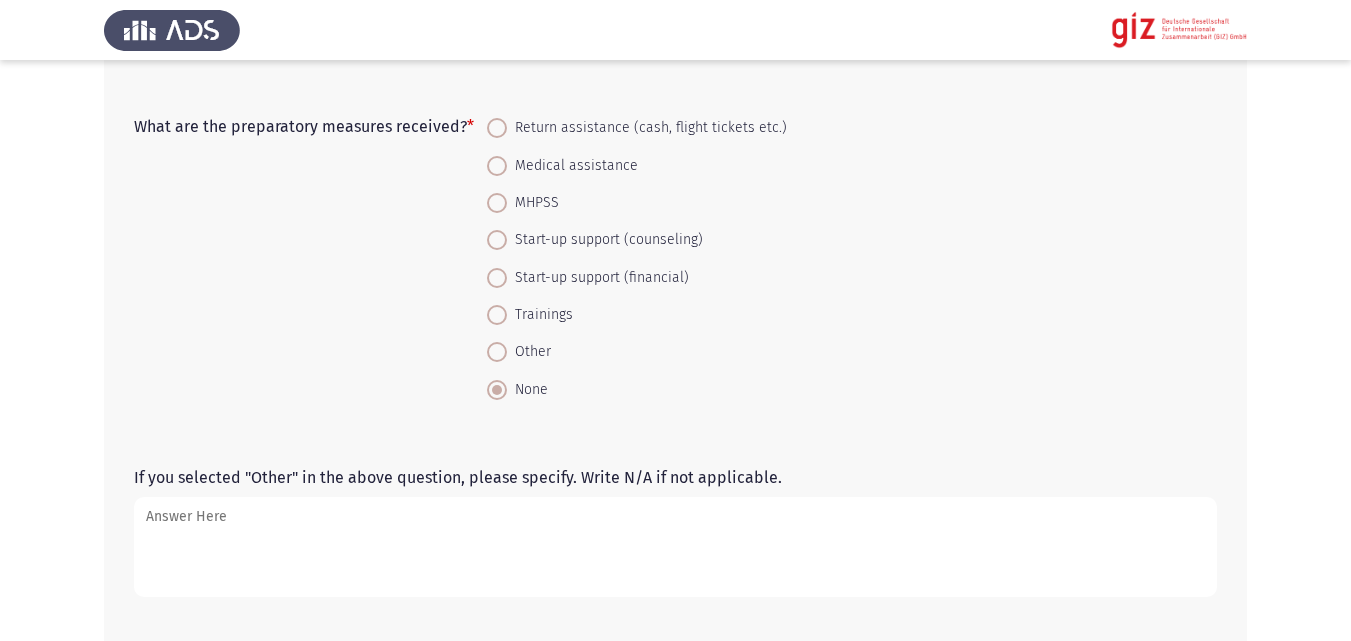 click on "What are the preparatory measures received?   *    Return assistance (cash, flight tickets etc.)     Medical assistance     MHPSS     Start-up support (counseling)     Start-up support (financial)     Trainings     Other     None" 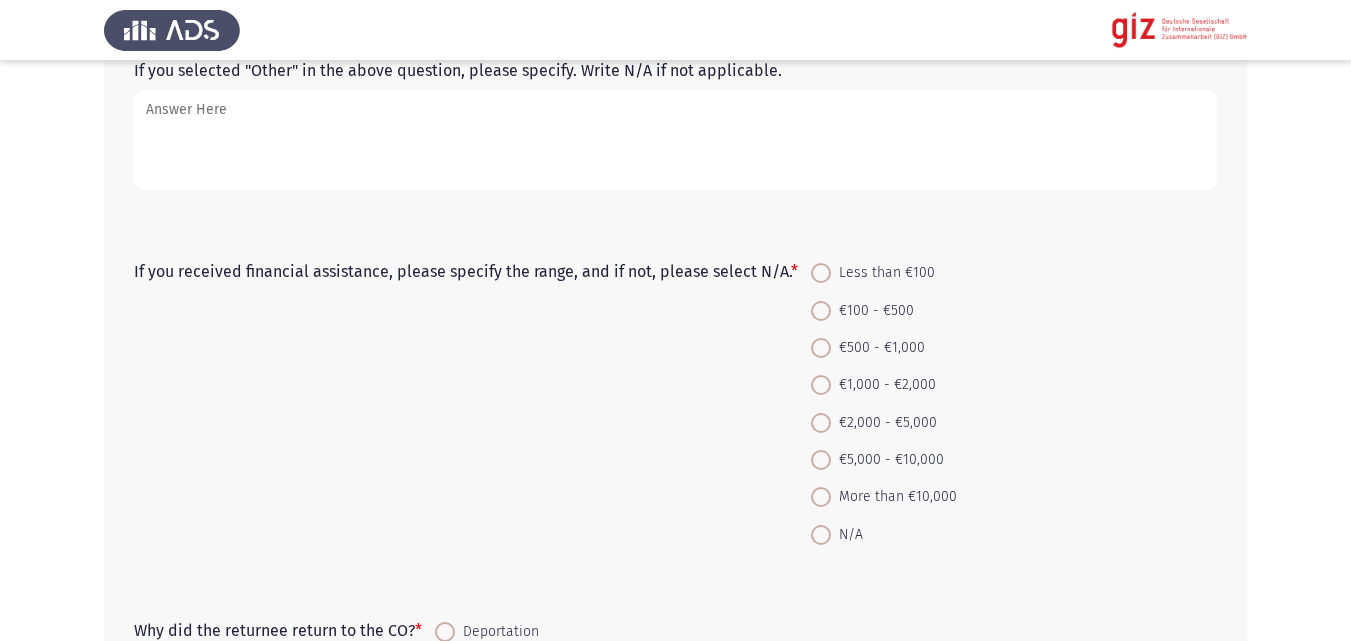 scroll, scrollTop: 1608, scrollLeft: 0, axis: vertical 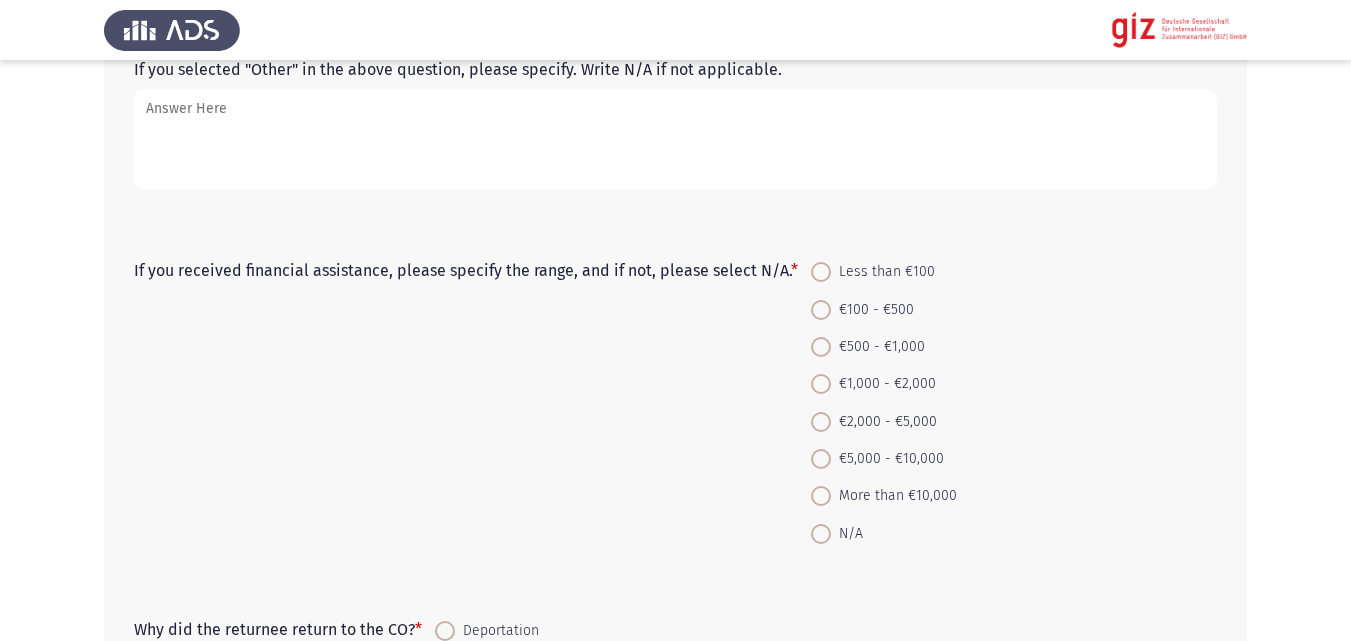 click on "N/A" at bounding box center [847, 534] 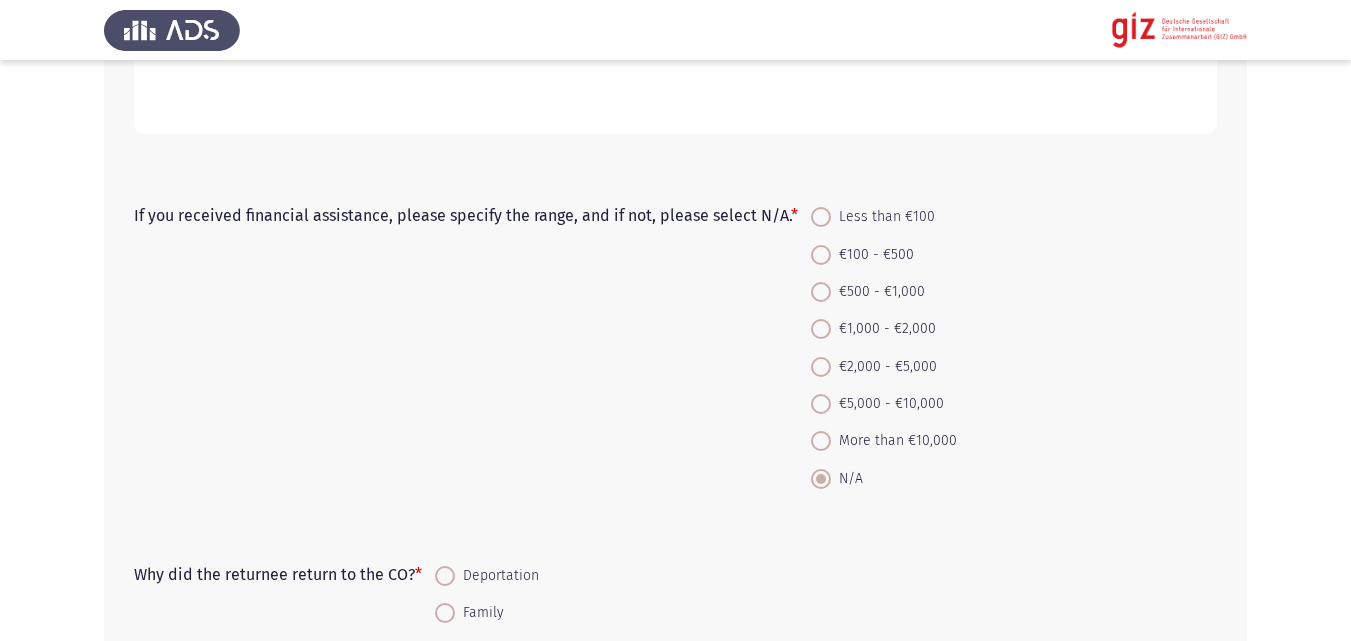 scroll, scrollTop: 1917, scrollLeft: 0, axis: vertical 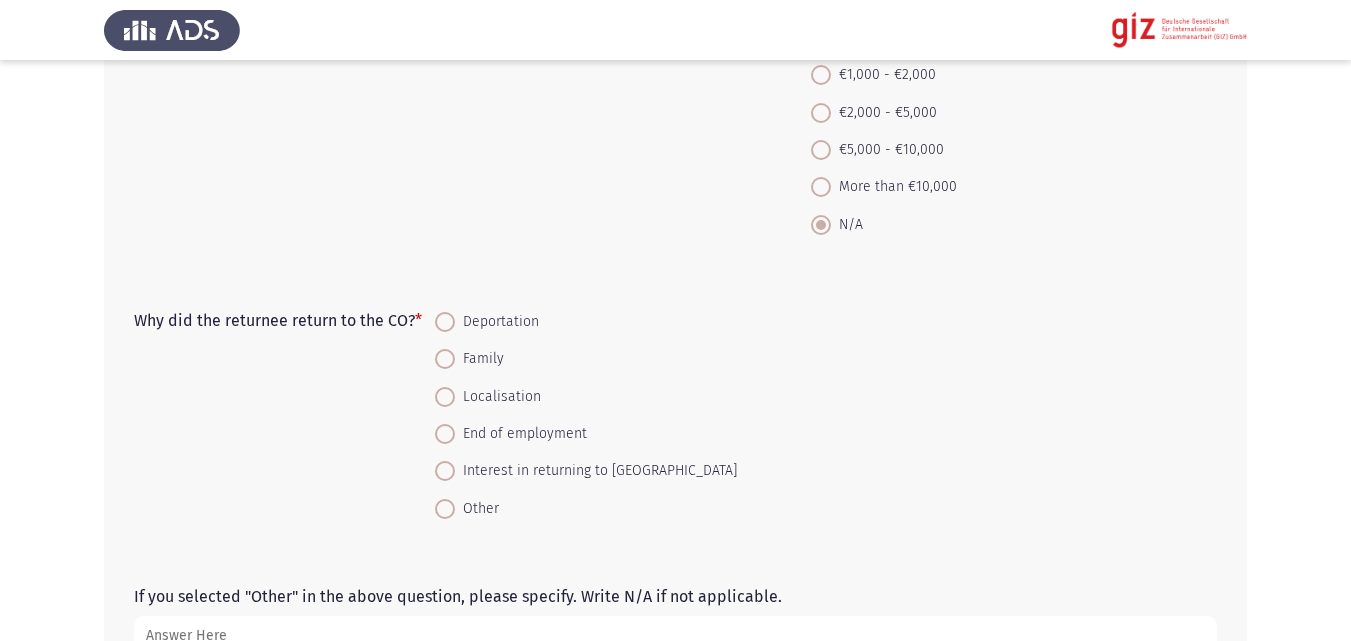 click on "Other" at bounding box center (477, 509) 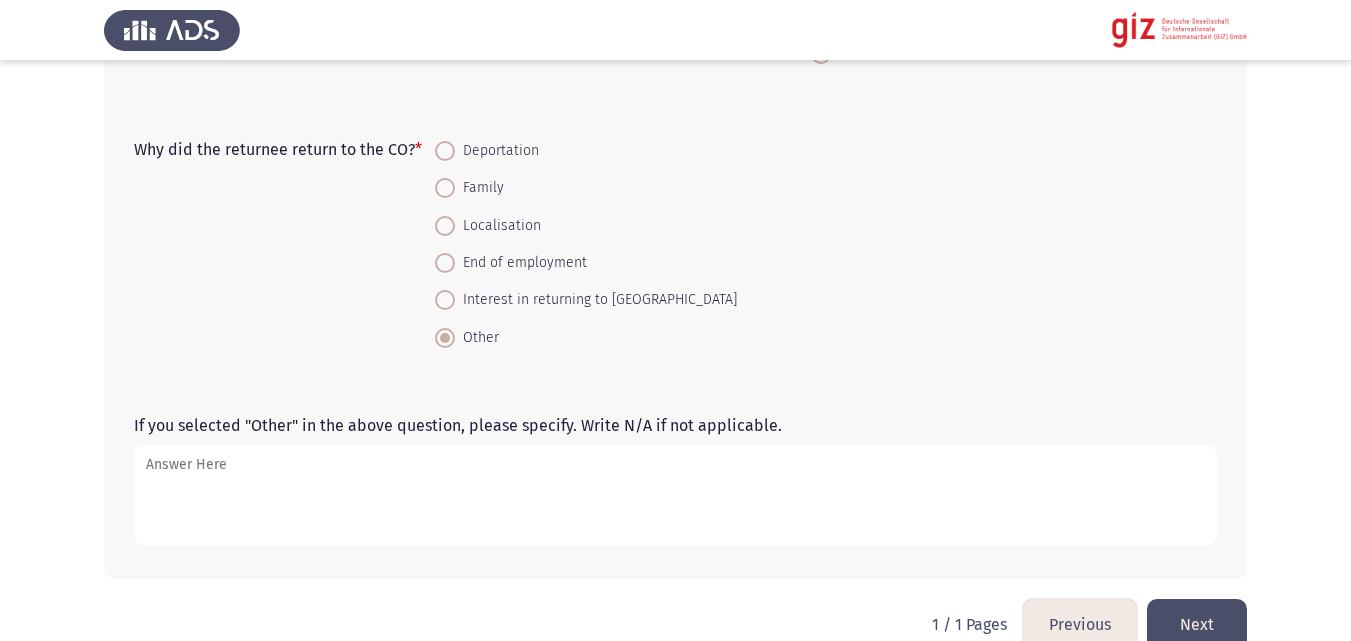 scroll, scrollTop: 2126, scrollLeft: 0, axis: vertical 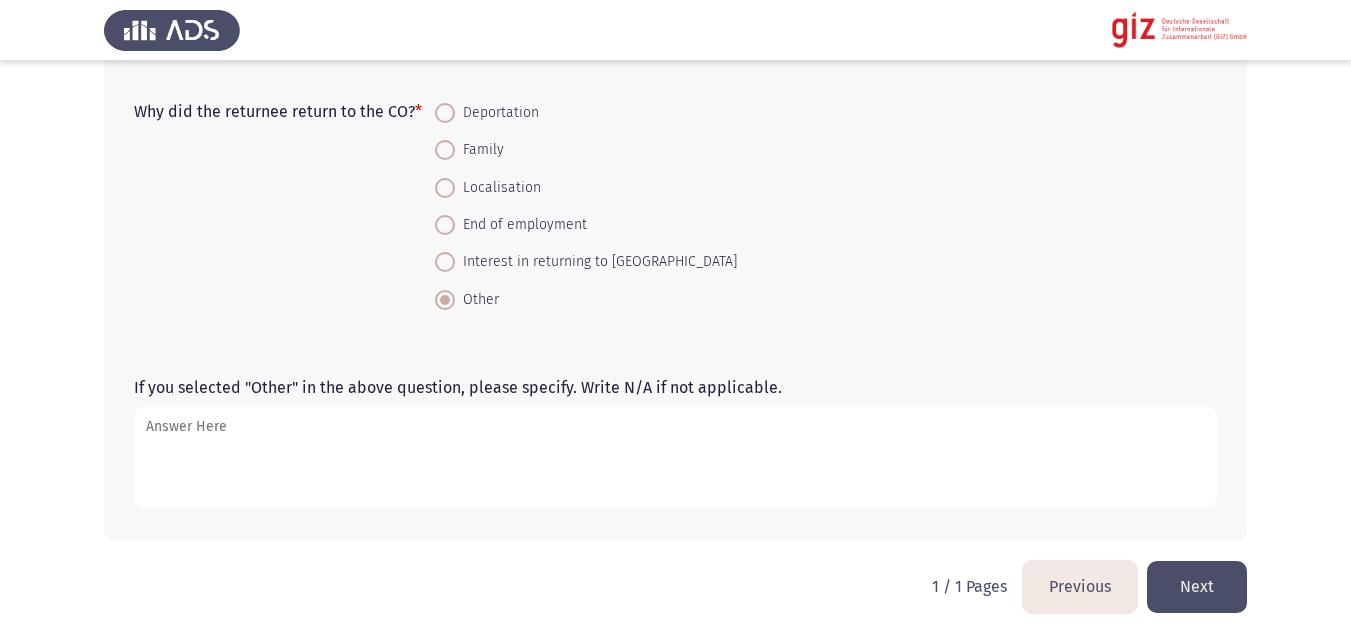 click on "If you selected "Other" in the above question, please specify. Write N/A if not applicable." at bounding box center (675, 457) 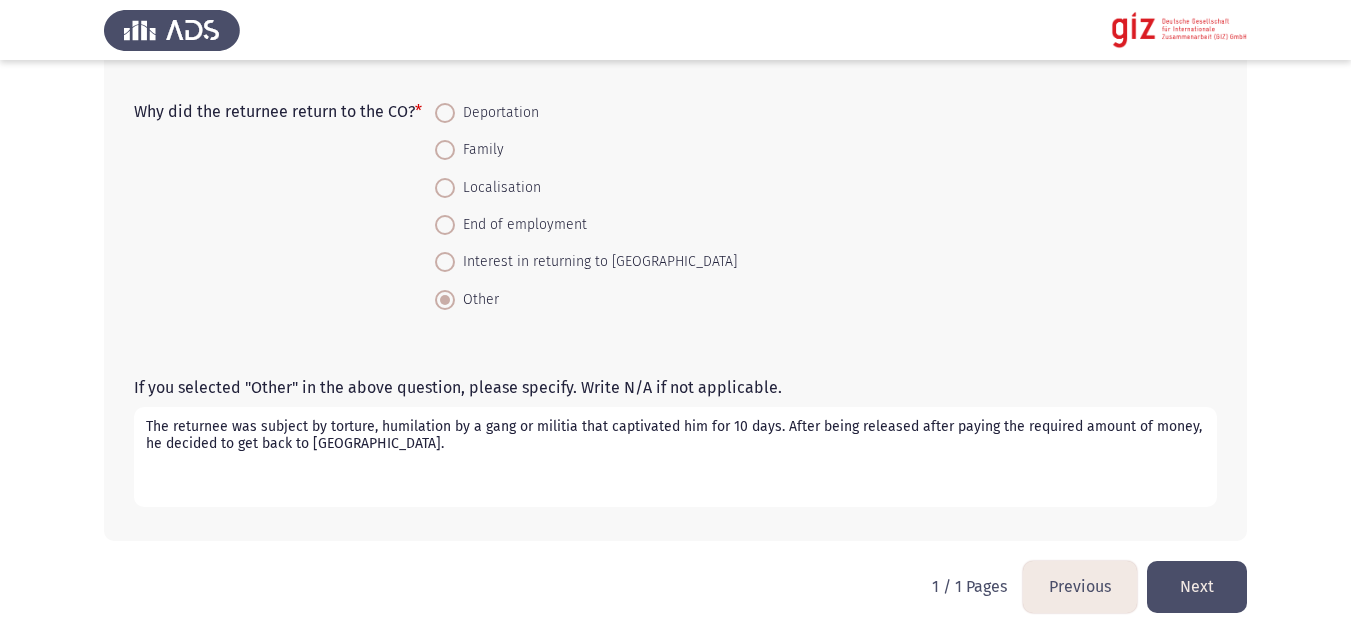 type on "The returnee was subject by torture, humilation by a gang or militia that captivated him for 10 days. After being released after paying the required amount of money, he decided to get back to [GEOGRAPHIC_DATA]." 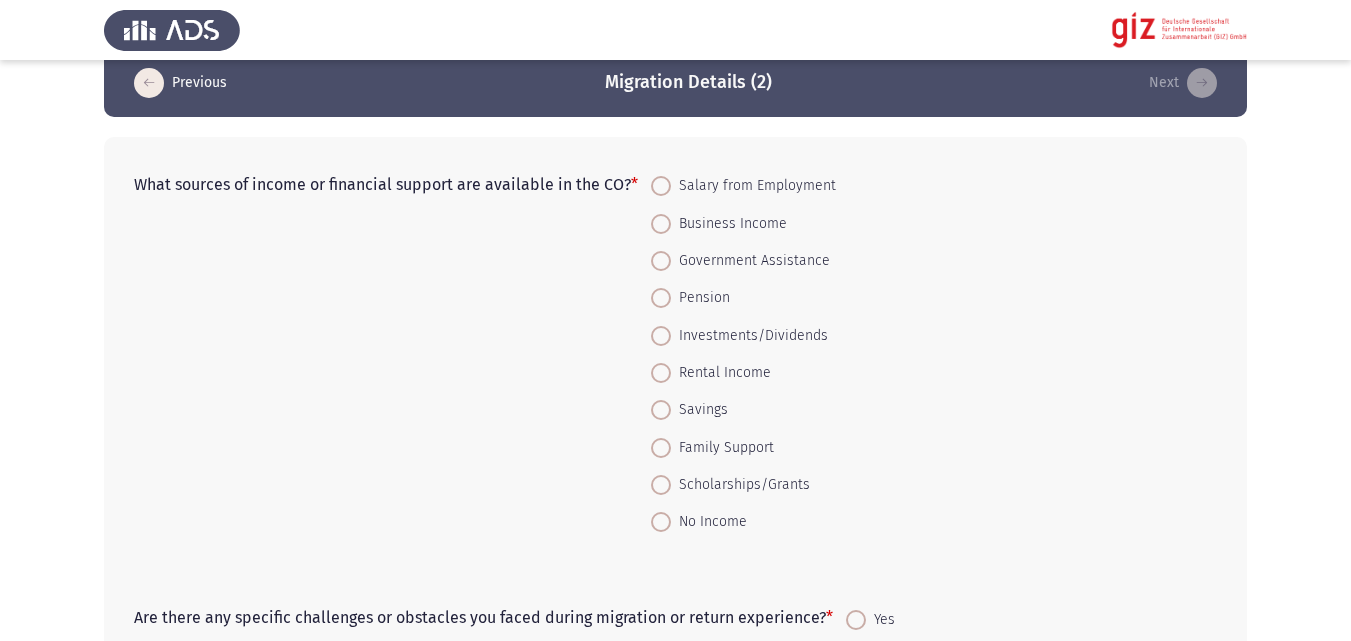 scroll, scrollTop: 37, scrollLeft: 0, axis: vertical 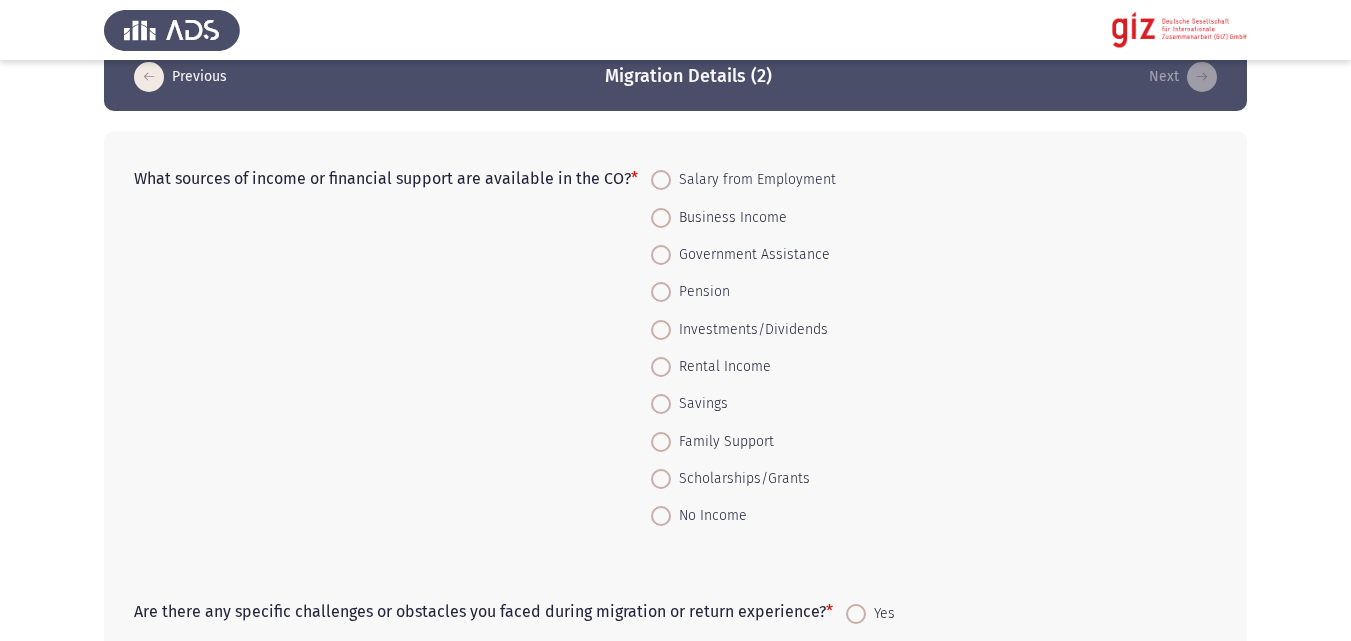 click on "Salary from Employment" at bounding box center [753, 180] 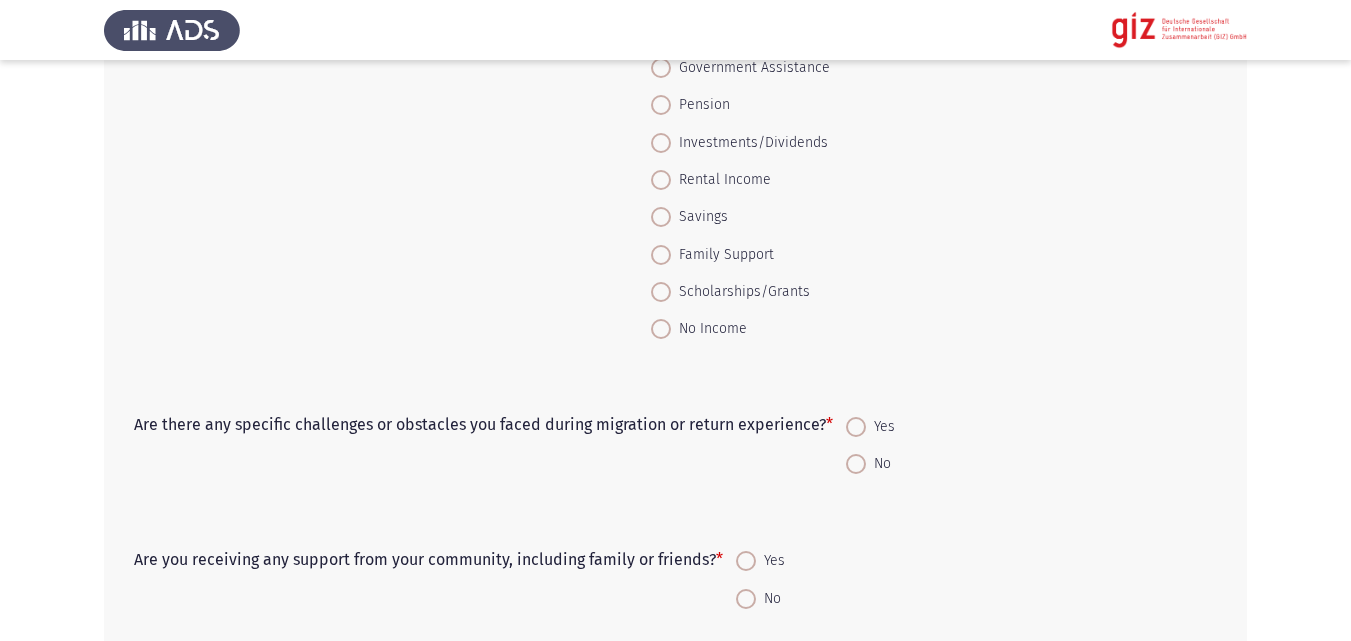 scroll, scrollTop: 230, scrollLeft: 0, axis: vertical 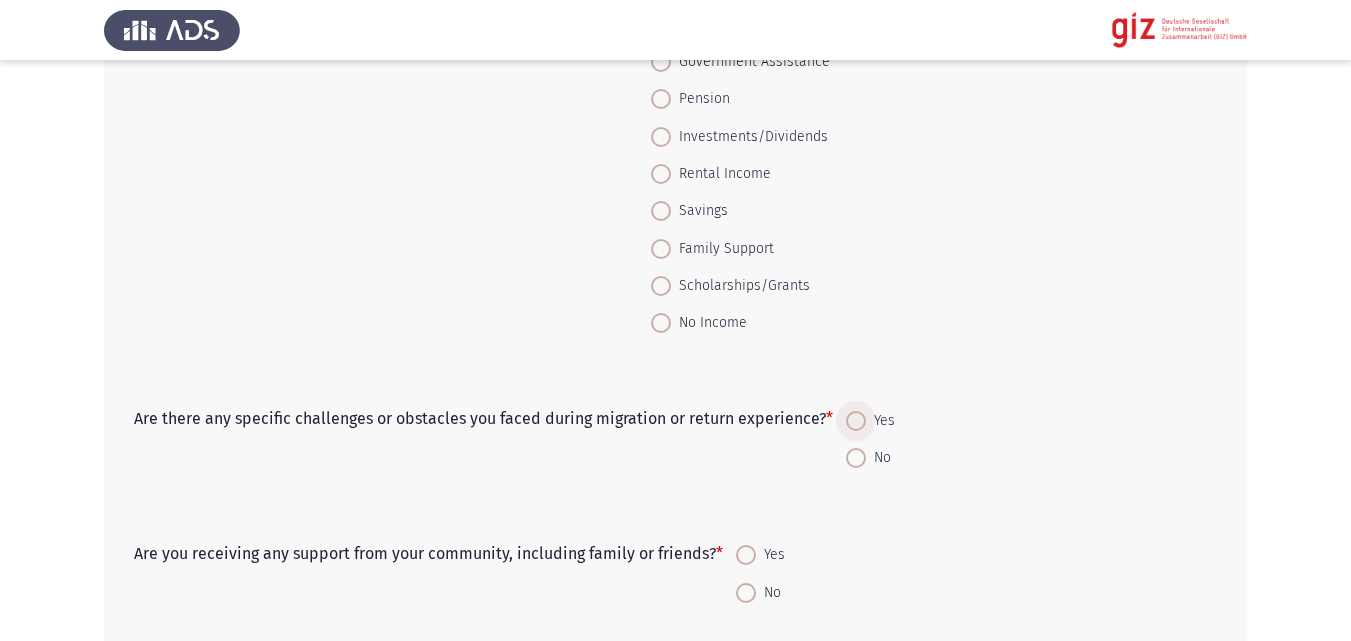 click on "Yes" at bounding box center (880, 421) 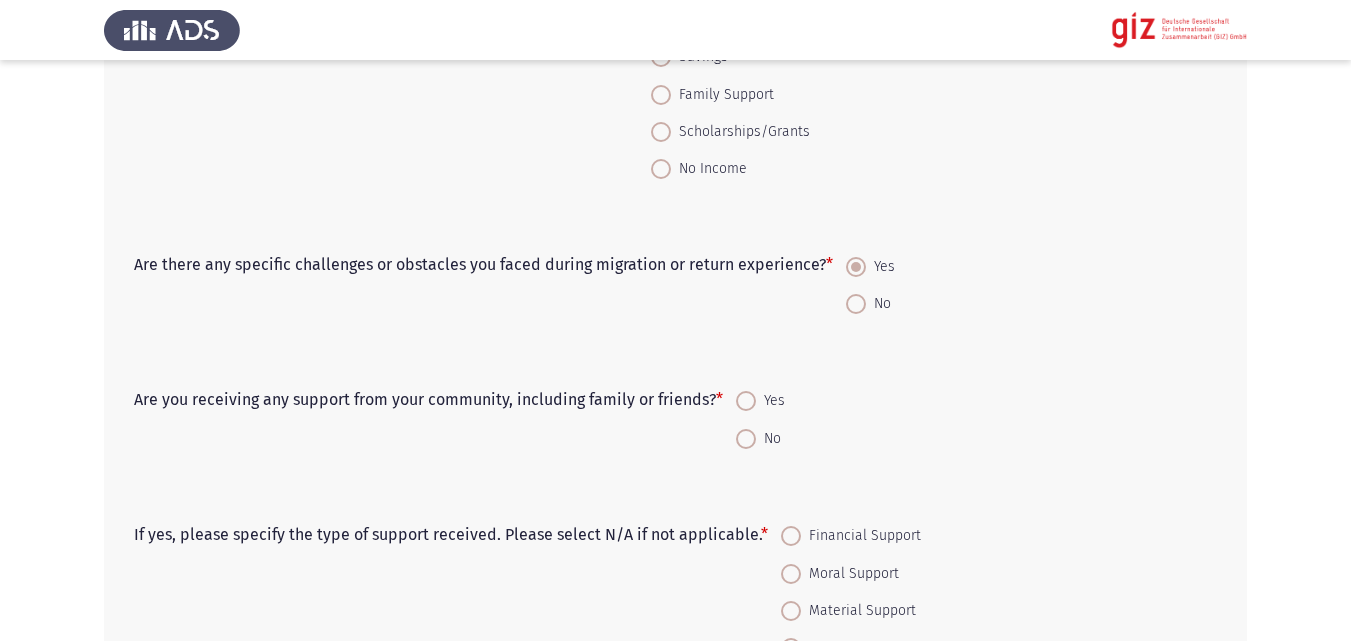 scroll, scrollTop: 421, scrollLeft: 0, axis: vertical 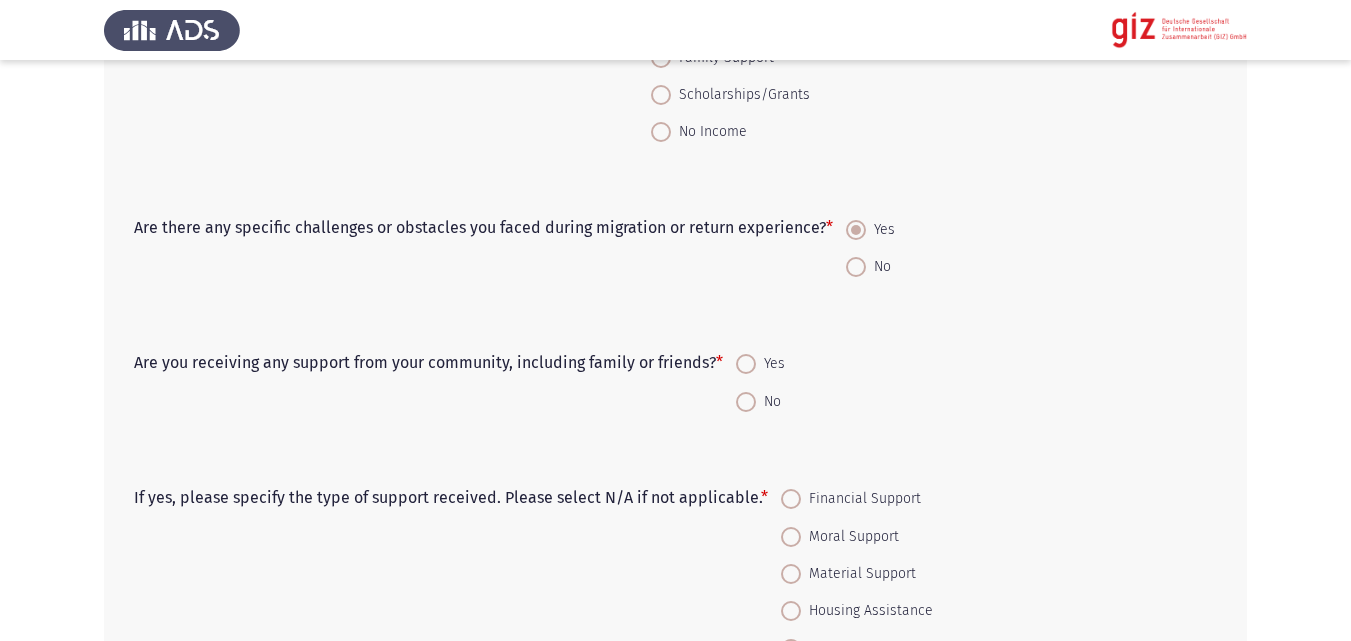 click on "No" at bounding box center [768, 402] 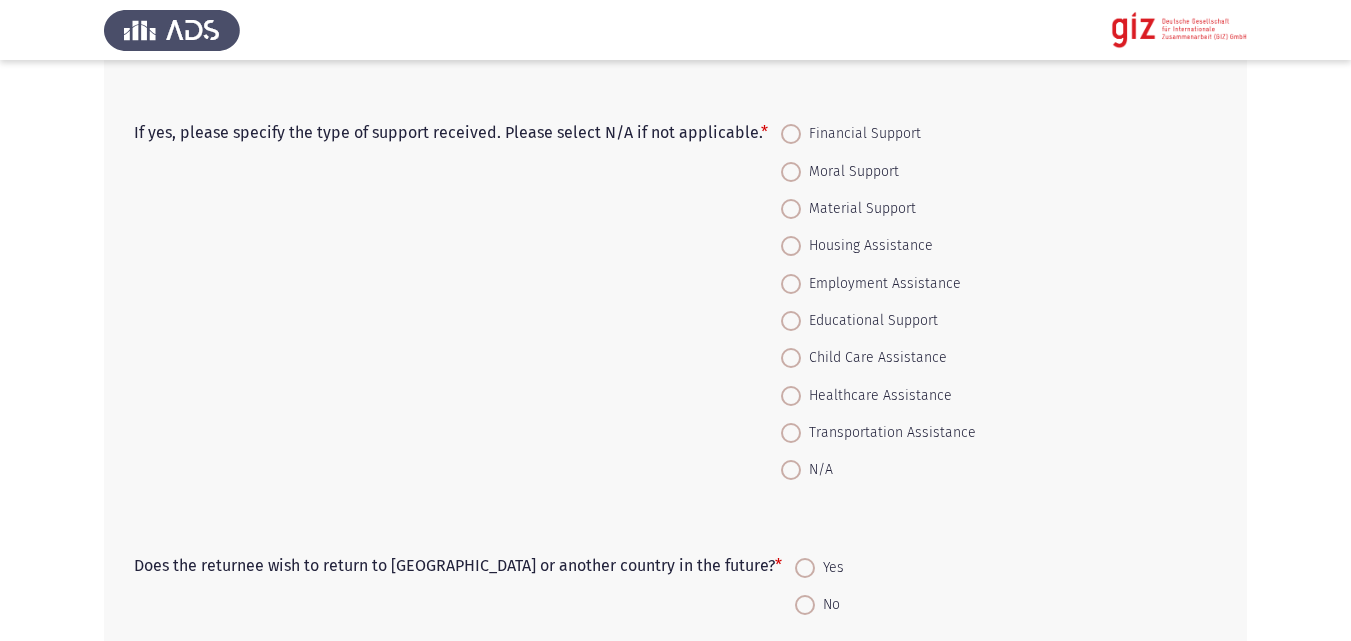 scroll, scrollTop: 812, scrollLeft: 0, axis: vertical 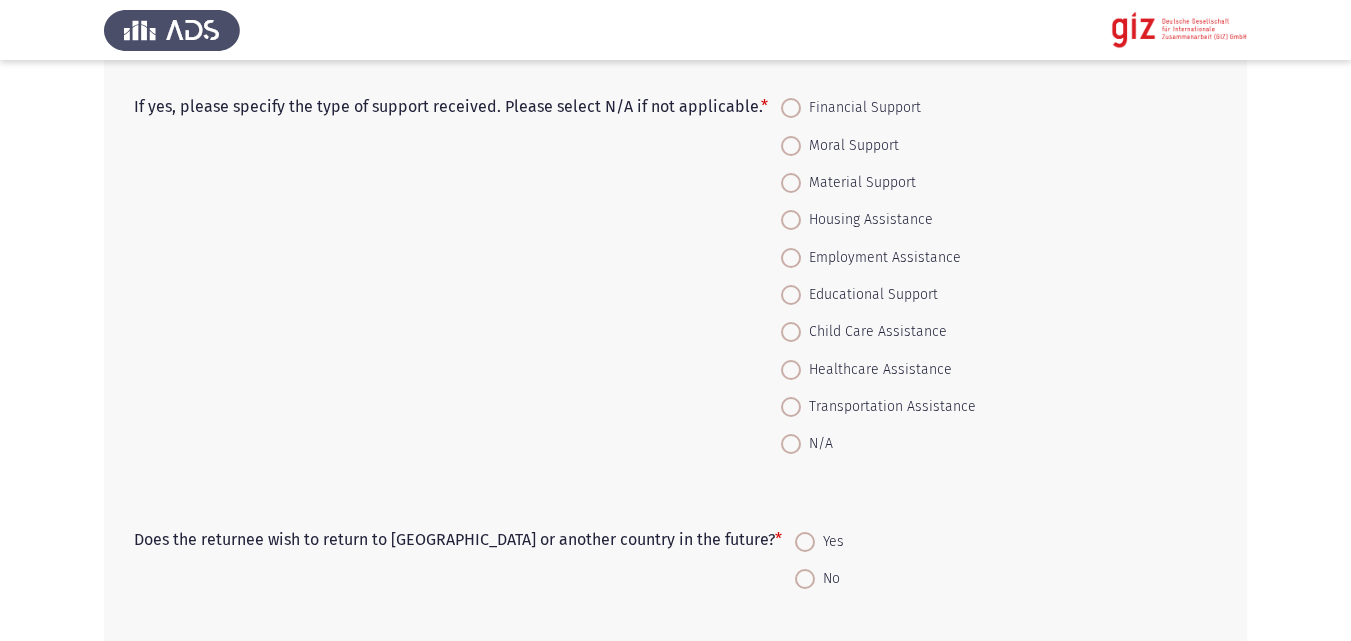 click on "N/A" at bounding box center (878, 443) 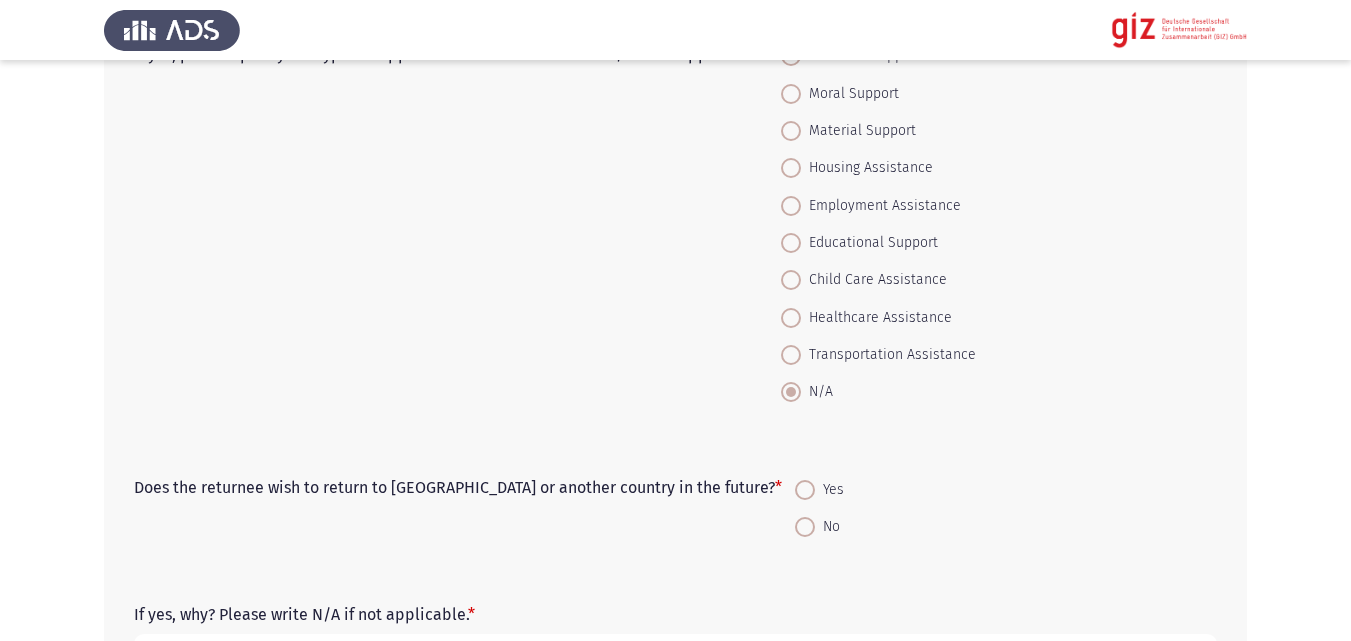 scroll, scrollTop: 873, scrollLeft: 0, axis: vertical 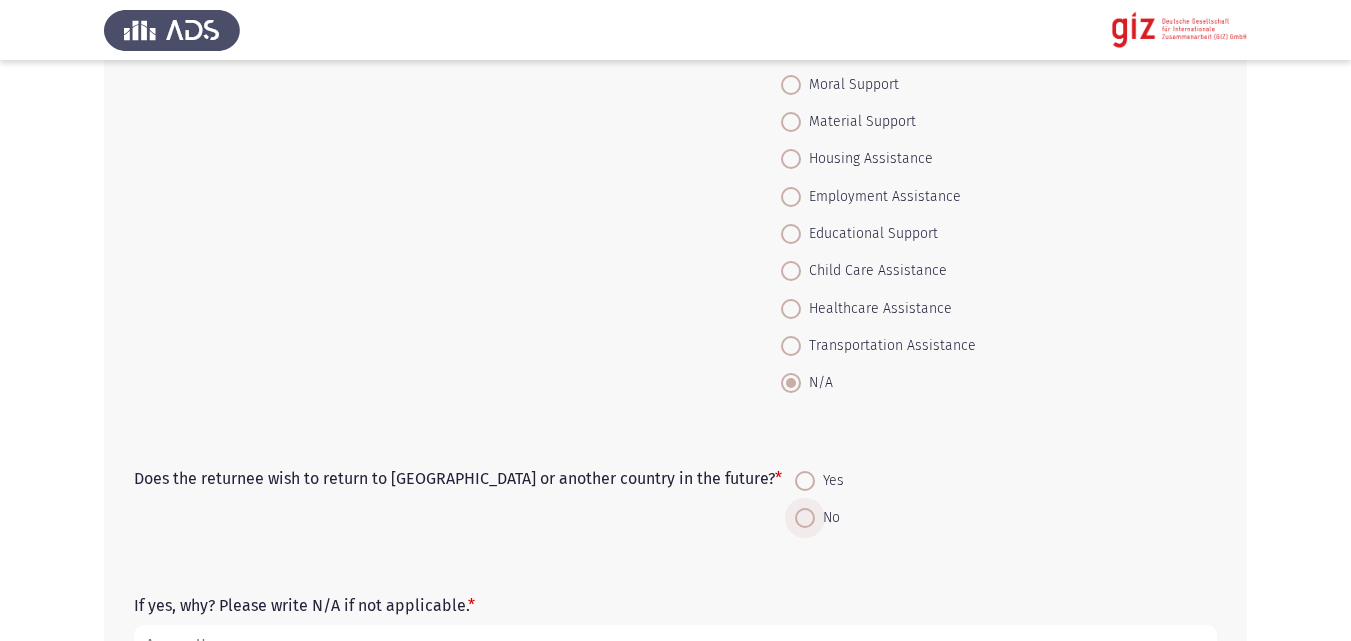 click at bounding box center (805, 518) 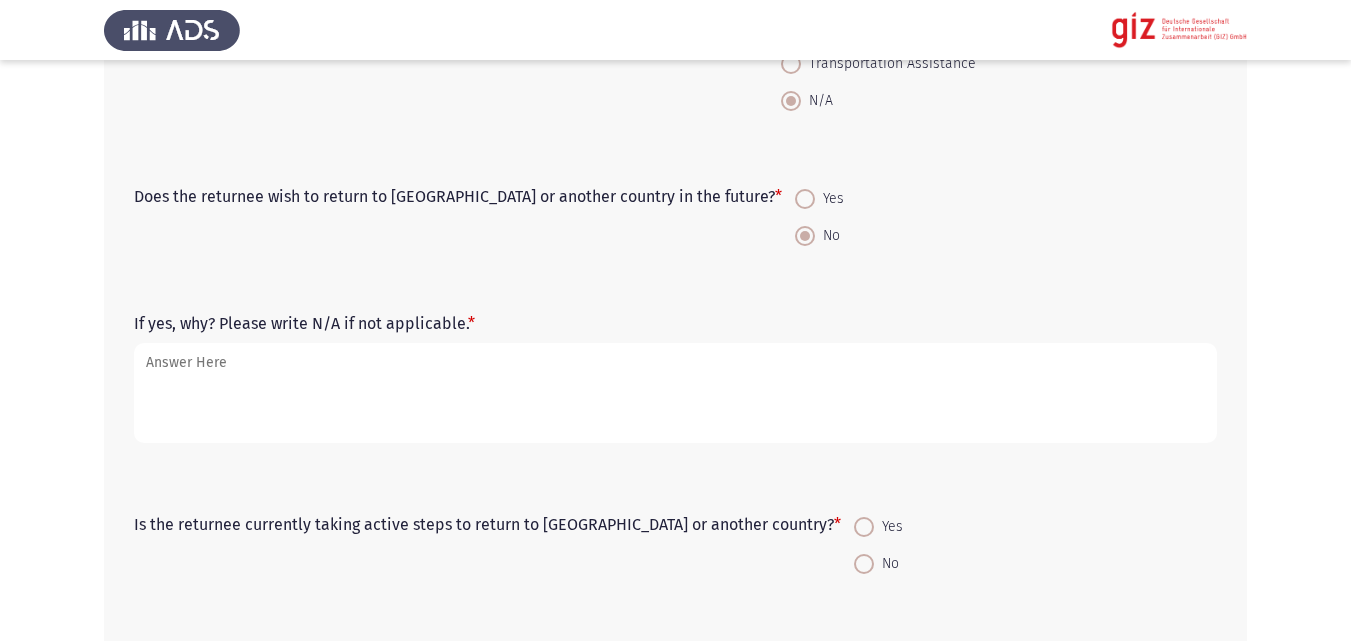 scroll, scrollTop: 1274, scrollLeft: 0, axis: vertical 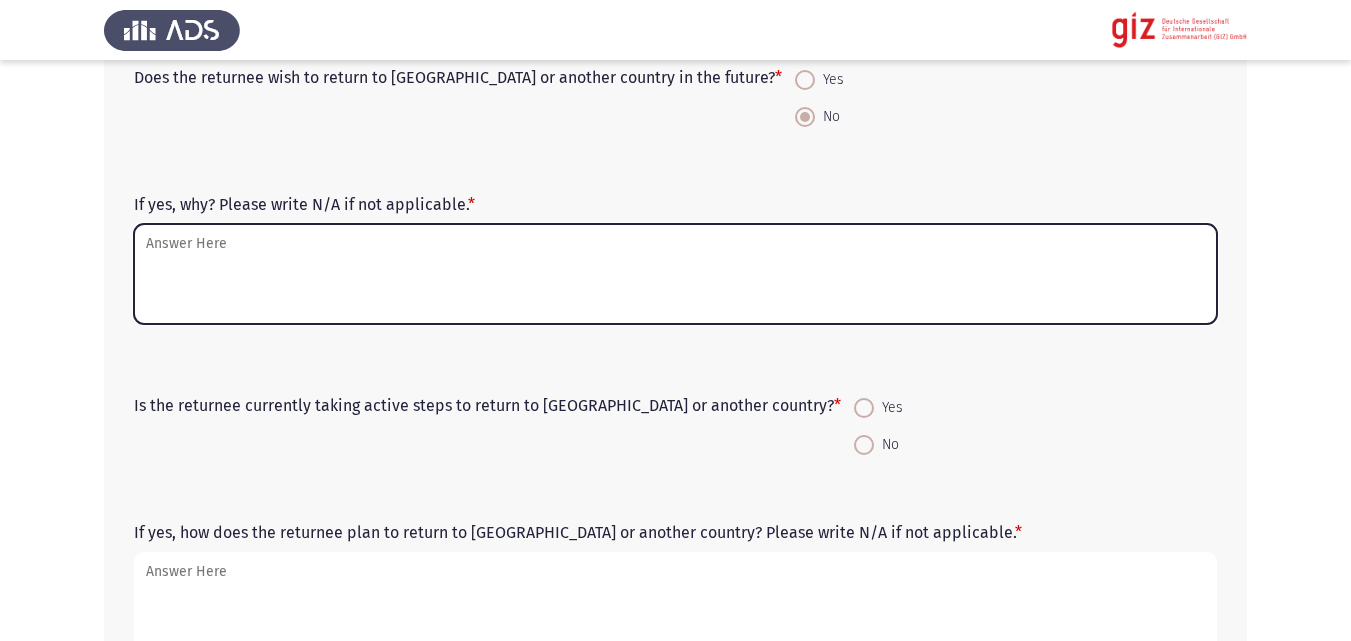 click on "If yes, why? Please write N/A if not applicable.   *" at bounding box center (675, 274) 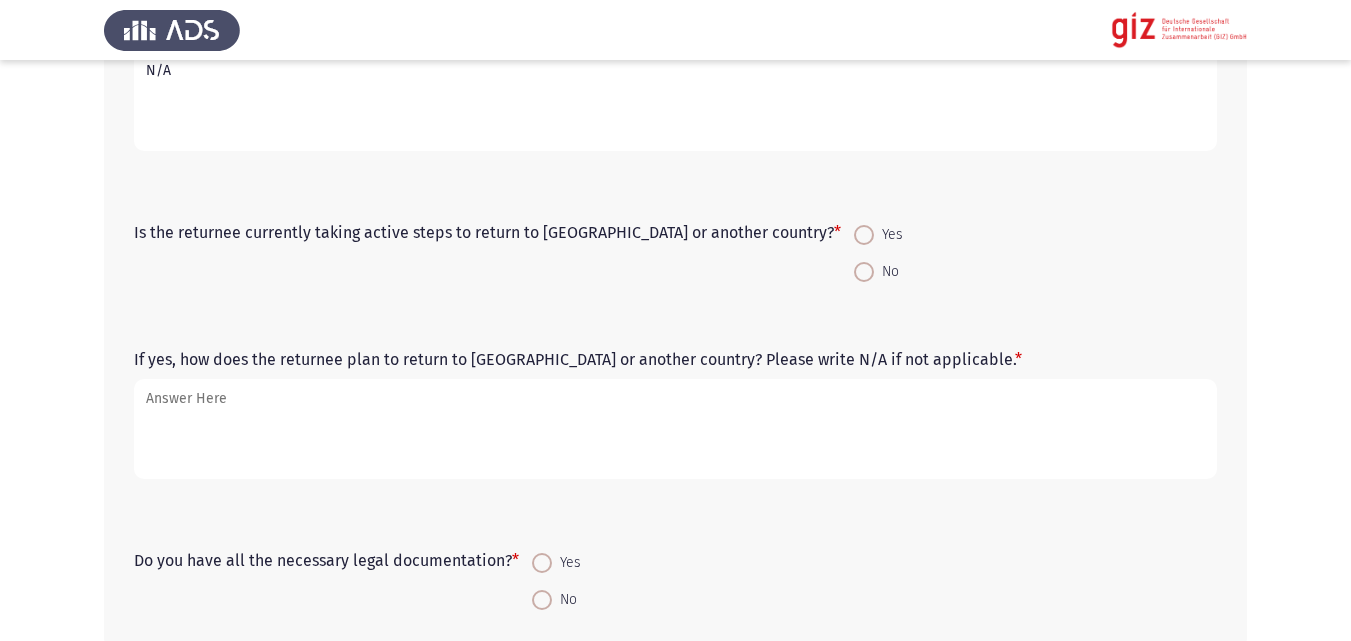 scroll, scrollTop: 1448, scrollLeft: 0, axis: vertical 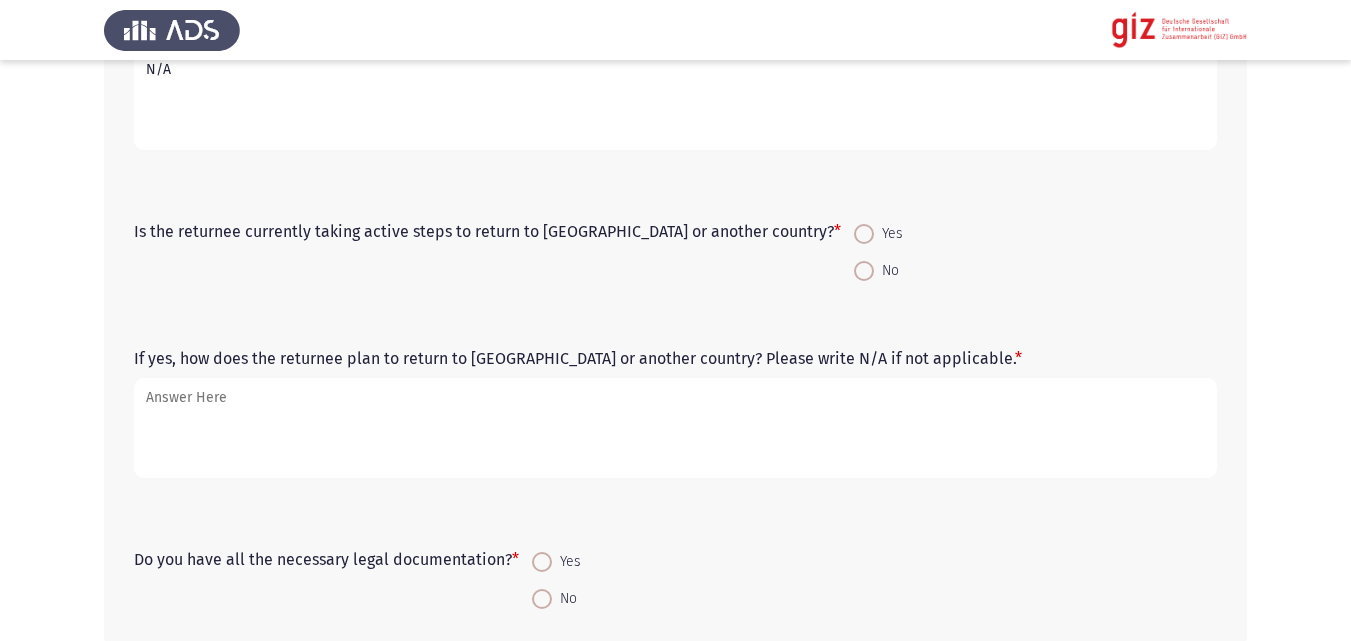 type on "N/A" 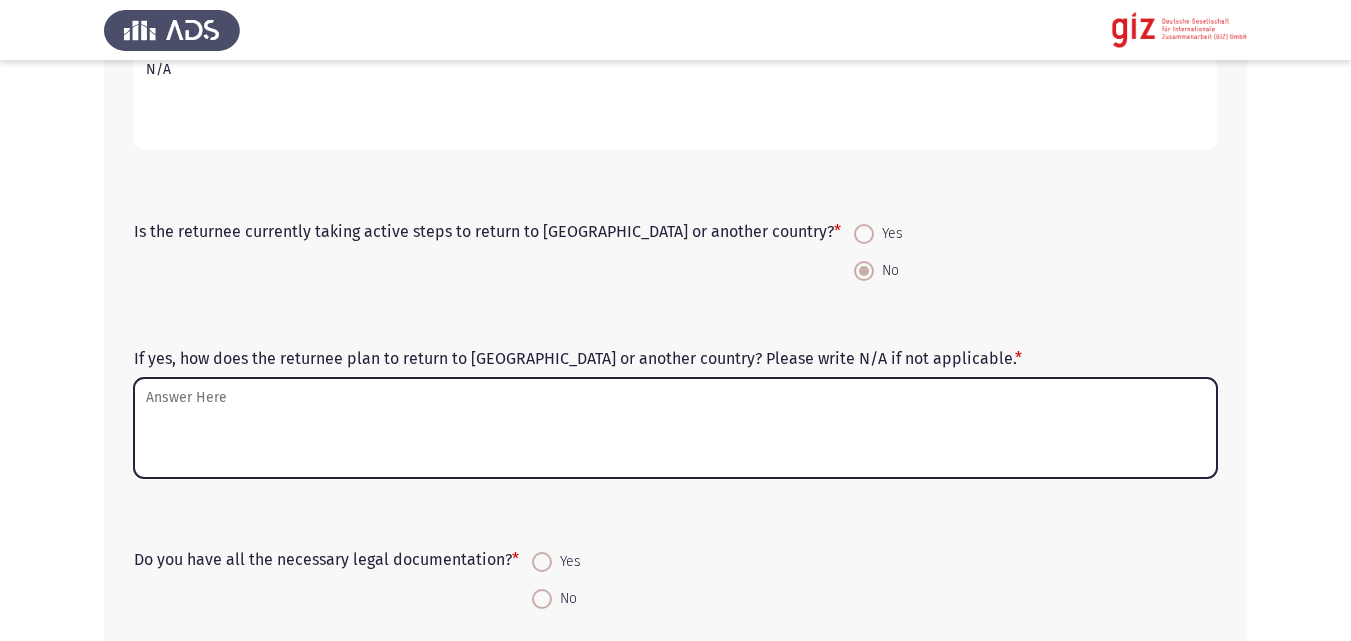 click on "If yes, how does the returnee plan to return to [GEOGRAPHIC_DATA] or another country? Please write N/A if not applicable.   *" at bounding box center (675, 428) 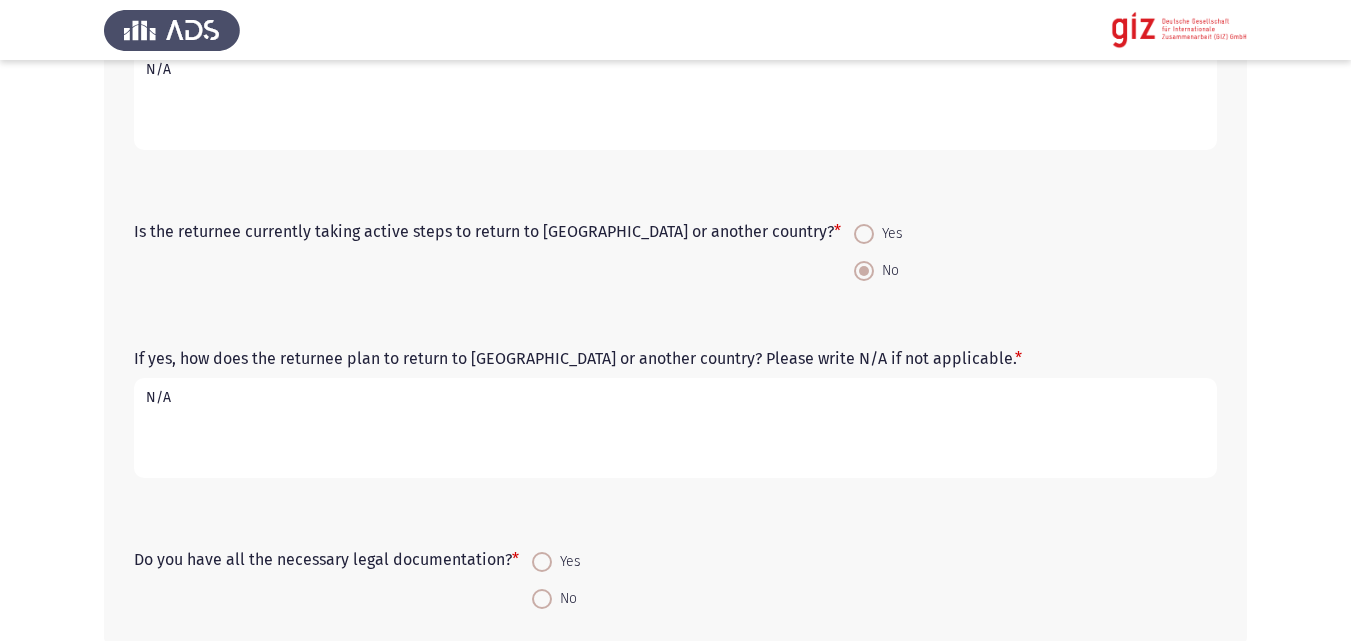 scroll, scrollTop: 1554, scrollLeft: 0, axis: vertical 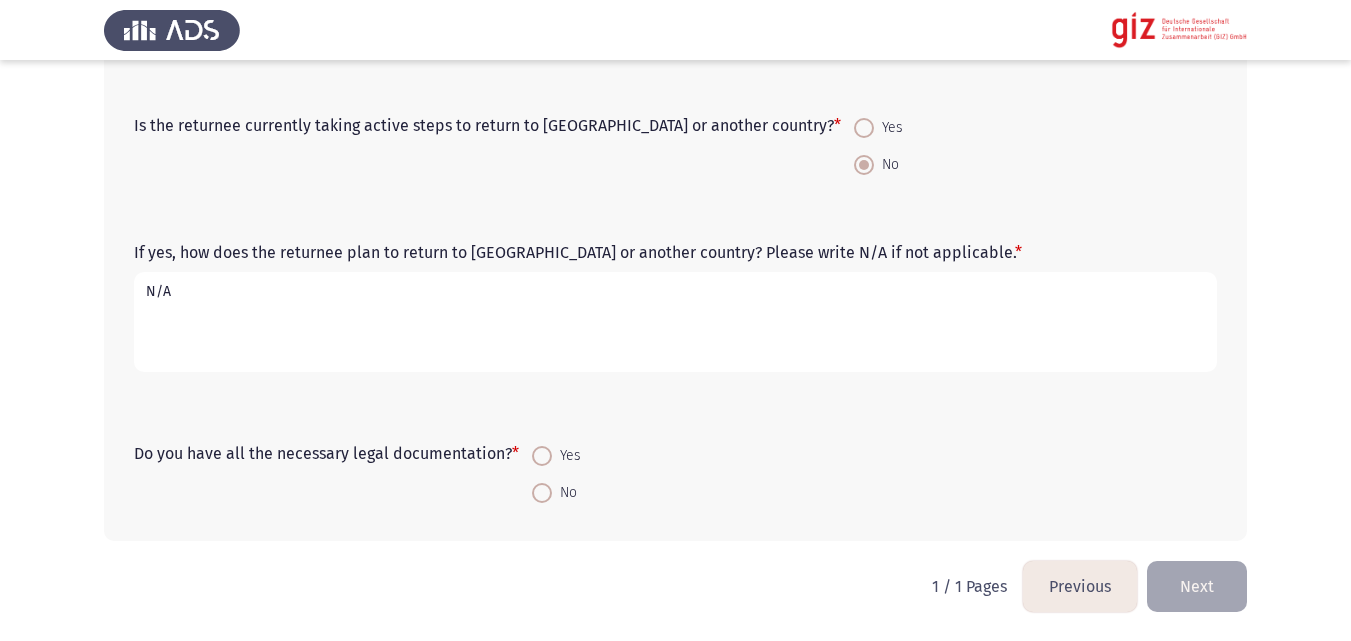 type on "N/A" 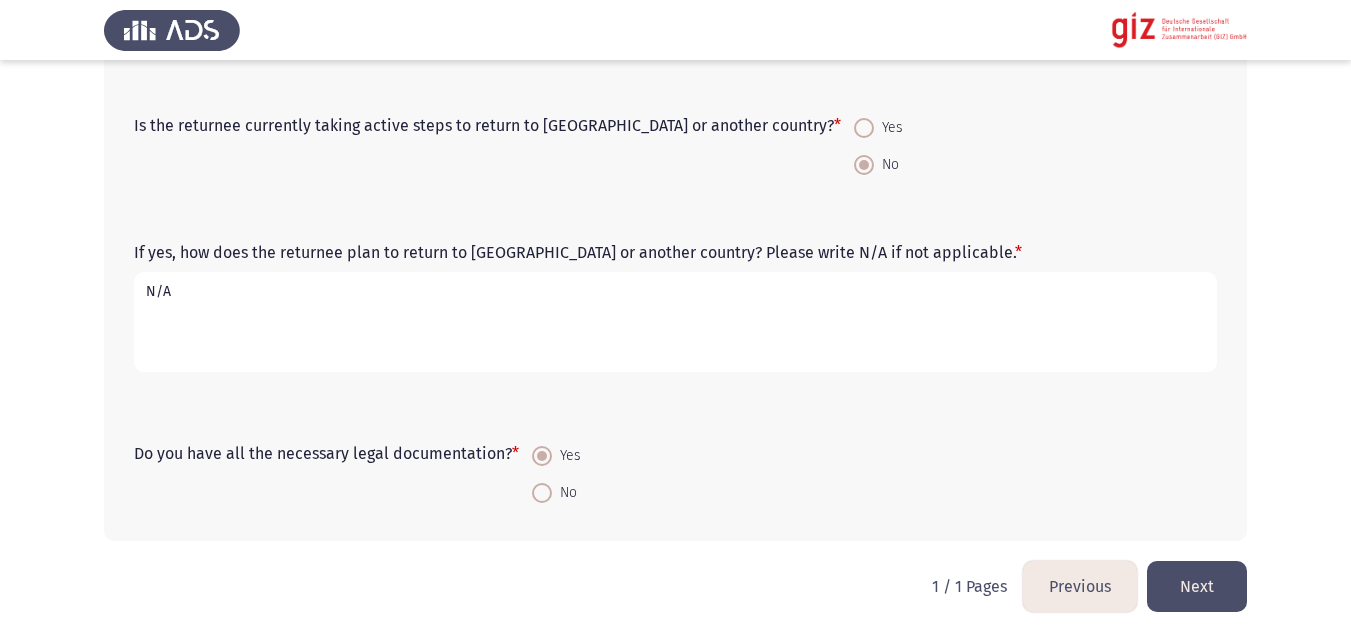 click on "Next" 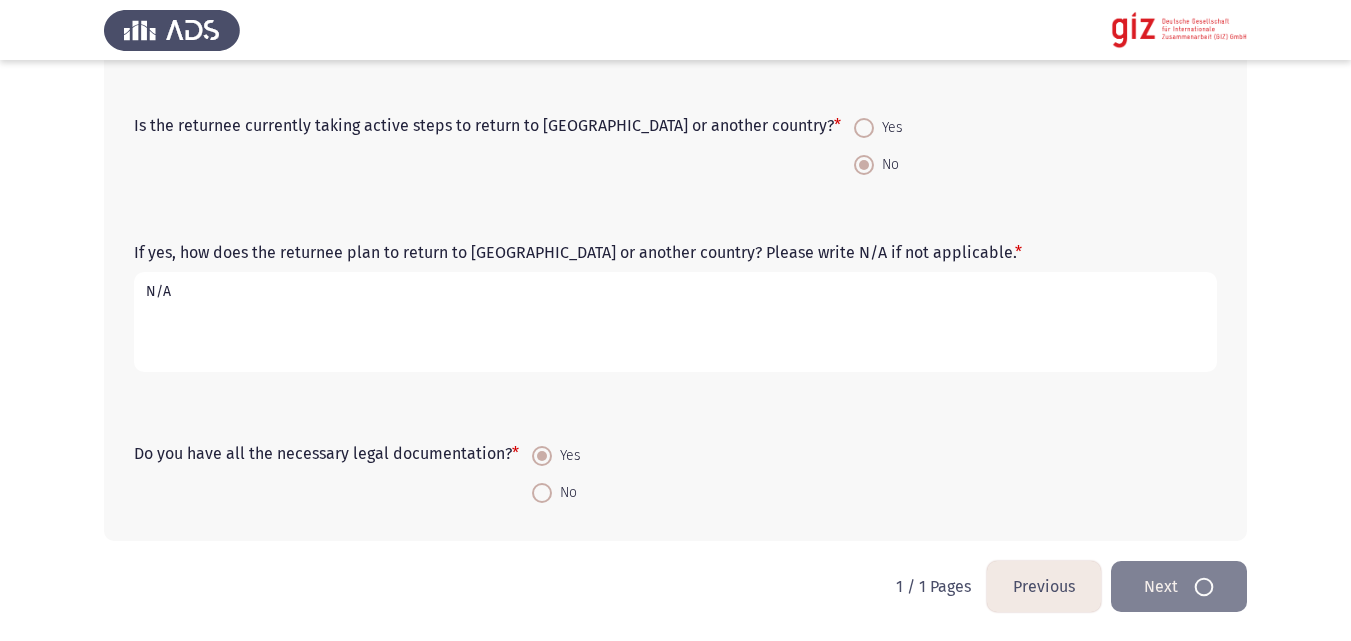 scroll, scrollTop: 0, scrollLeft: 0, axis: both 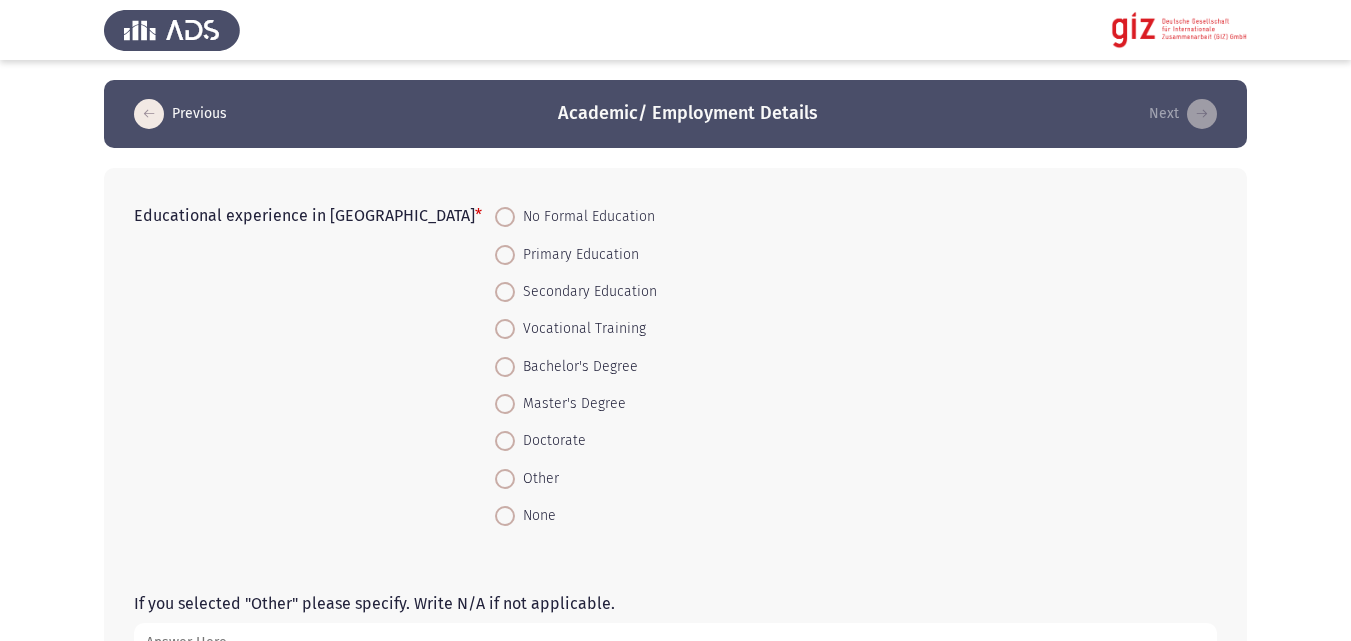 click at bounding box center (505, 329) 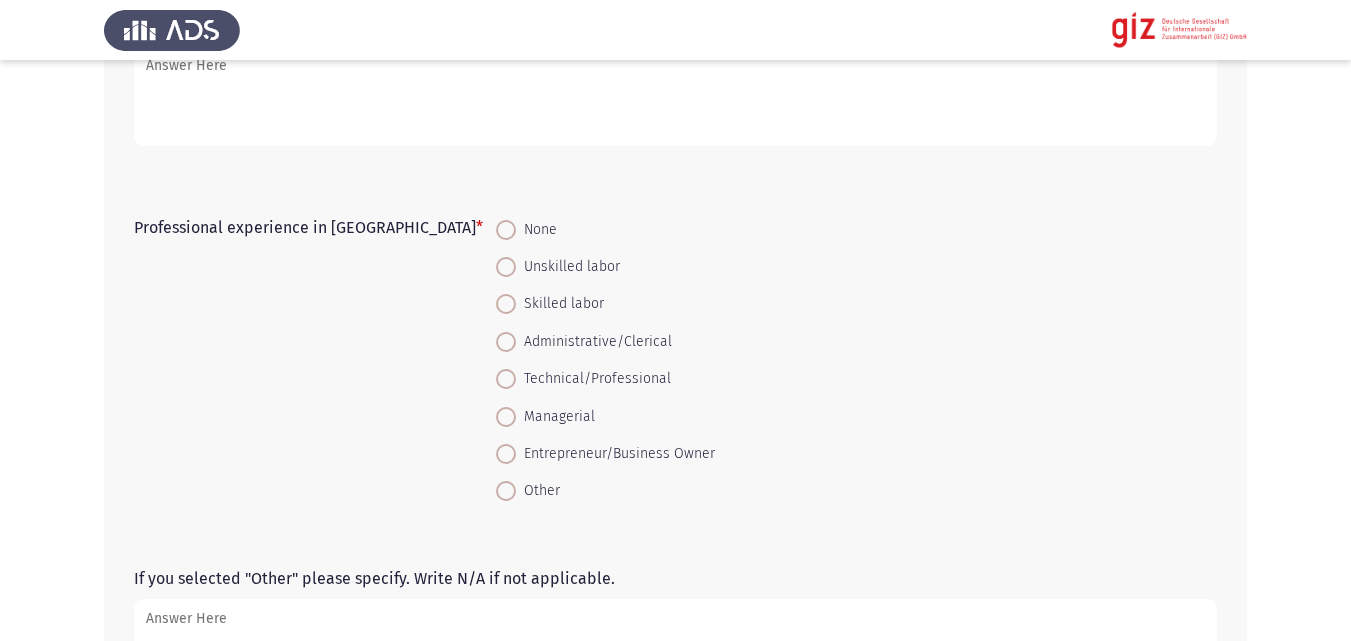 scroll, scrollTop: 578, scrollLeft: 0, axis: vertical 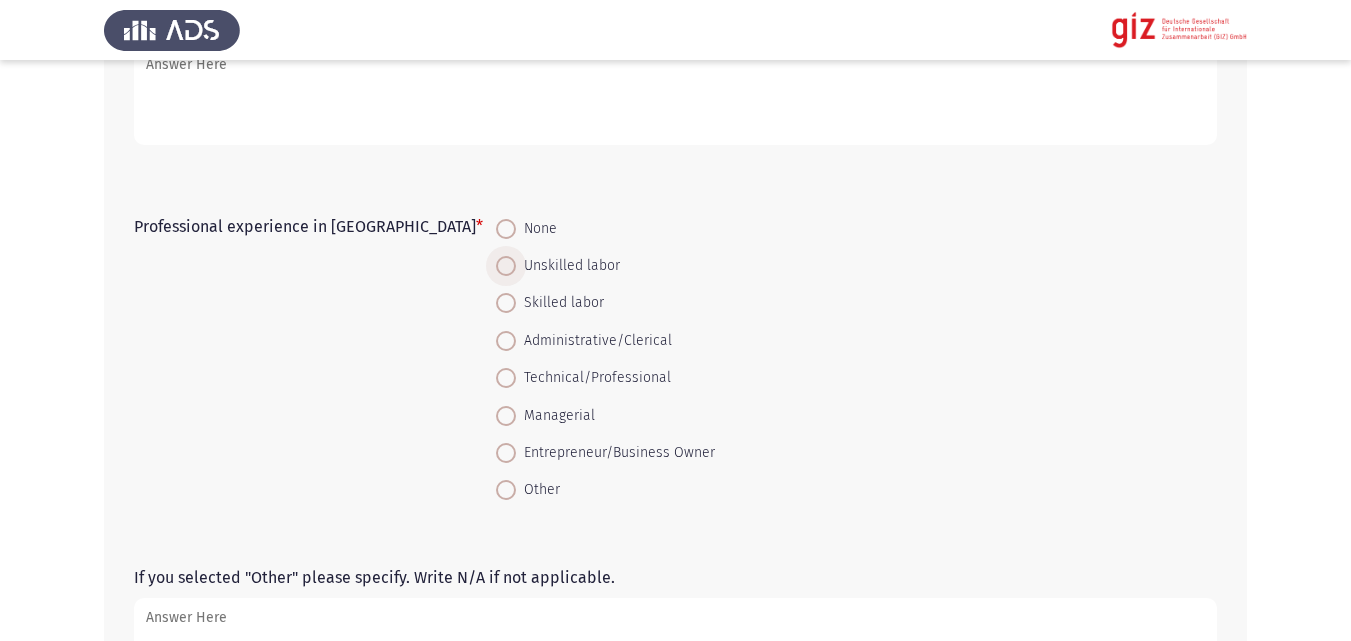 click on "Unskilled labor" at bounding box center (605, 266) 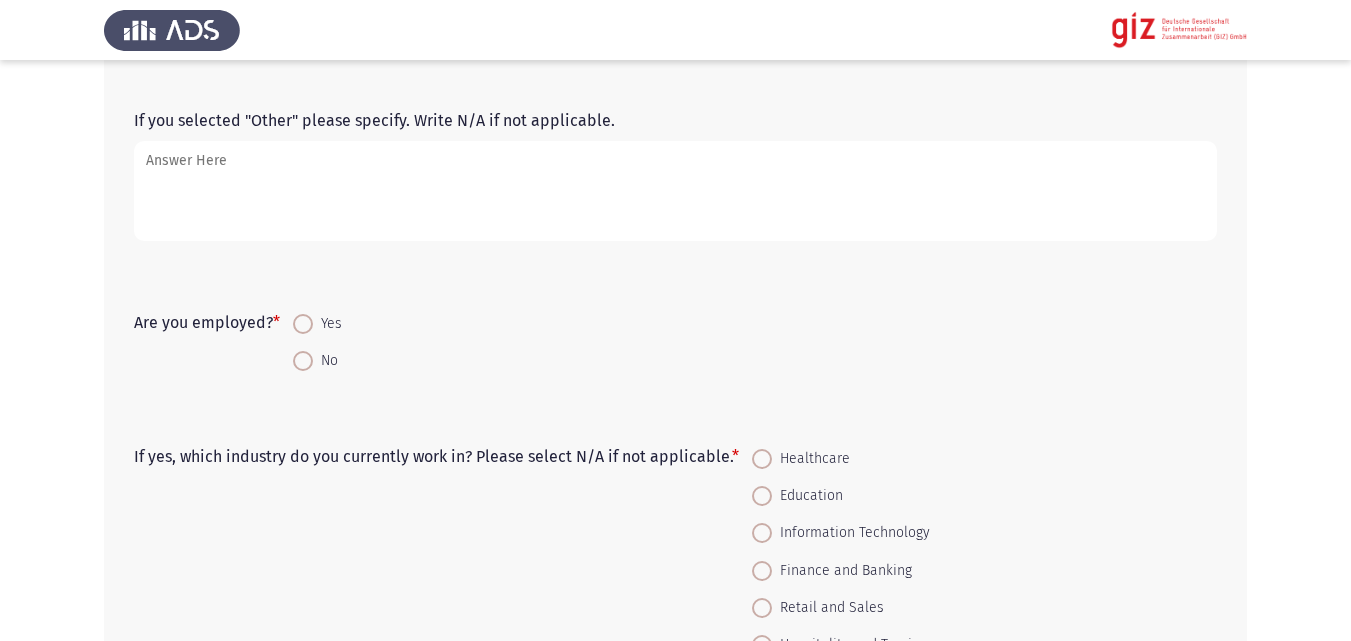 scroll, scrollTop: 1043, scrollLeft: 0, axis: vertical 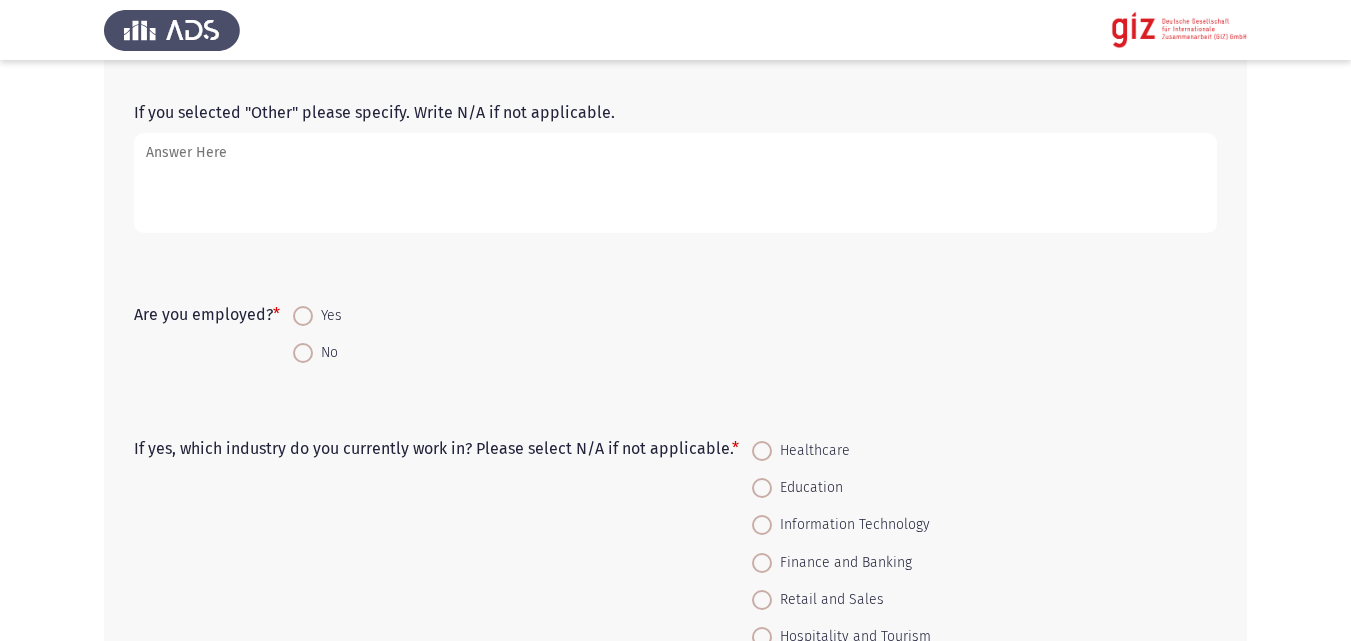 click on "No" at bounding box center [325, 353] 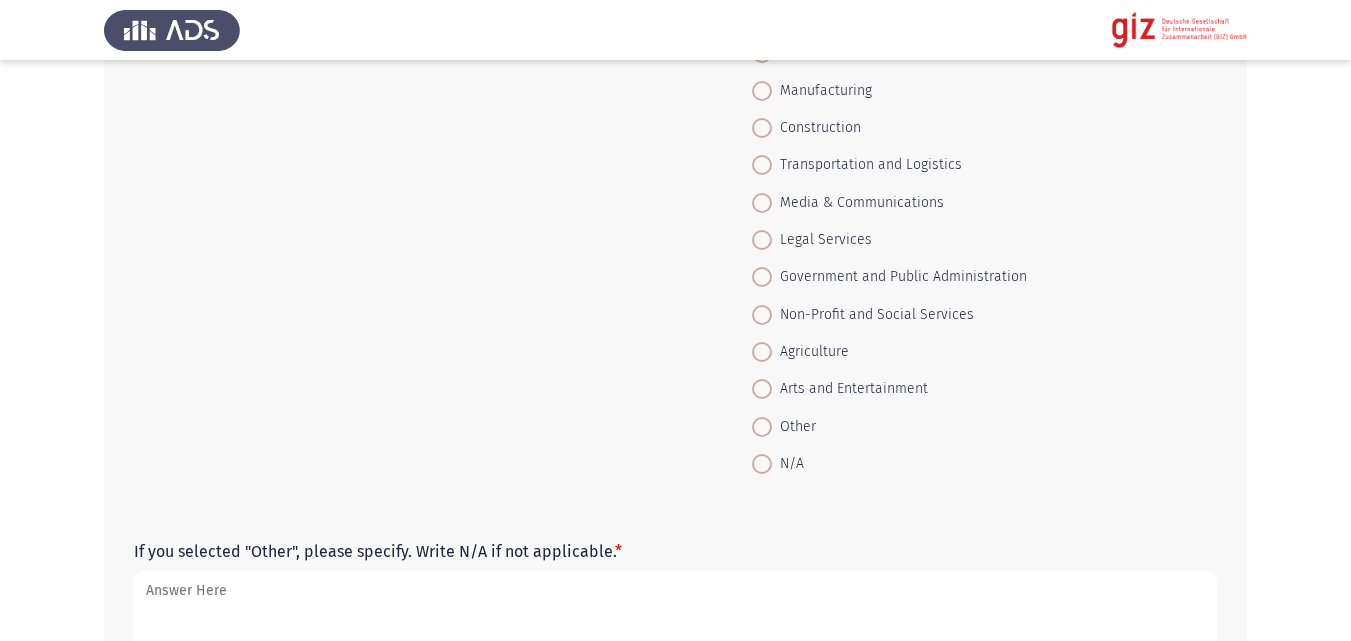 scroll, scrollTop: 1634, scrollLeft: 0, axis: vertical 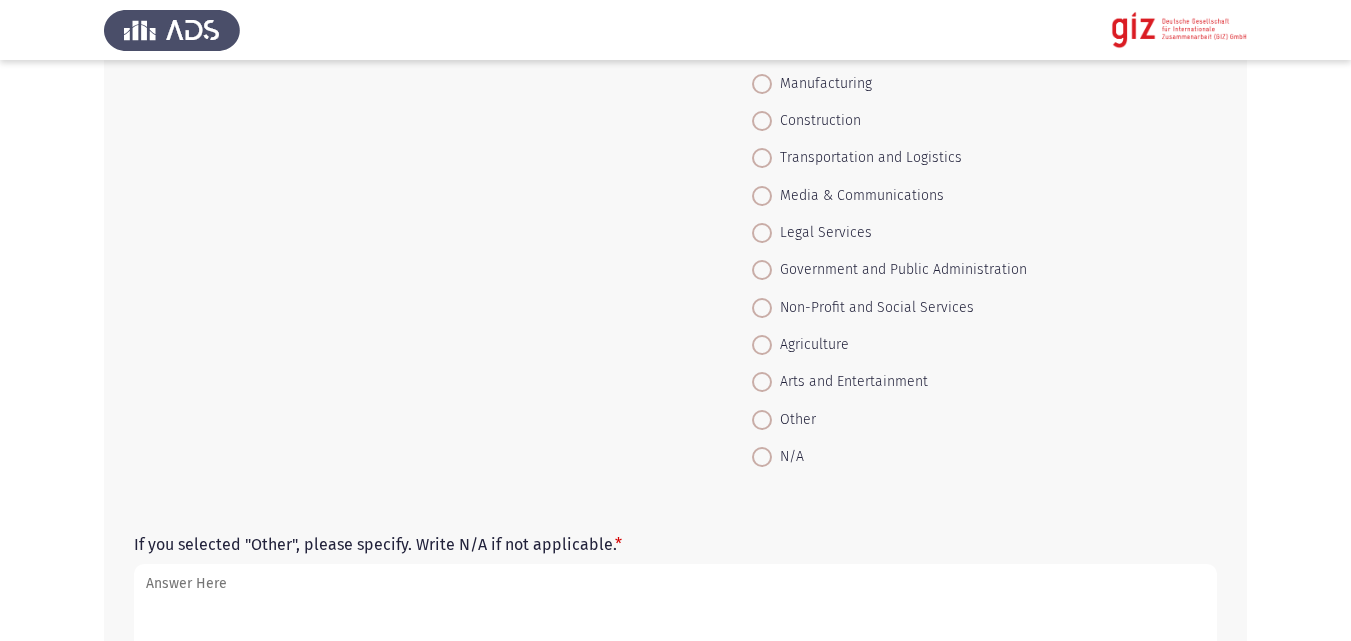 click on "Other" at bounding box center (794, 420) 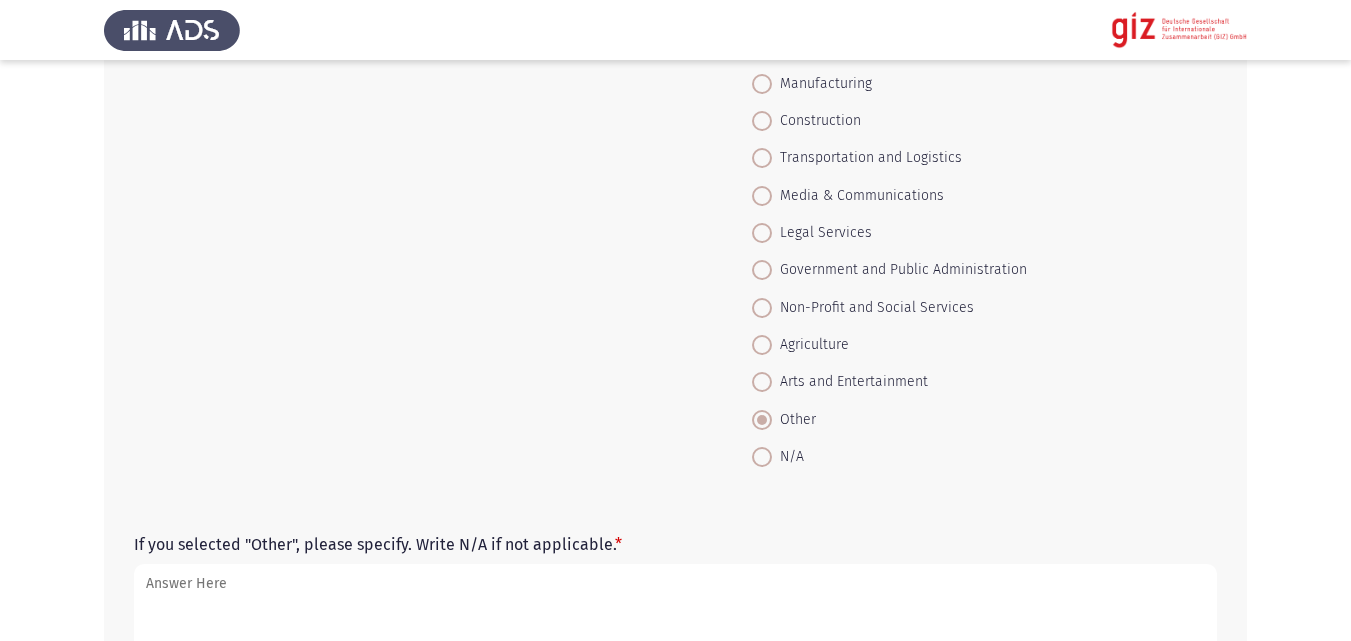 click on "If you selected "Other", please specify. Write N/A if not applicable.   *" 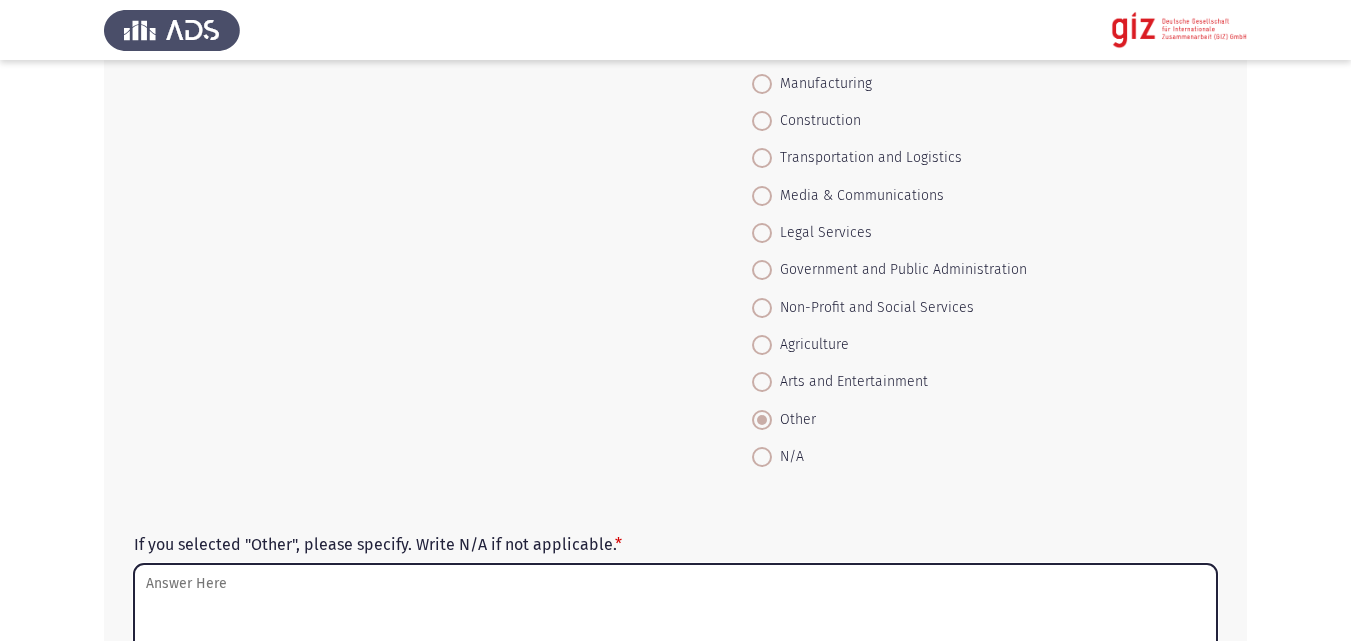 click on "If you selected "Other", please specify. Write N/A if not applicable.   *" at bounding box center [675, 614] 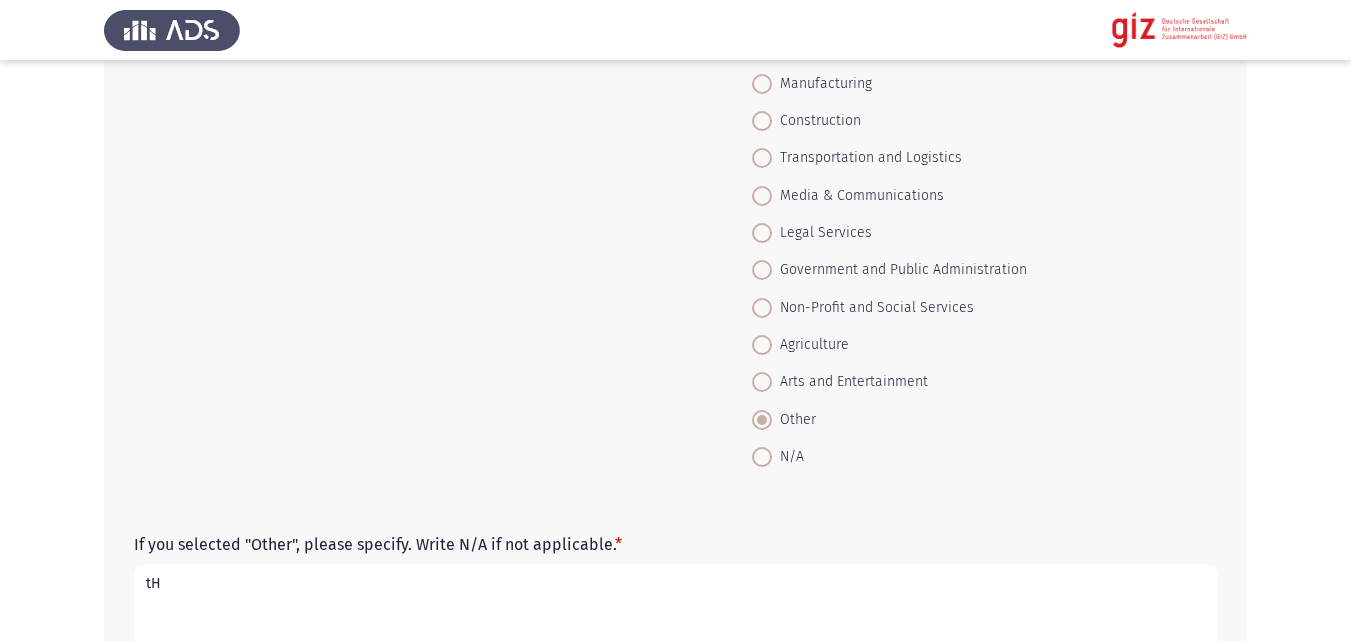 type on "t" 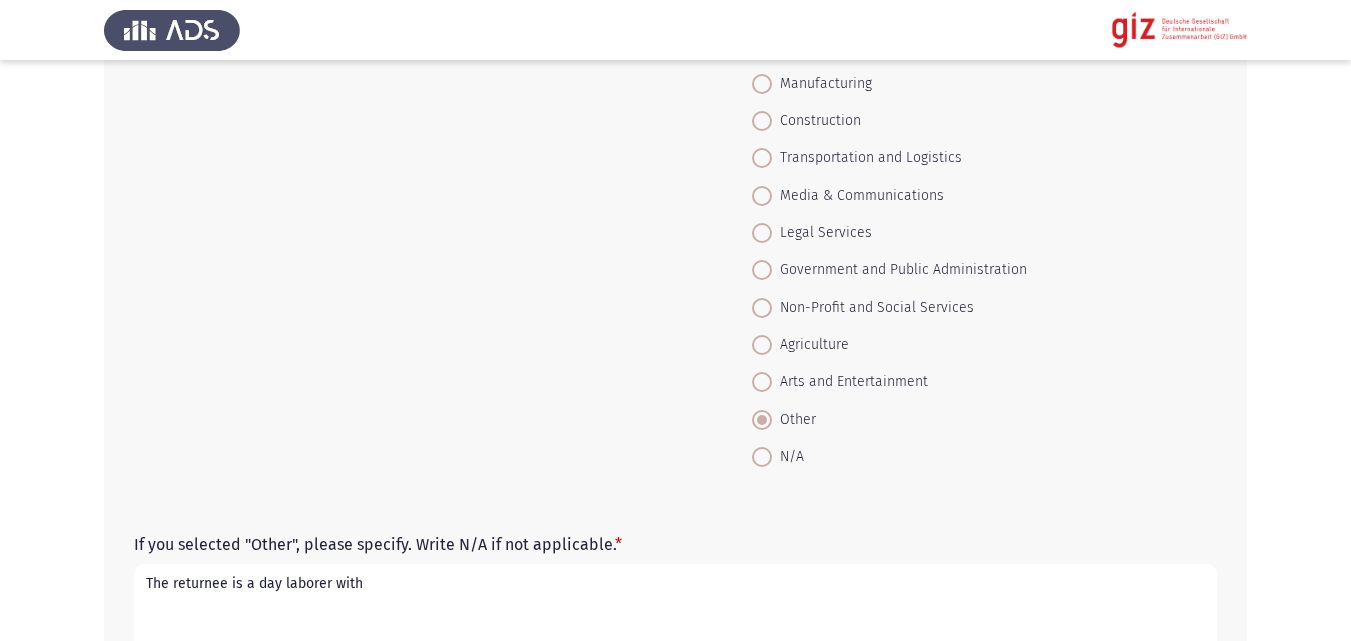 type on "The returnee is a day laborer with" 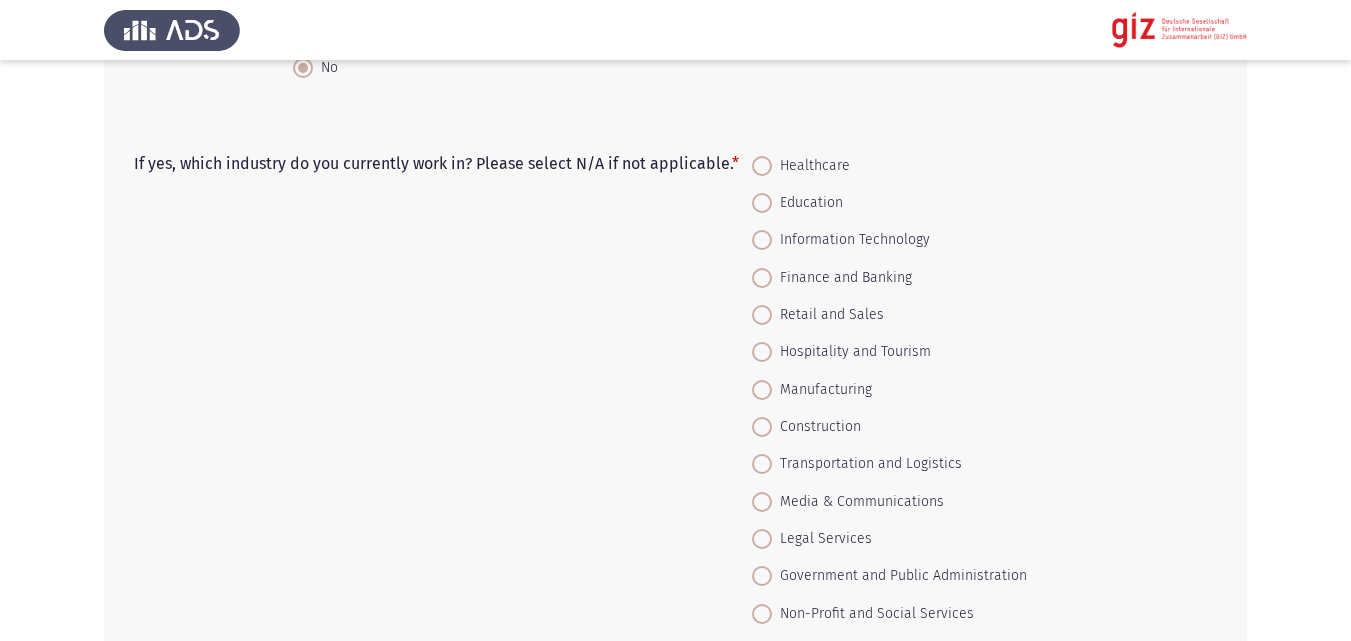 scroll, scrollTop: 1142, scrollLeft: 0, axis: vertical 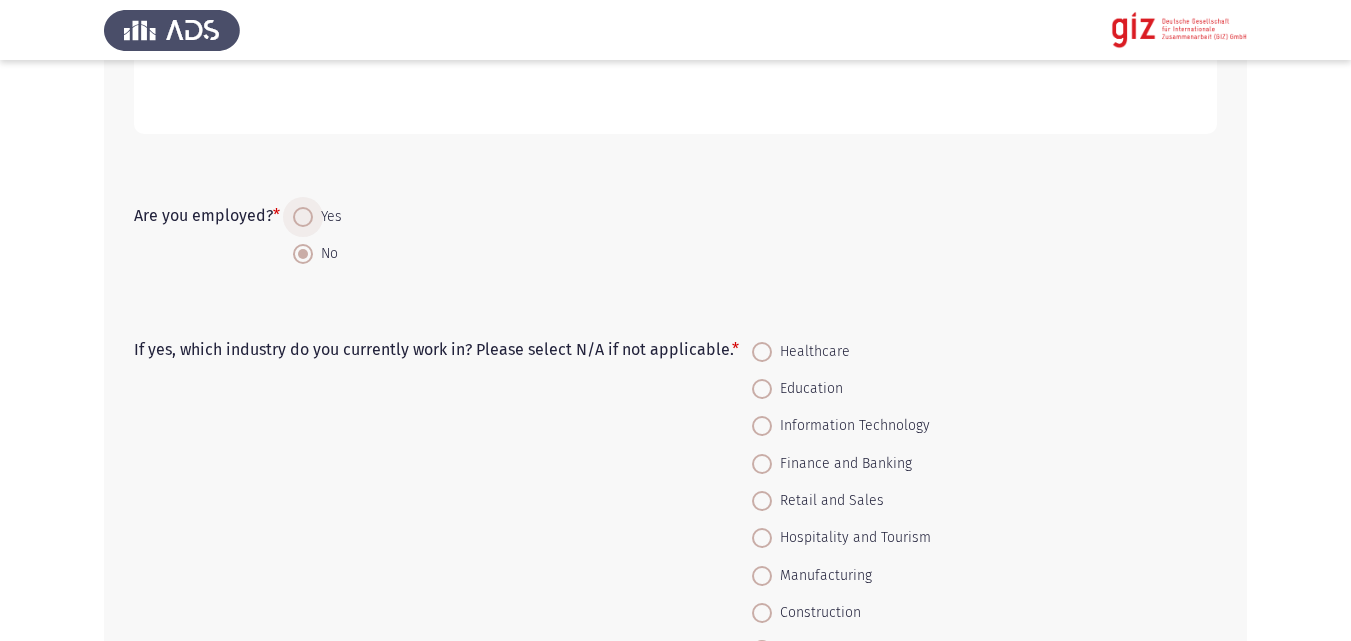 click on "Yes" at bounding box center [327, 217] 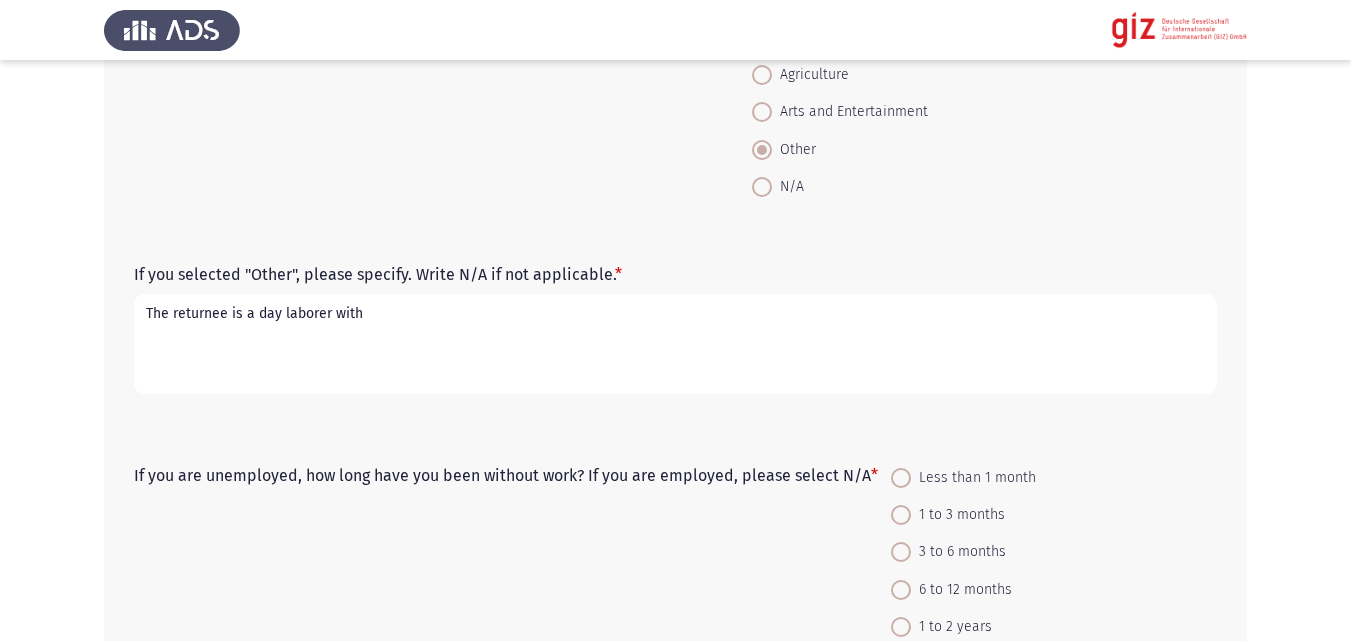 scroll, scrollTop: 1906, scrollLeft: 0, axis: vertical 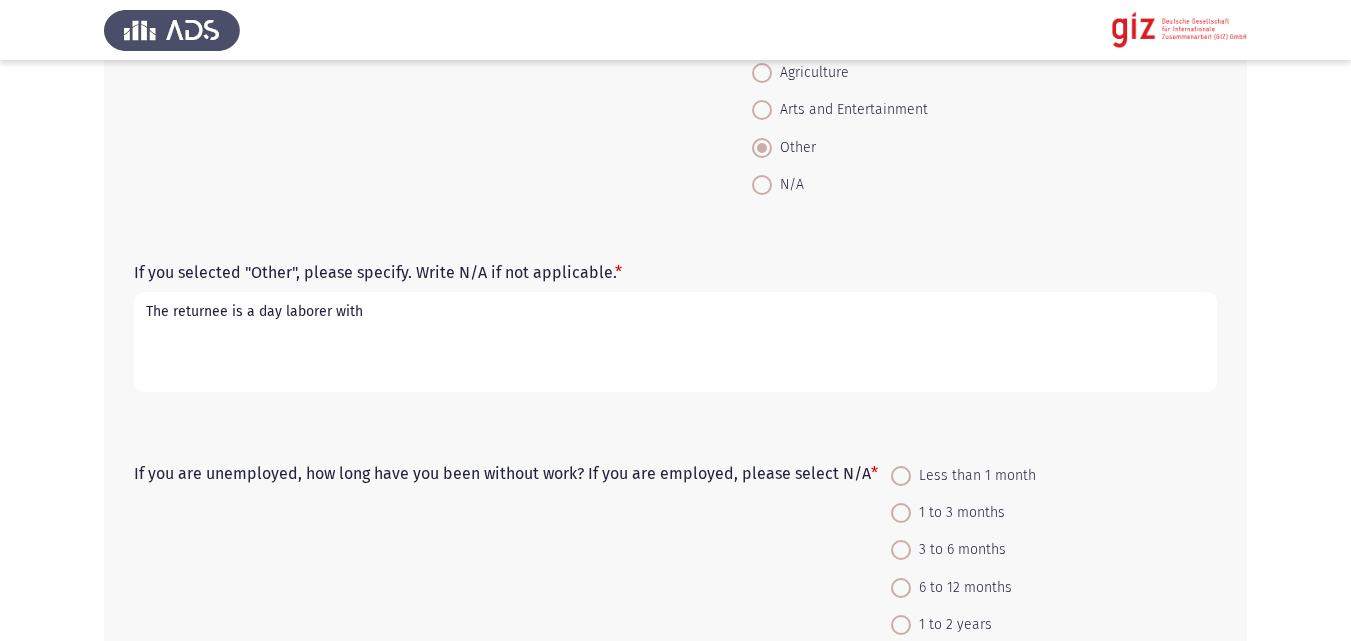 click on "The returnee is a day laborer with" at bounding box center (675, 342) 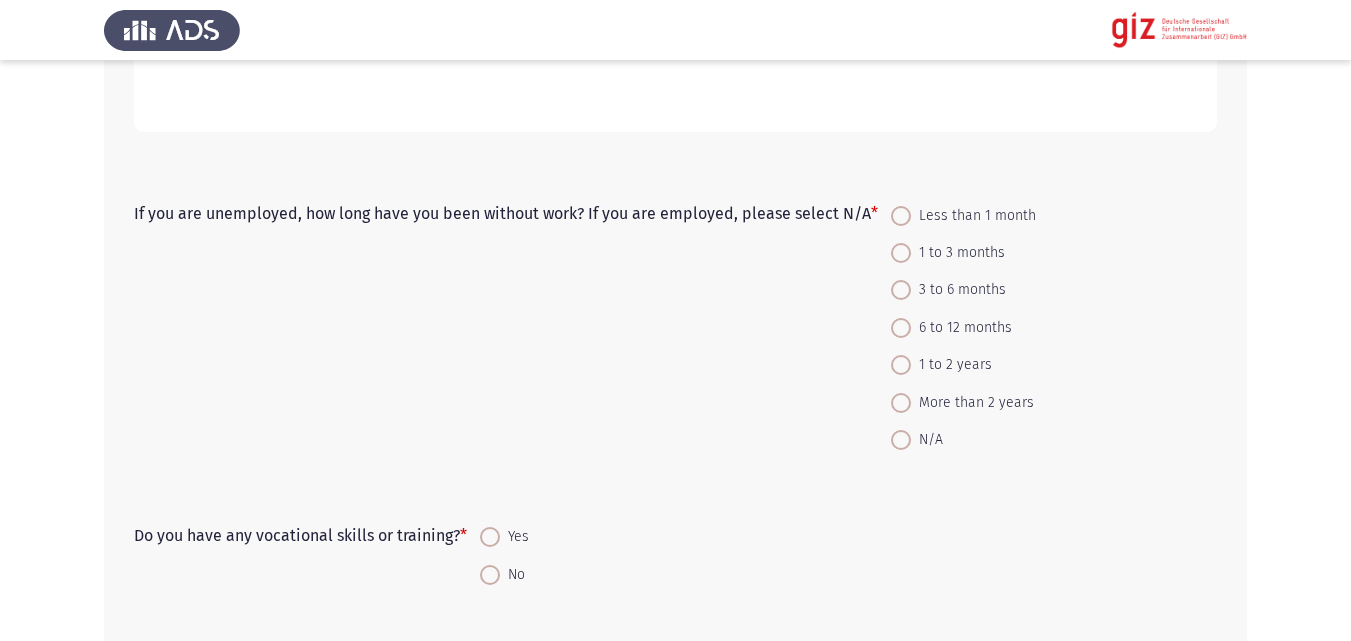 scroll, scrollTop: 2171, scrollLeft: 0, axis: vertical 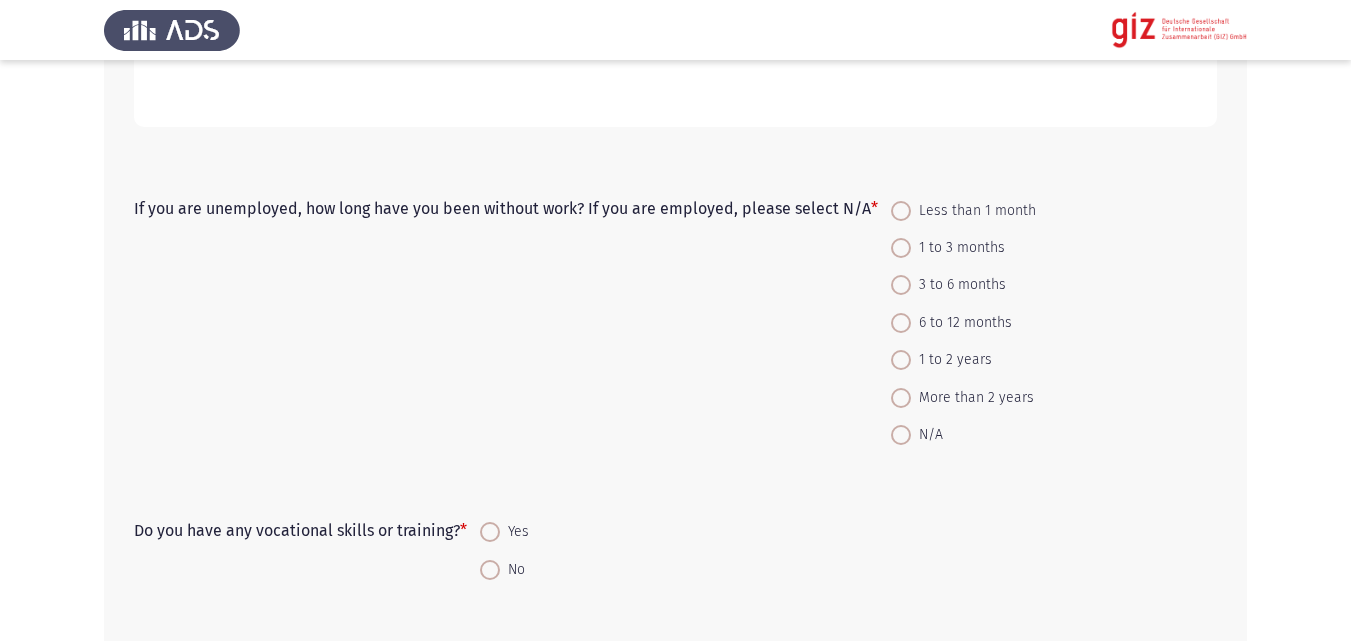 type on "The returnee is a day laborer with no fixed contract, where he is paid on a daily basis, based on employer's request" 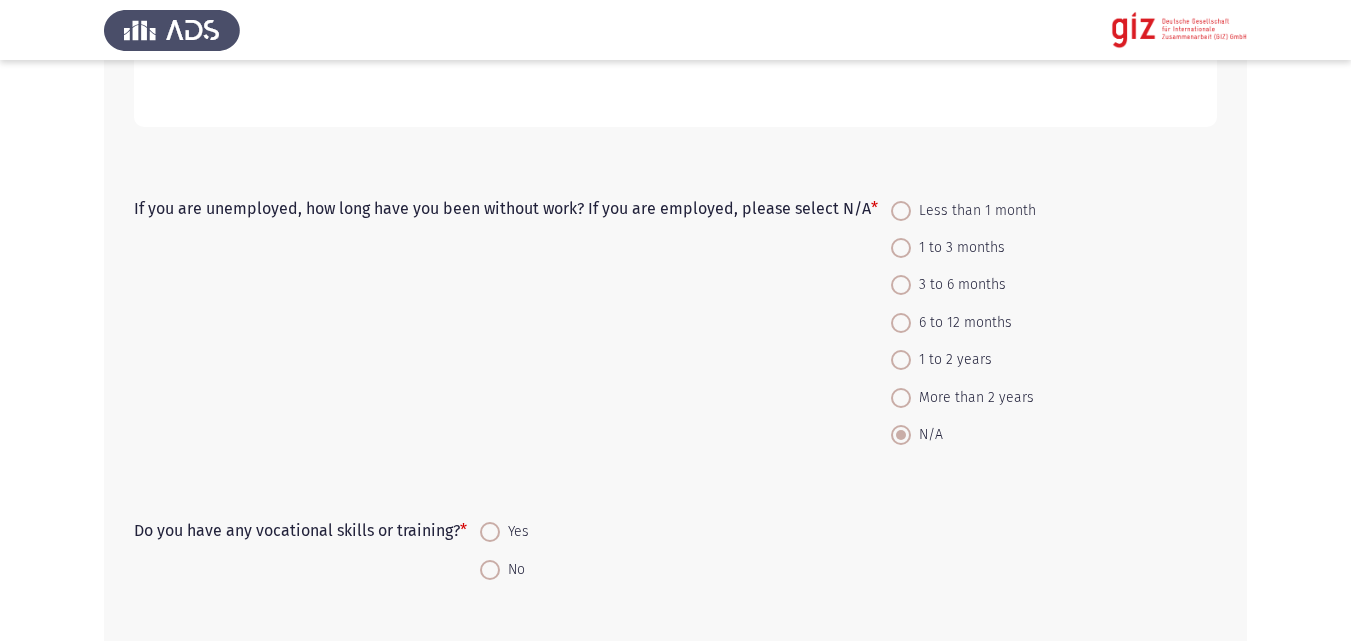 click on "Do you have any vocational skills or training?   *    Yes     No" 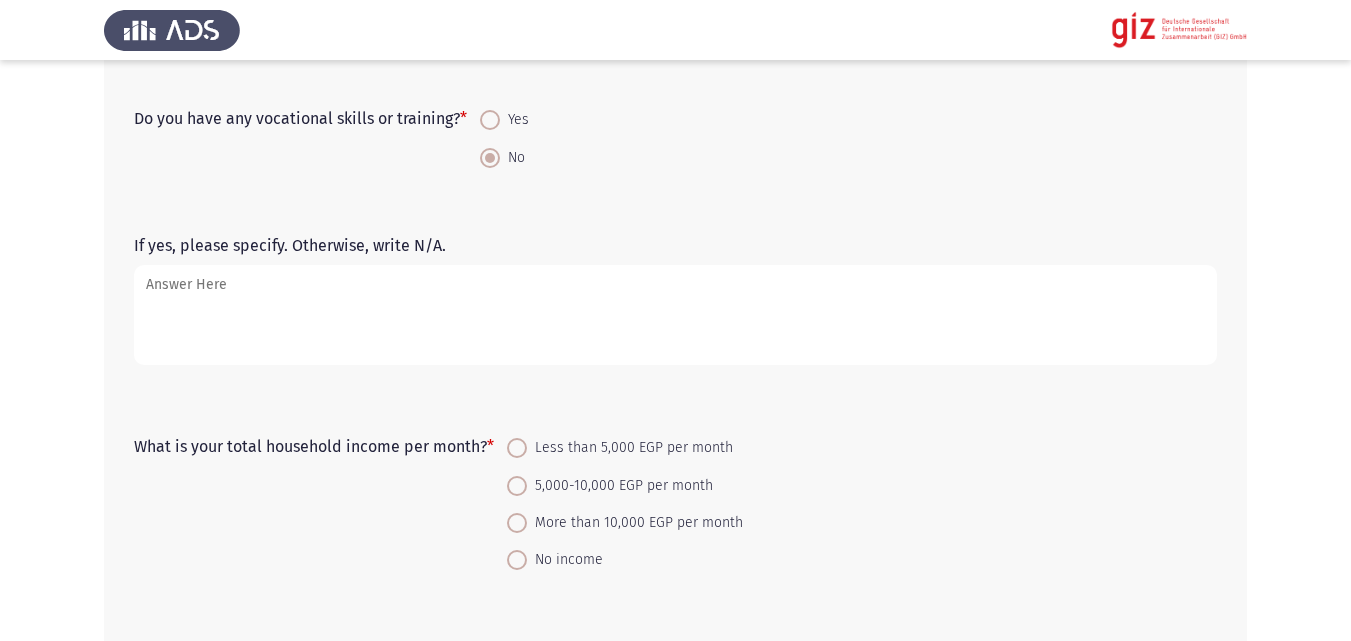 scroll, scrollTop: 2594, scrollLeft: 0, axis: vertical 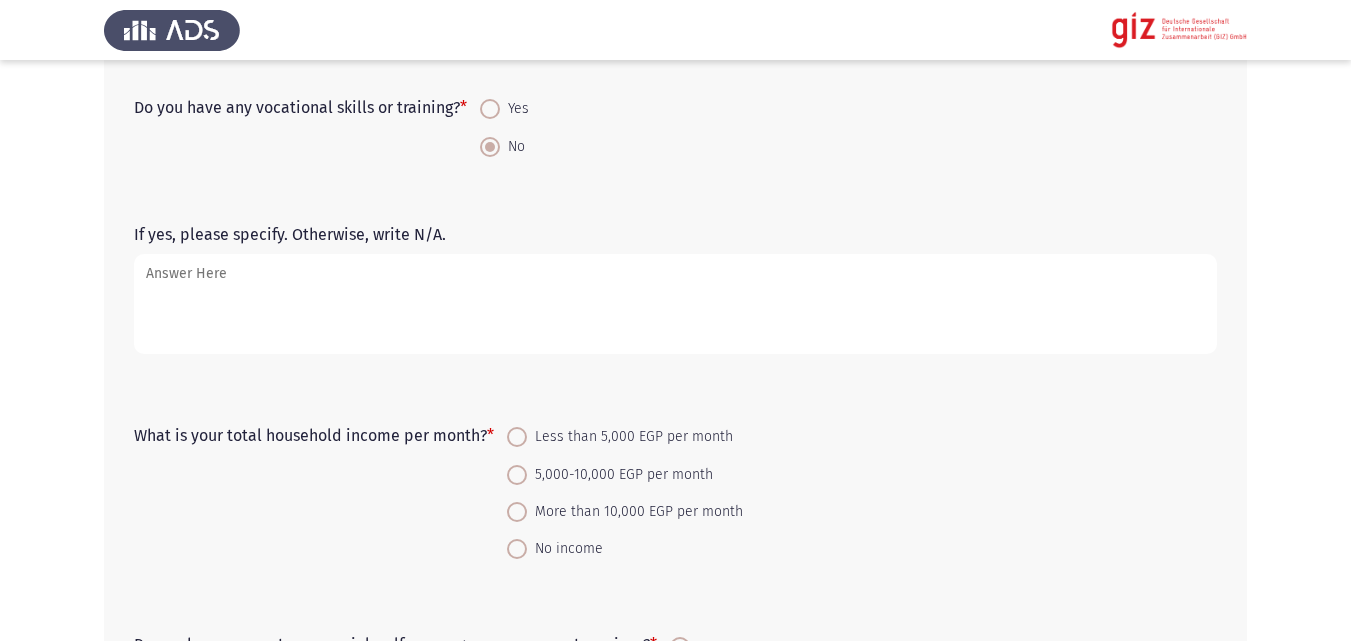 click on "If yes, please specify. Otherwise, write N/A." 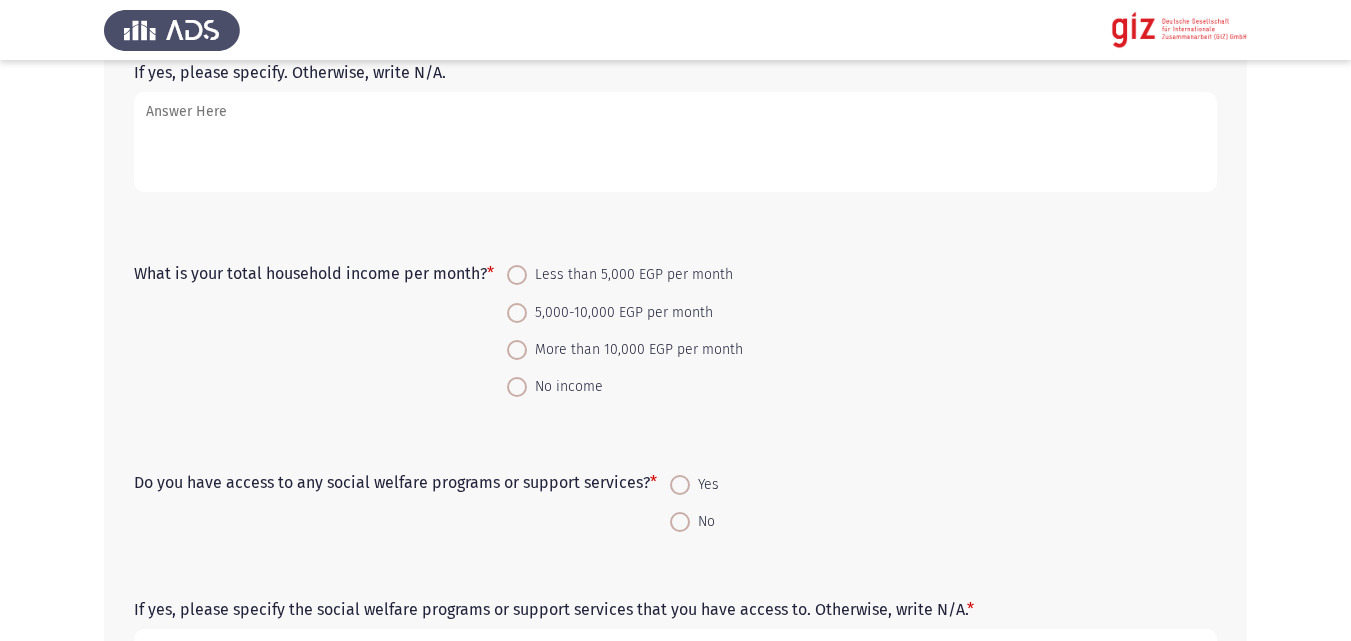 scroll, scrollTop: 2762, scrollLeft: 0, axis: vertical 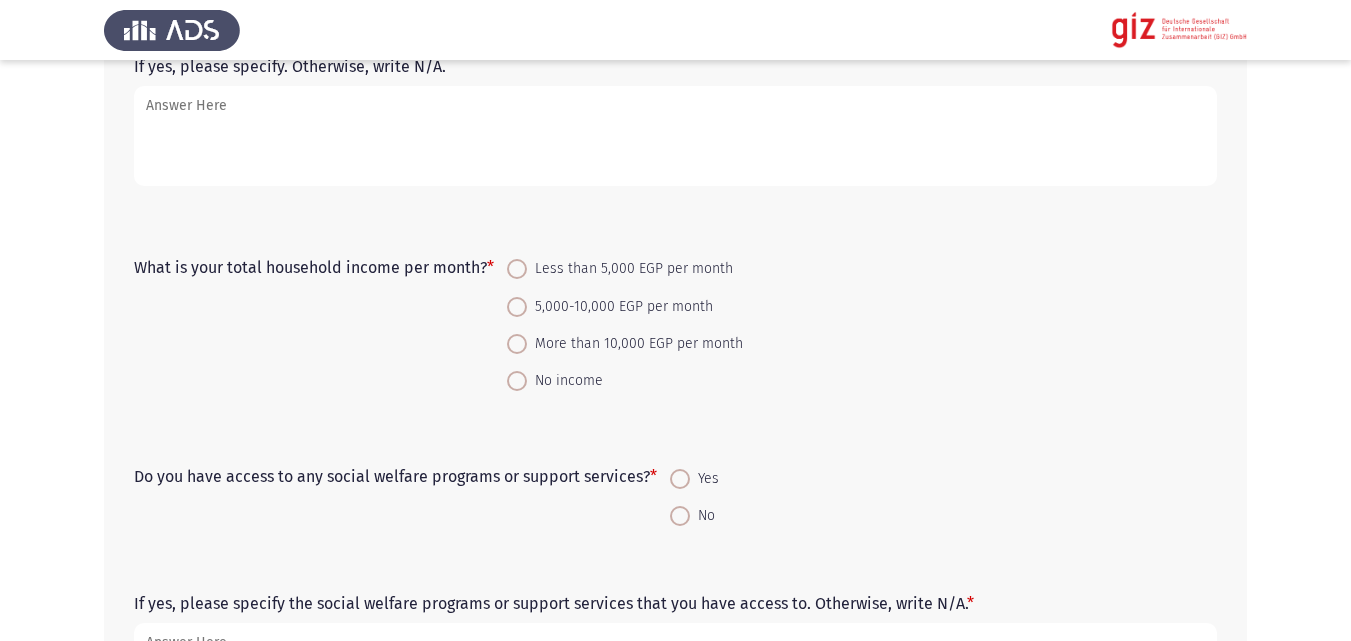 click on "Less than 5,000 EGP per month" at bounding box center [630, 269] 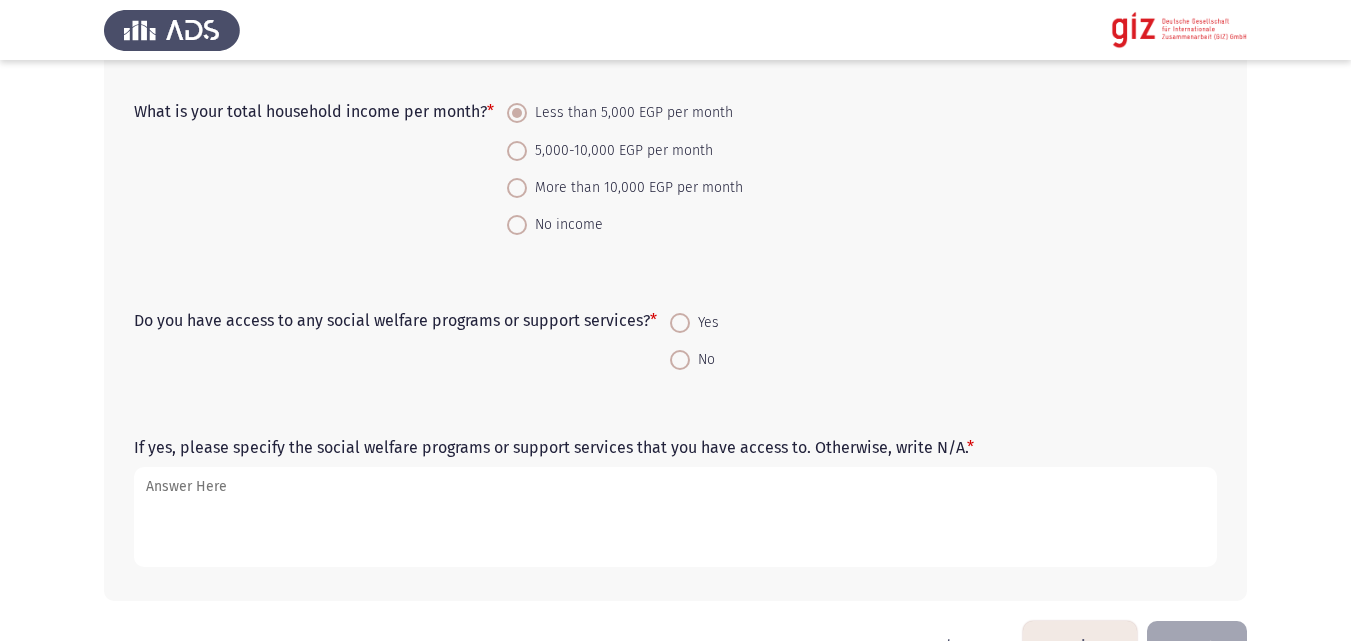 scroll, scrollTop: 2922, scrollLeft: 0, axis: vertical 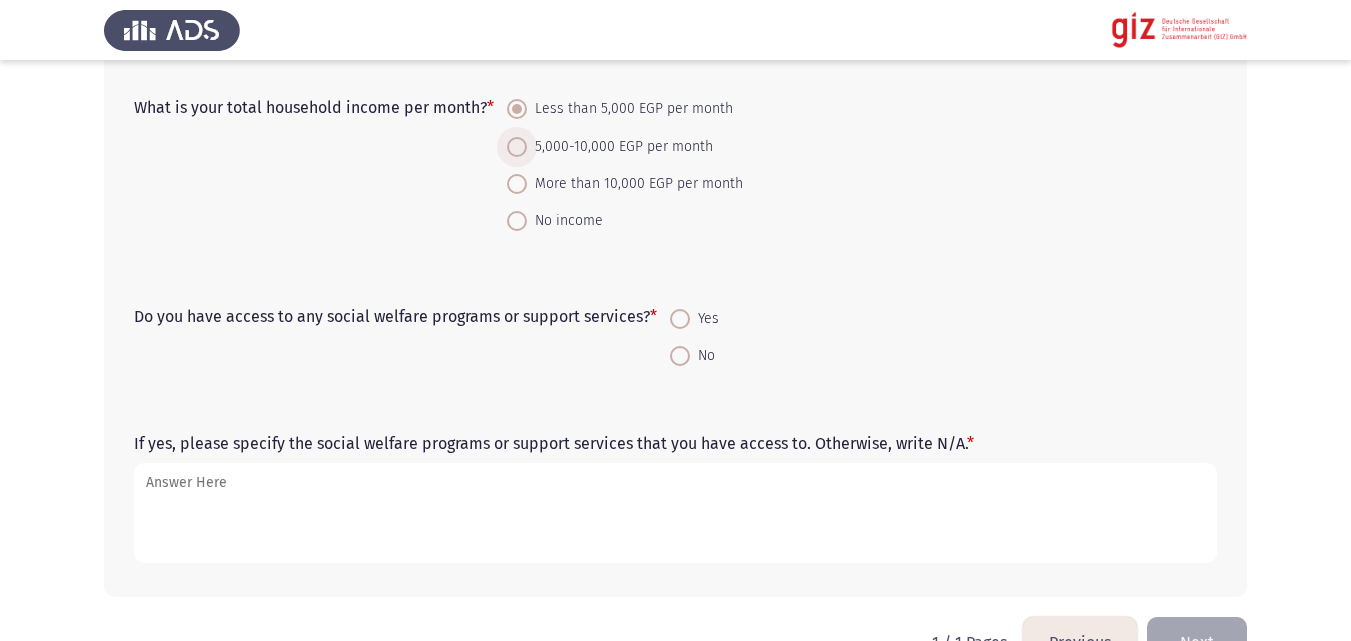 click on "5,000-10,000 EGP per month" at bounding box center (620, 147) 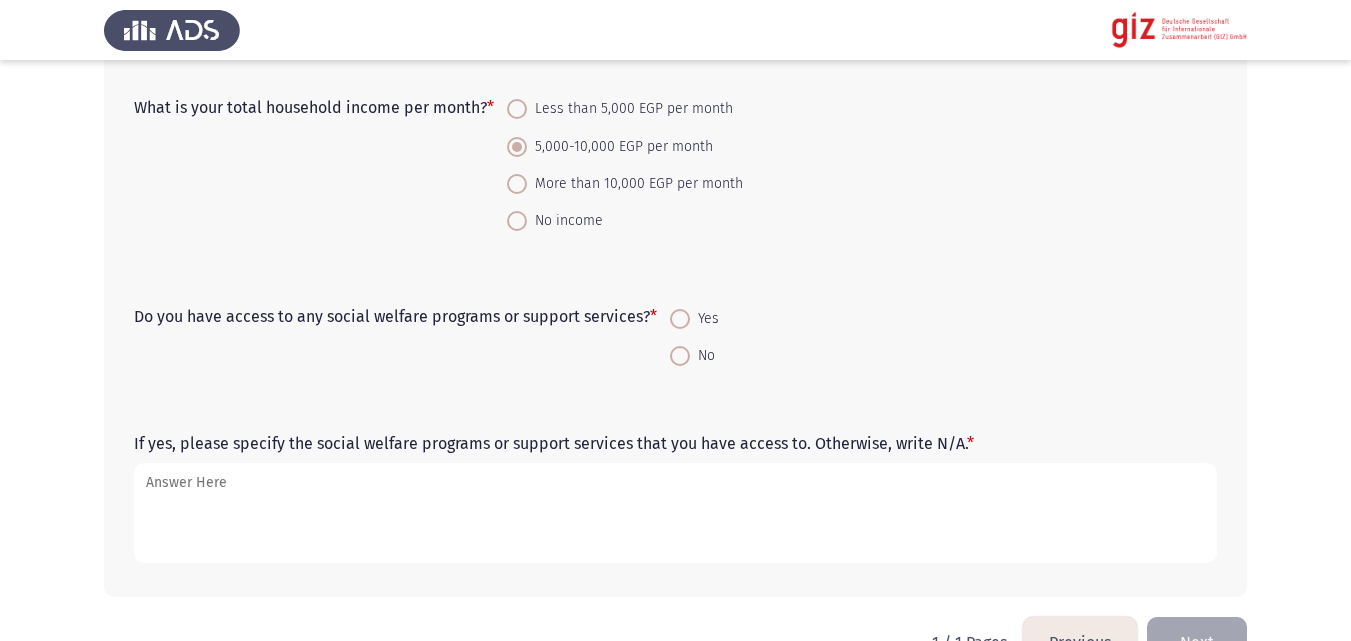 click on "Less than 5,000 EGP per month" at bounding box center [630, 109] 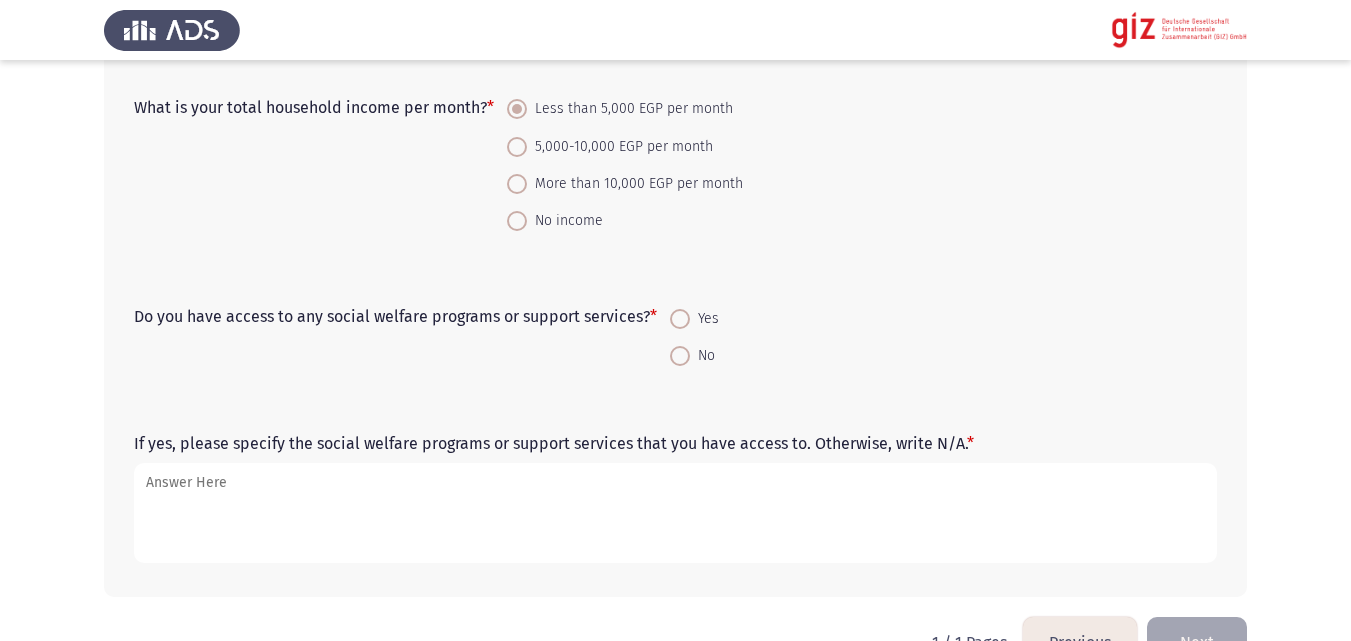 click on "Yes" at bounding box center [694, 317] 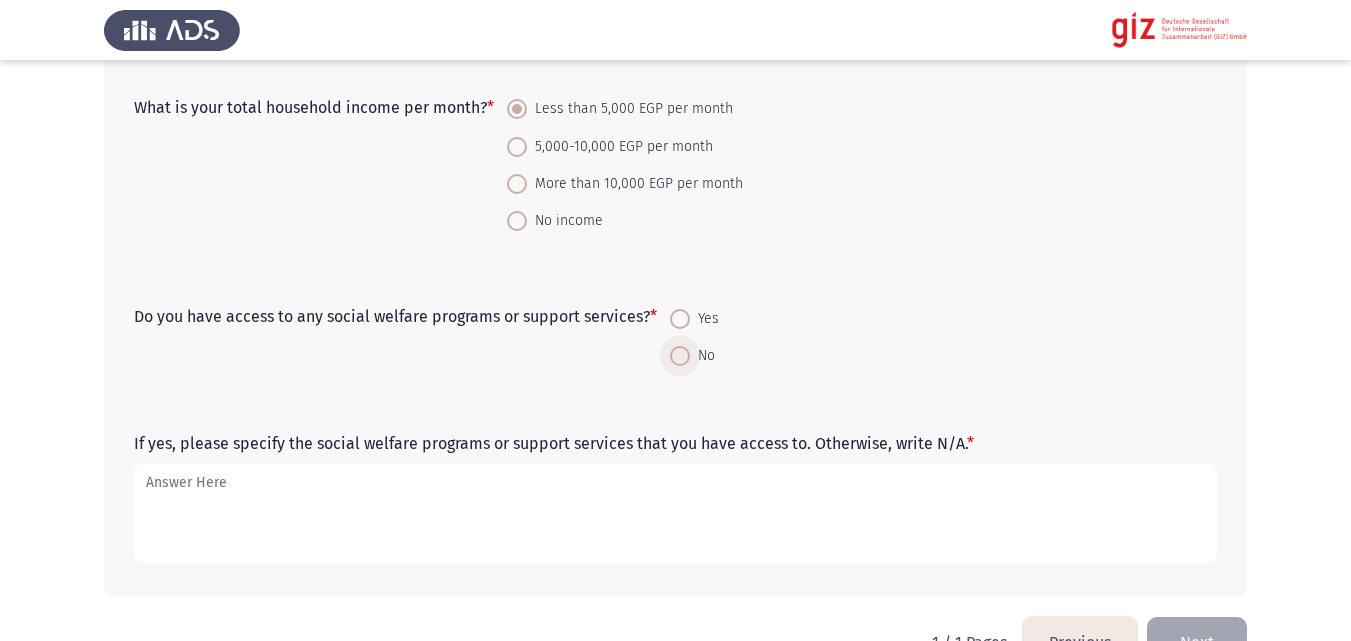 click at bounding box center [680, 356] 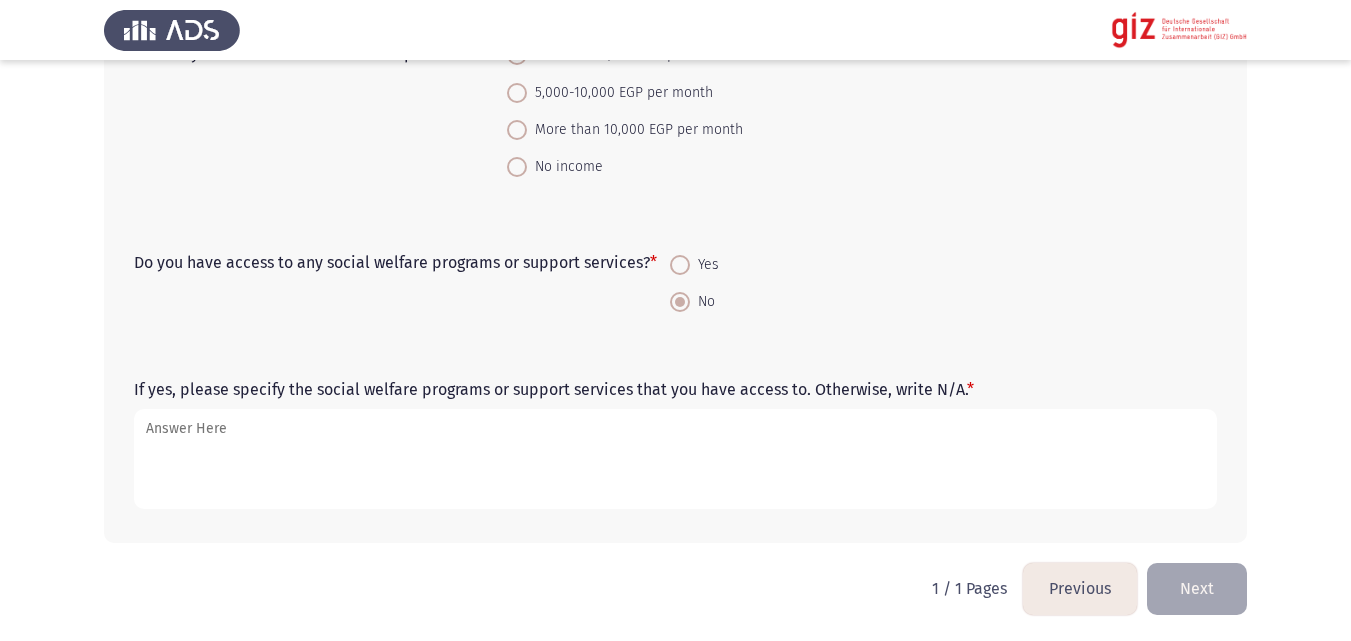 scroll, scrollTop: 2978, scrollLeft: 0, axis: vertical 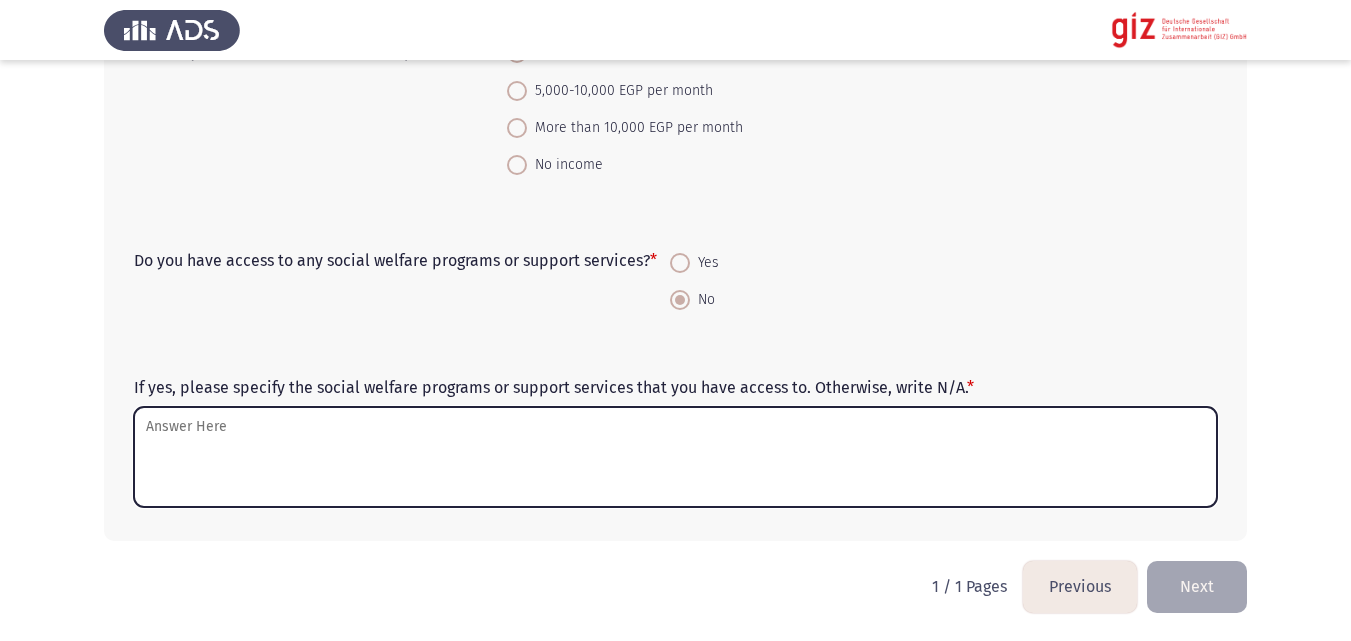 click on "If yes, please specify the social welfare programs or support services that you have access to. Otherwise, write N/A.   *" at bounding box center [675, 457] 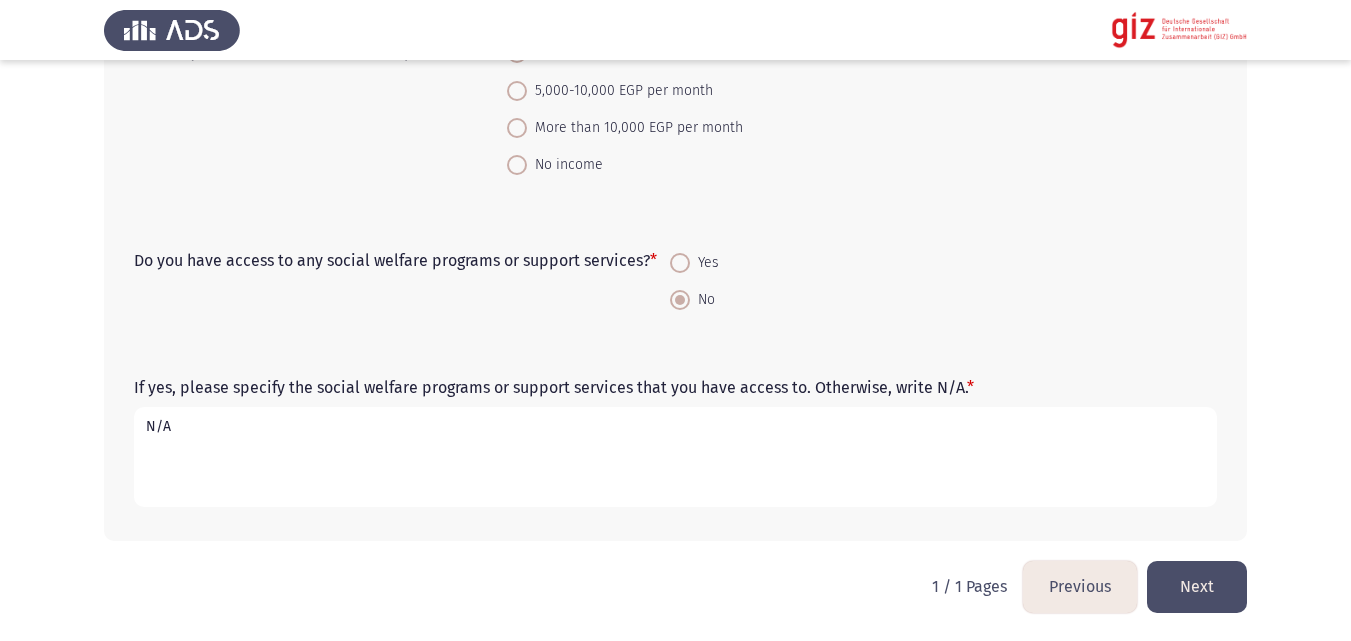 type on "N/A" 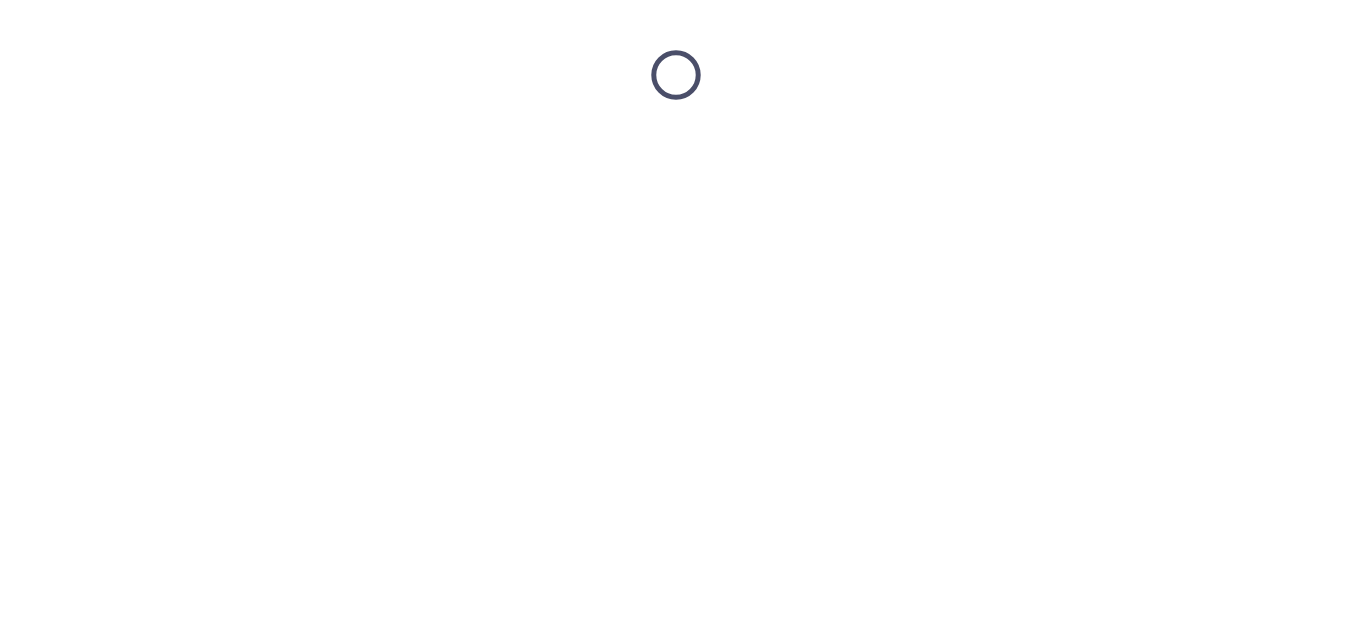scroll, scrollTop: 0, scrollLeft: 0, axis: both 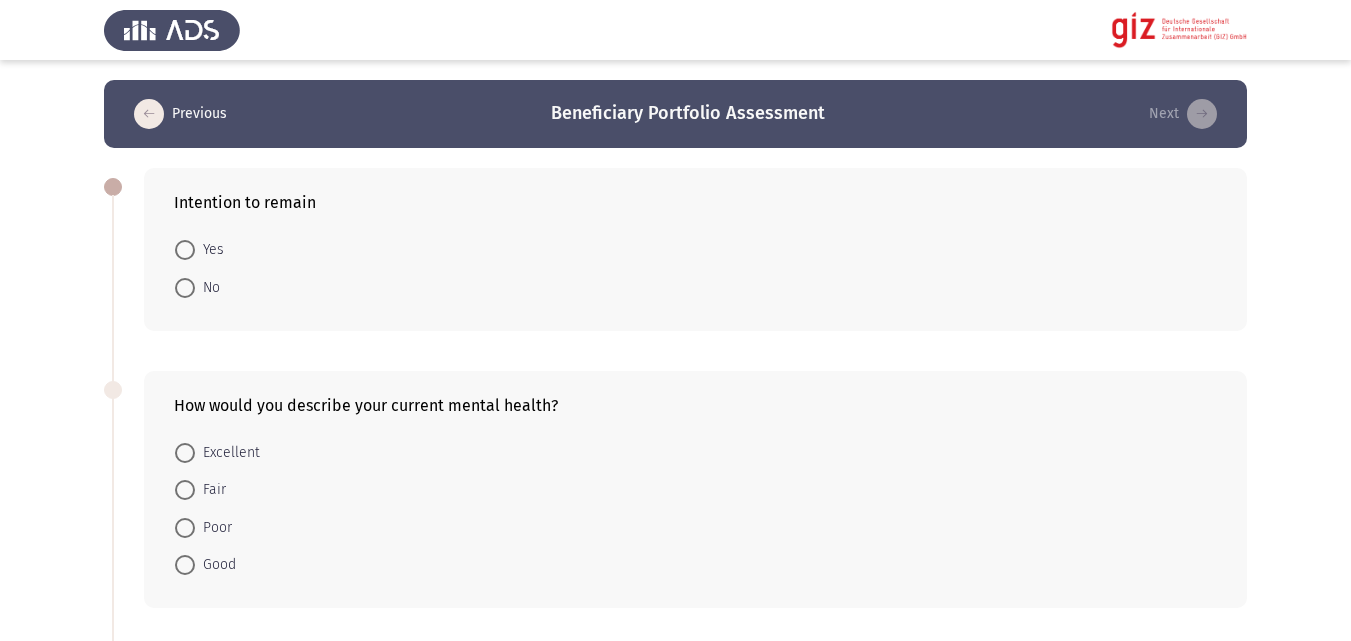 click on "Yes" at bounding box center (209, 250) 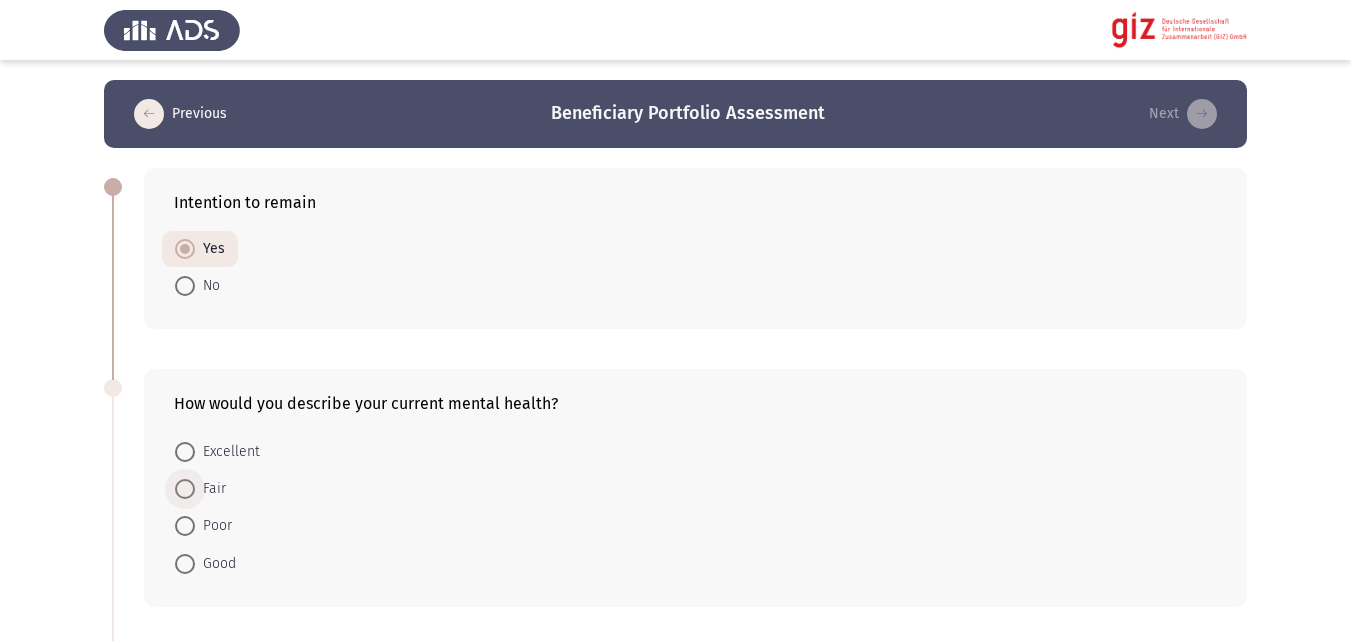 click at bounding box center (185, 489) 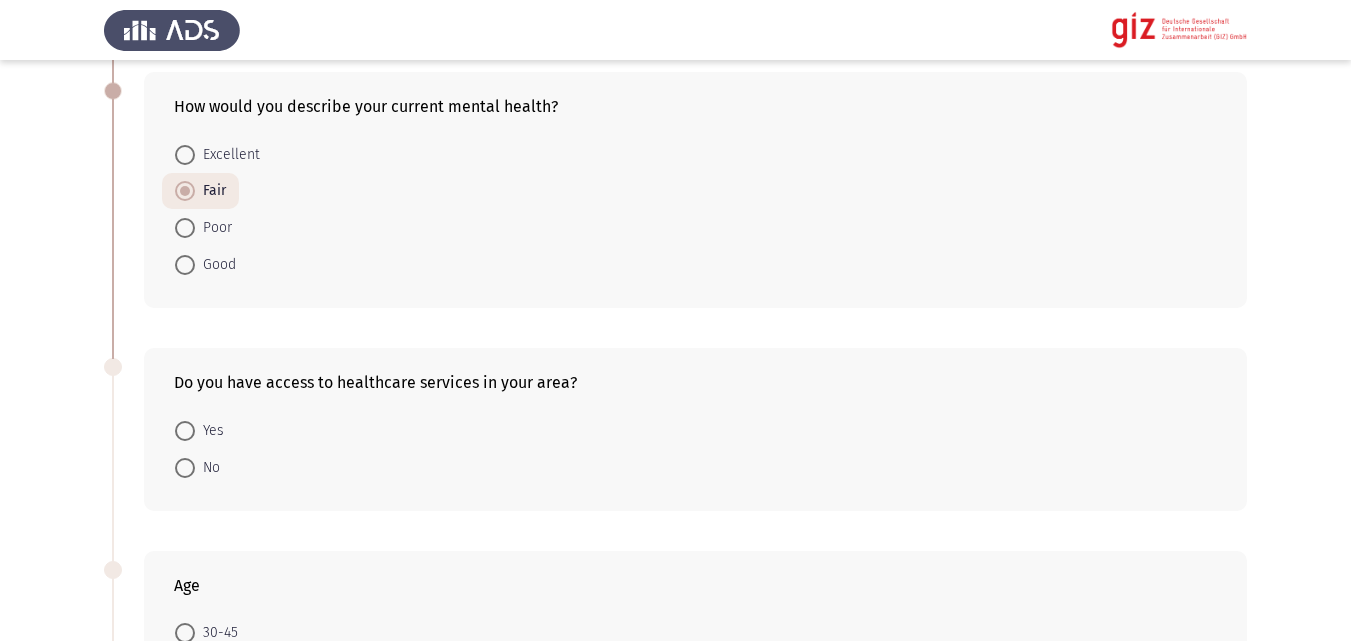 scroll, scrollTop: 298, scrollLeft: 0, axis: vertical 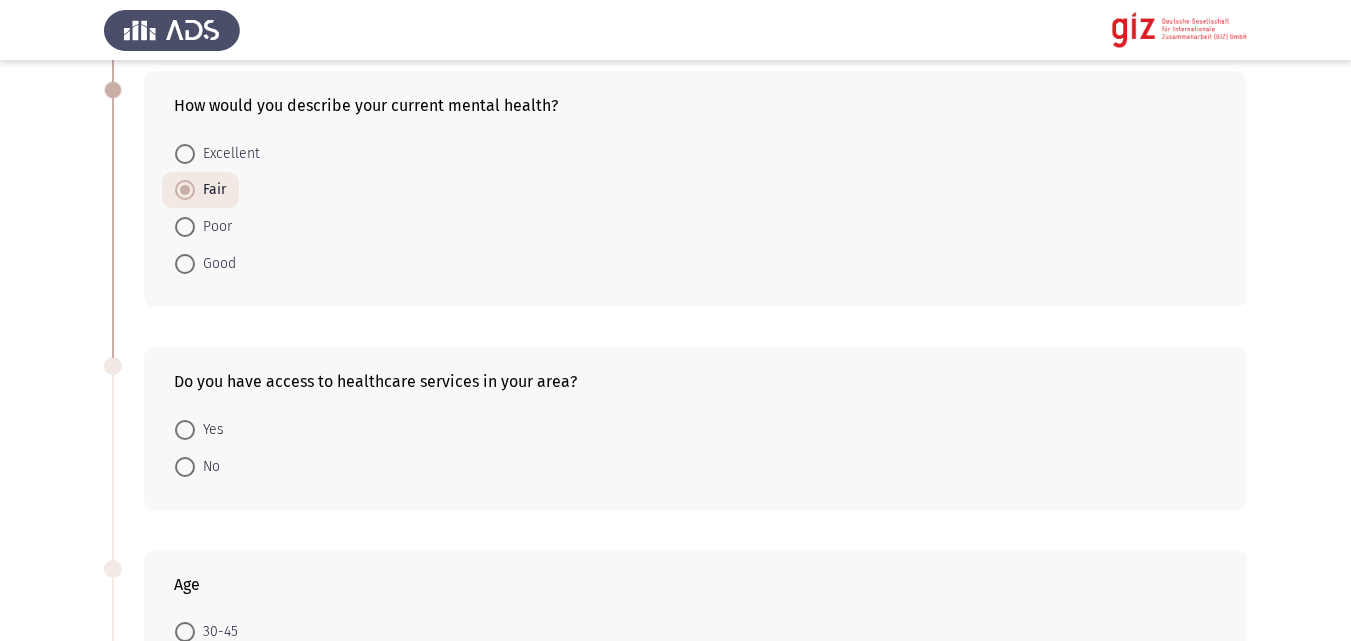 click on "Yes" at bounding box center (199, 428) 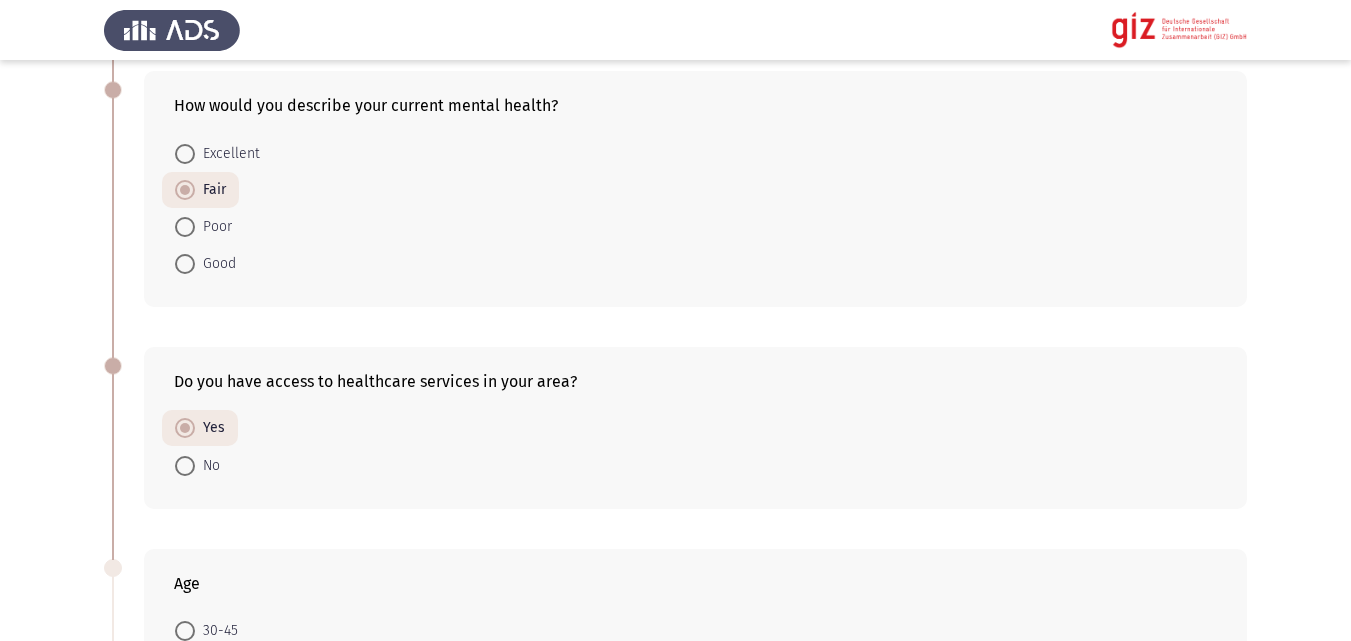 click at bounding box center [185, 631] 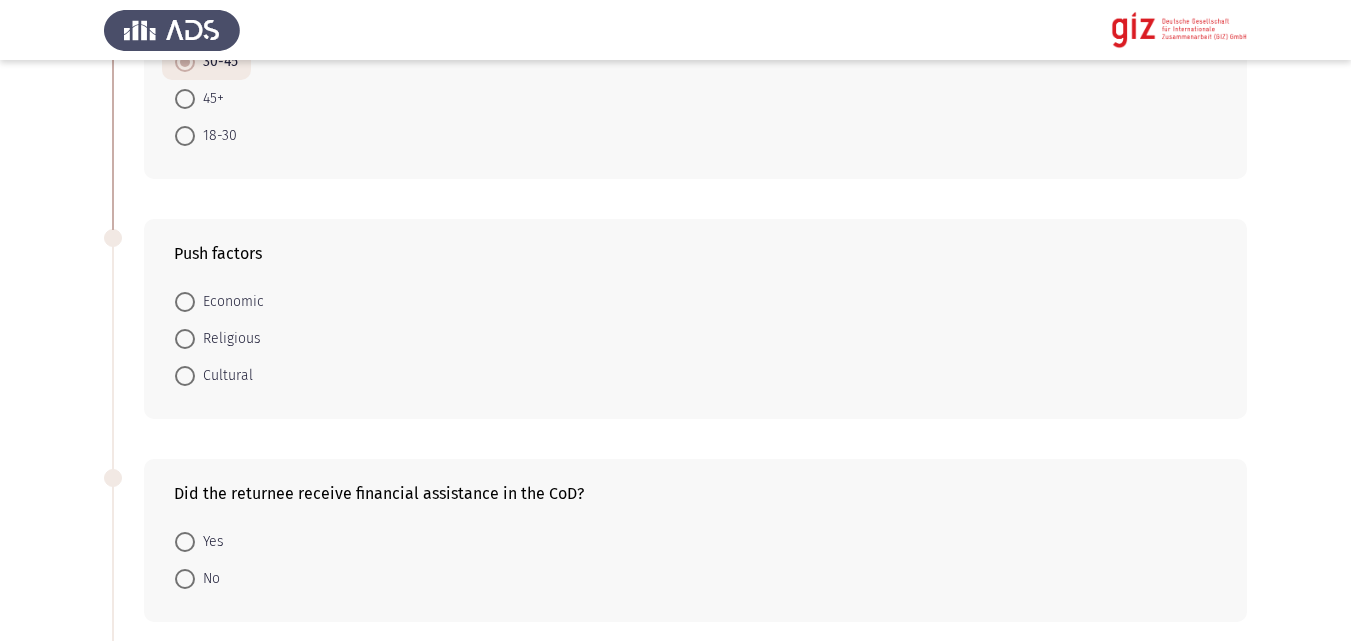 scroll, scrollTop: 917, scrollLeft: 0, axis: vertical 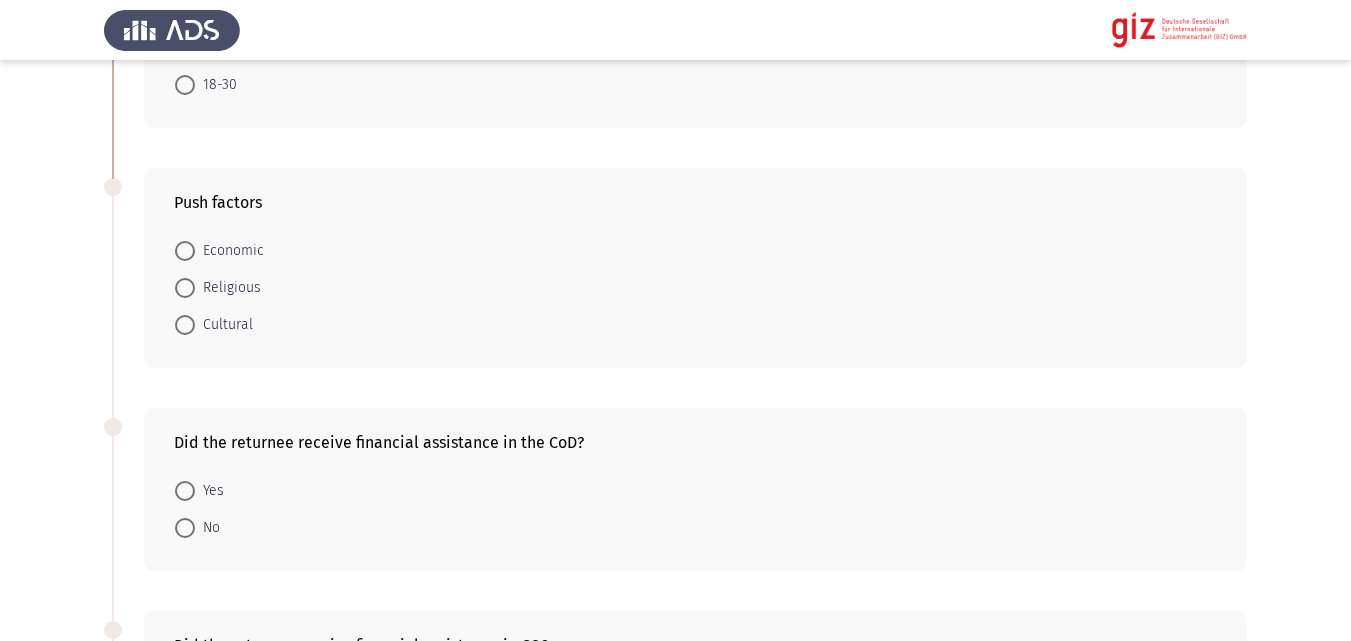 click on "Economic" at bounding box center [229, 251] 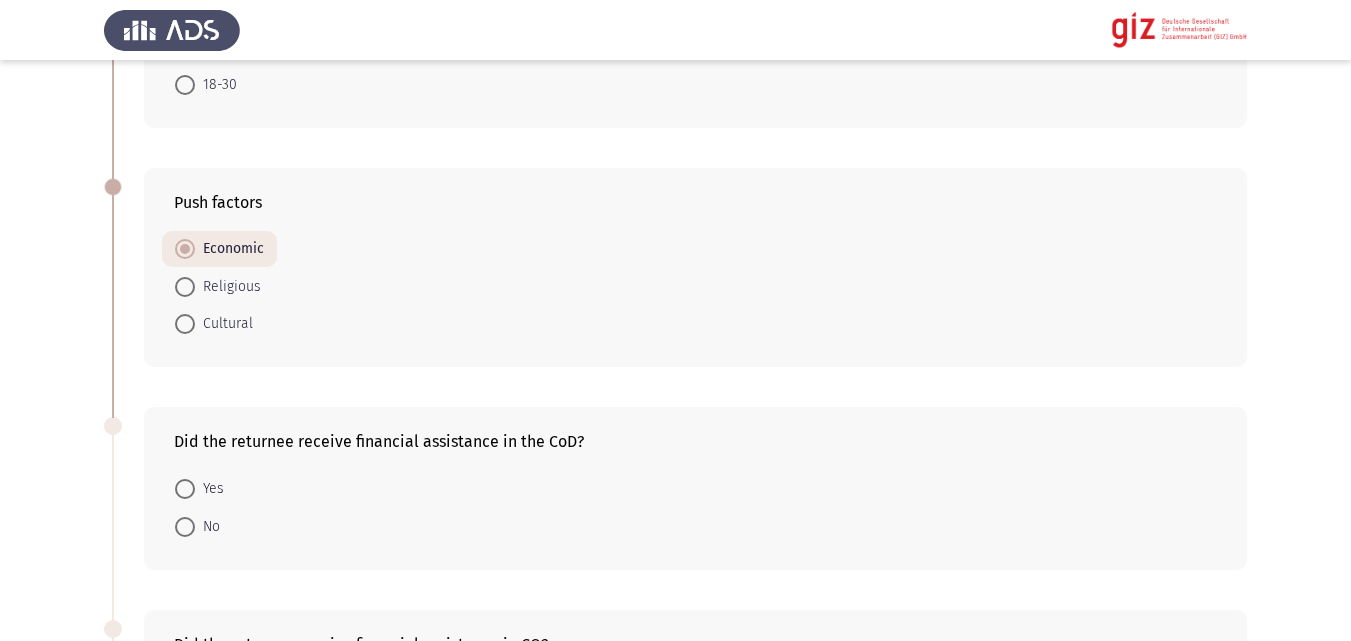 click at bounding box center [185, 527] 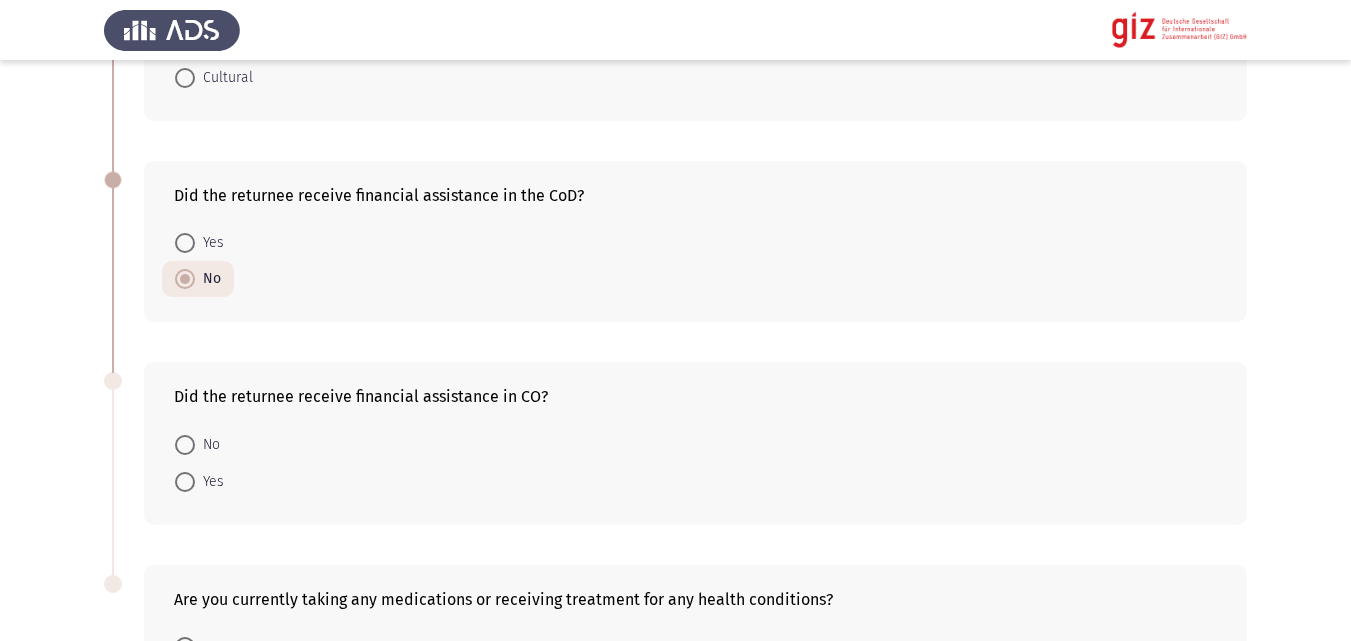 scroll, scrollTop: 1283, scrollLeft: 0, axis: vertical 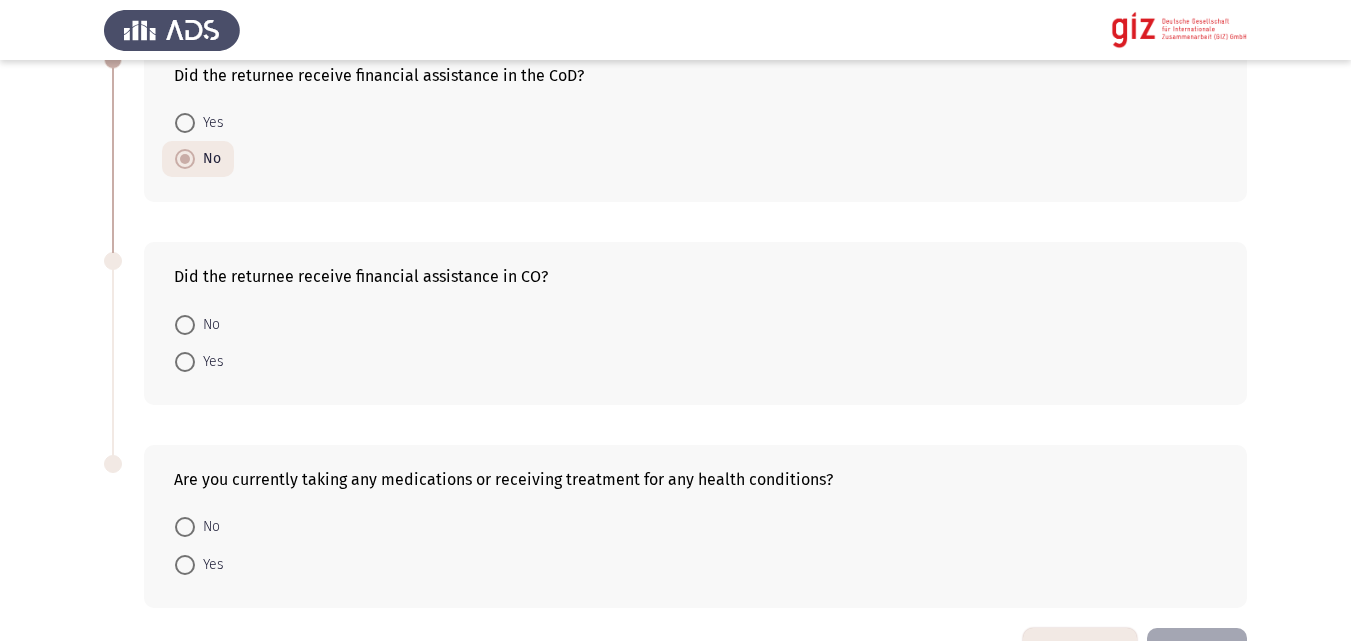 click at bounding box center (185, 362) 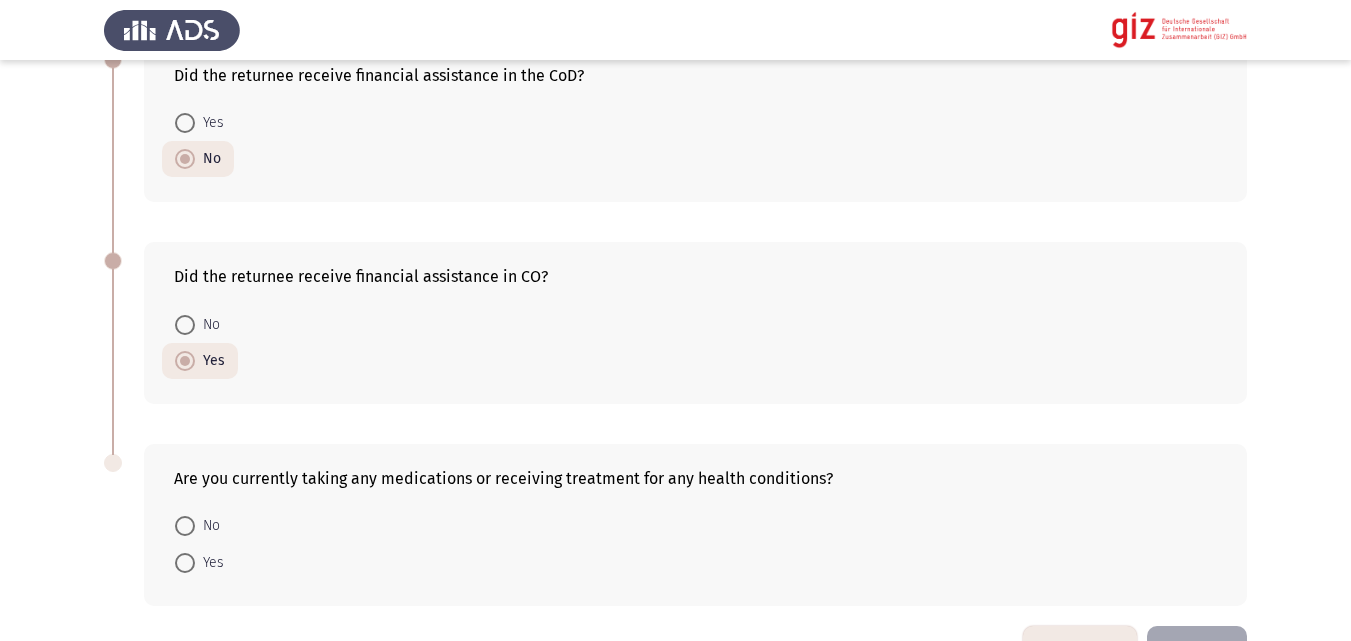 click on "No" at bounding box center (207, 325) 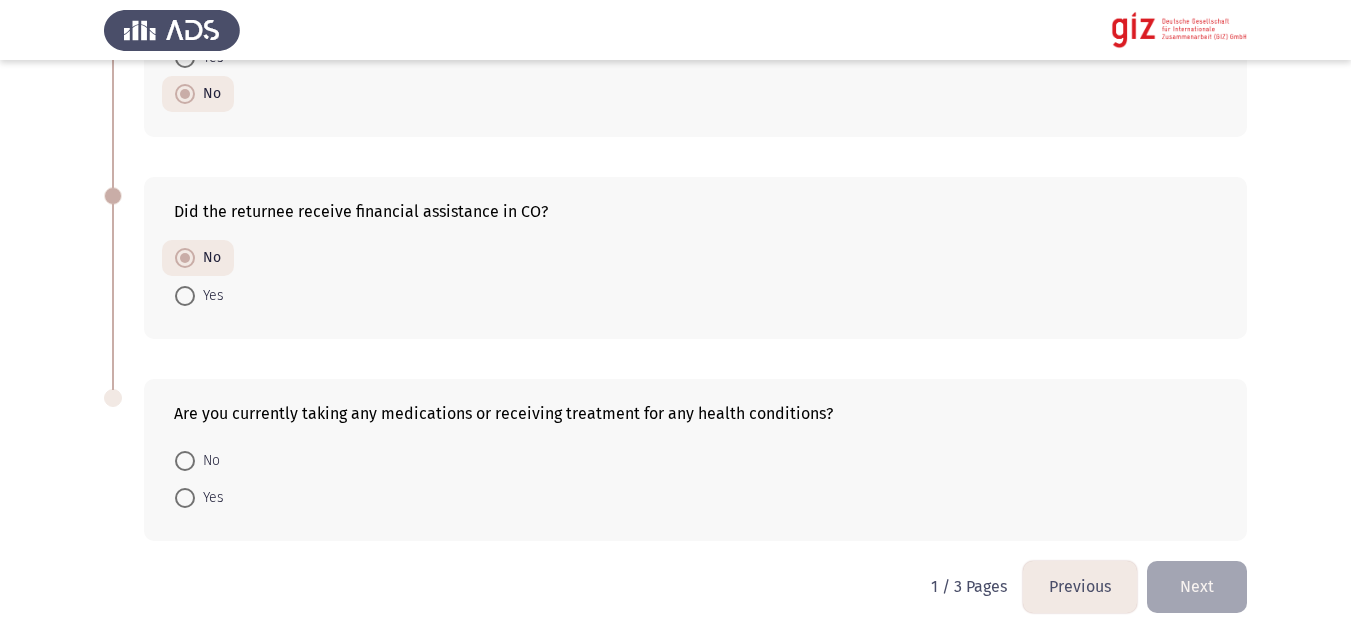 click at bounding box center (185, 461) 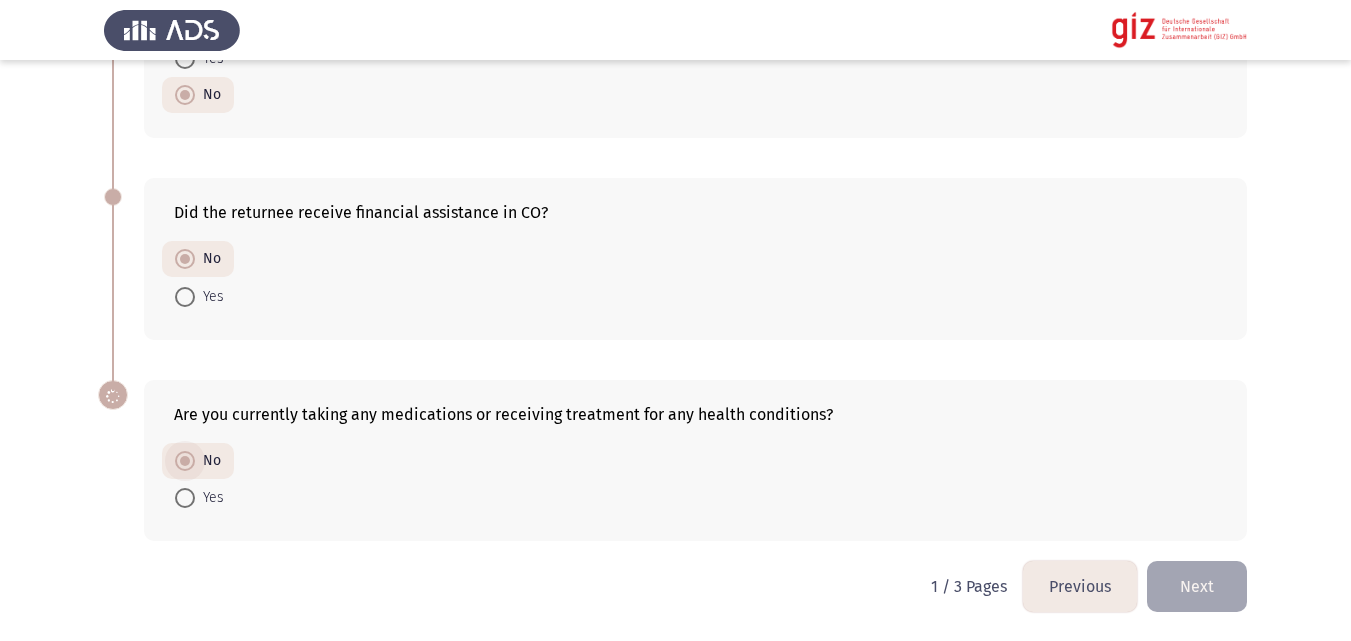 scroll, scrollTop: 1347, scrollLeft: 0, axis: vertical 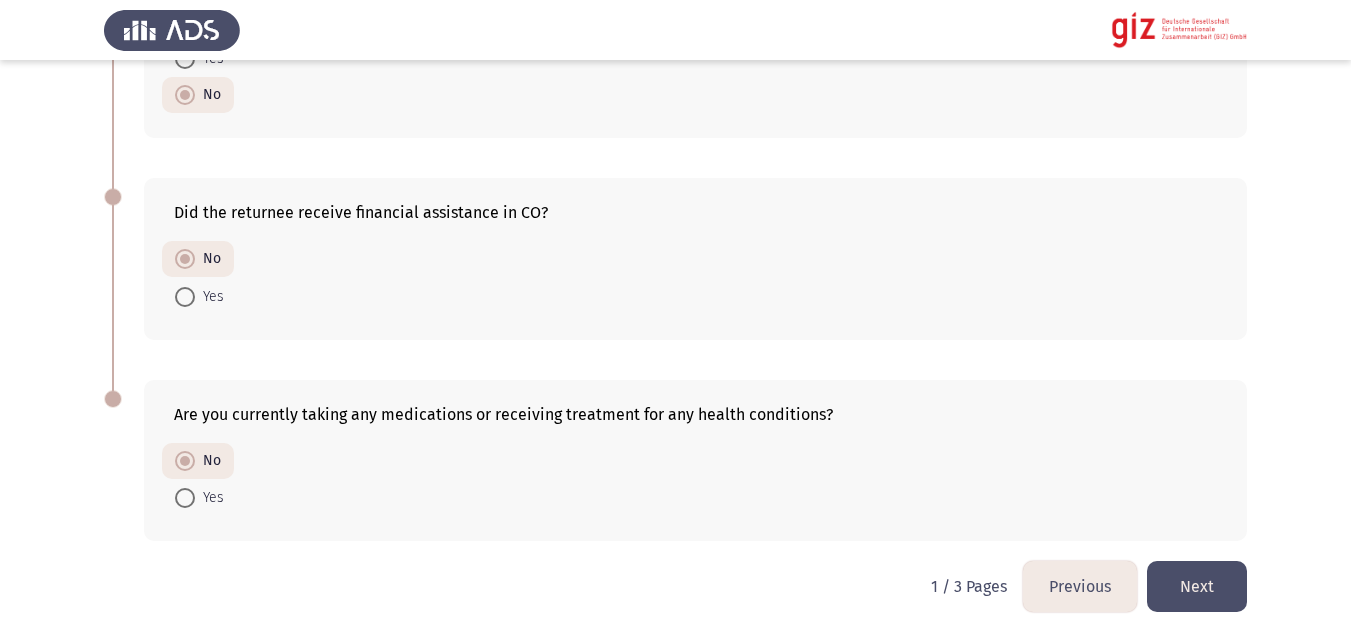 click on "Next" 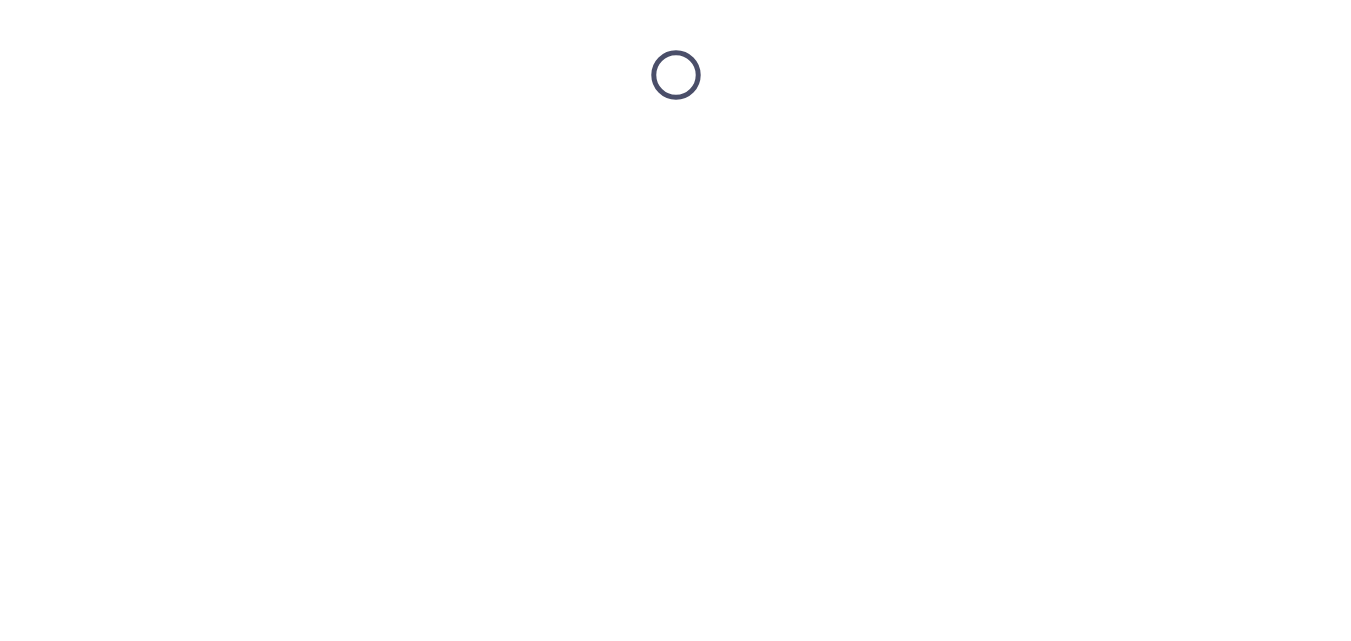 scroll, scrollTop: 0, scrollLeft: 0, axis: both 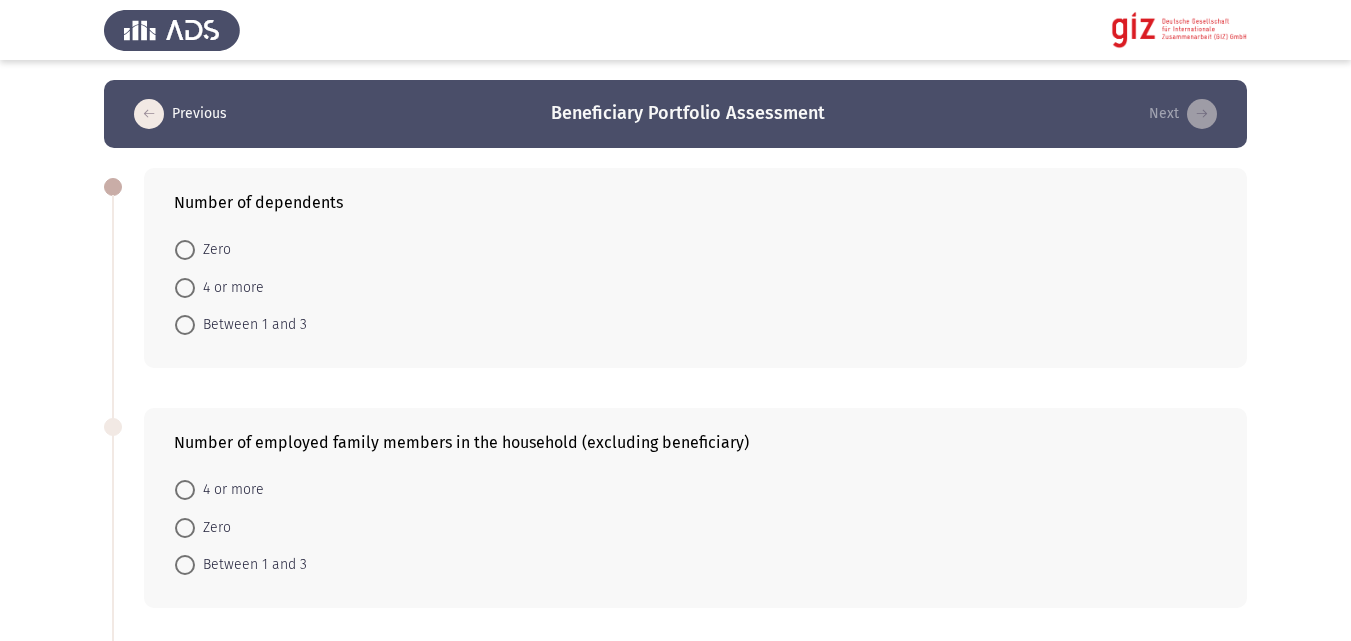 click on "4 or more" at bounding box center [229, 288] 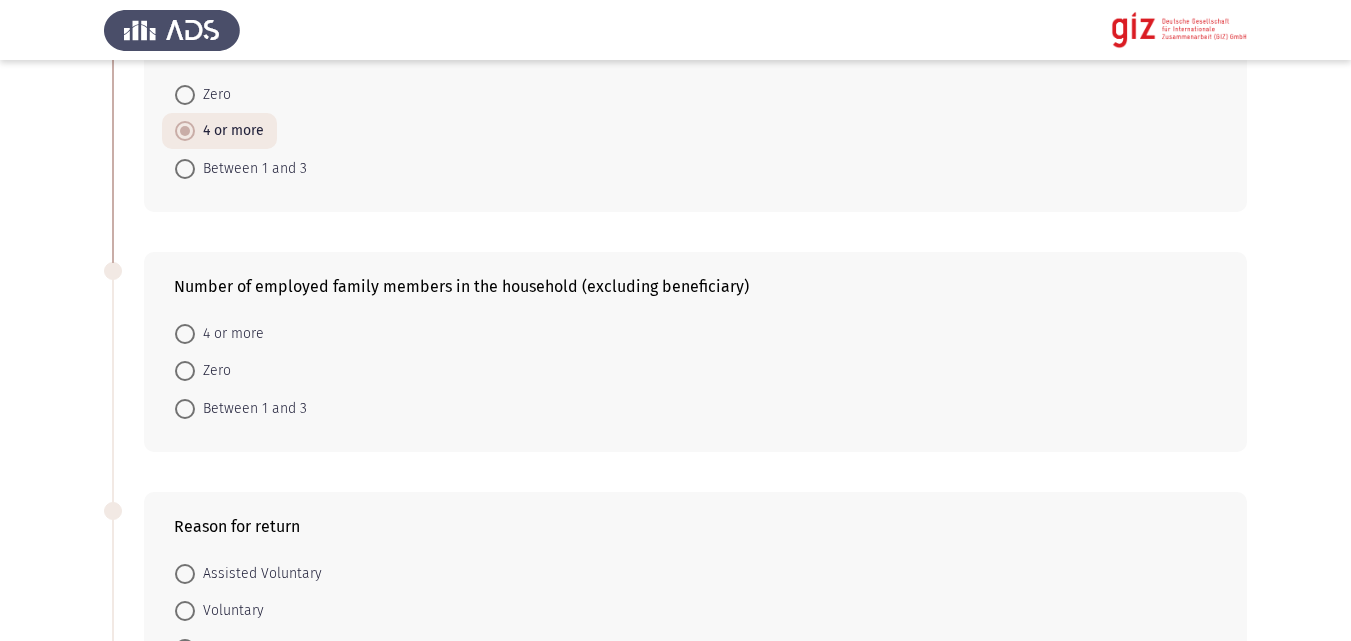 scroll, scrollTop: 156, scrollLeft: 0, axis: vertical 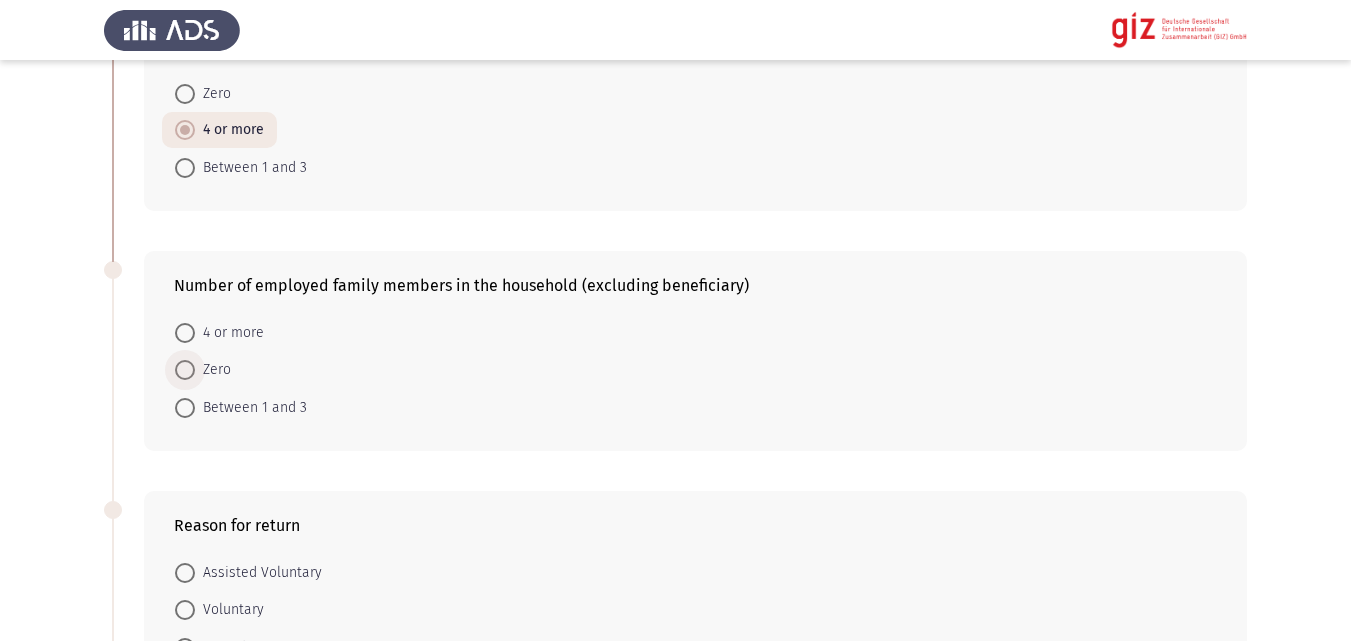 click at bounding box center (185, 370) 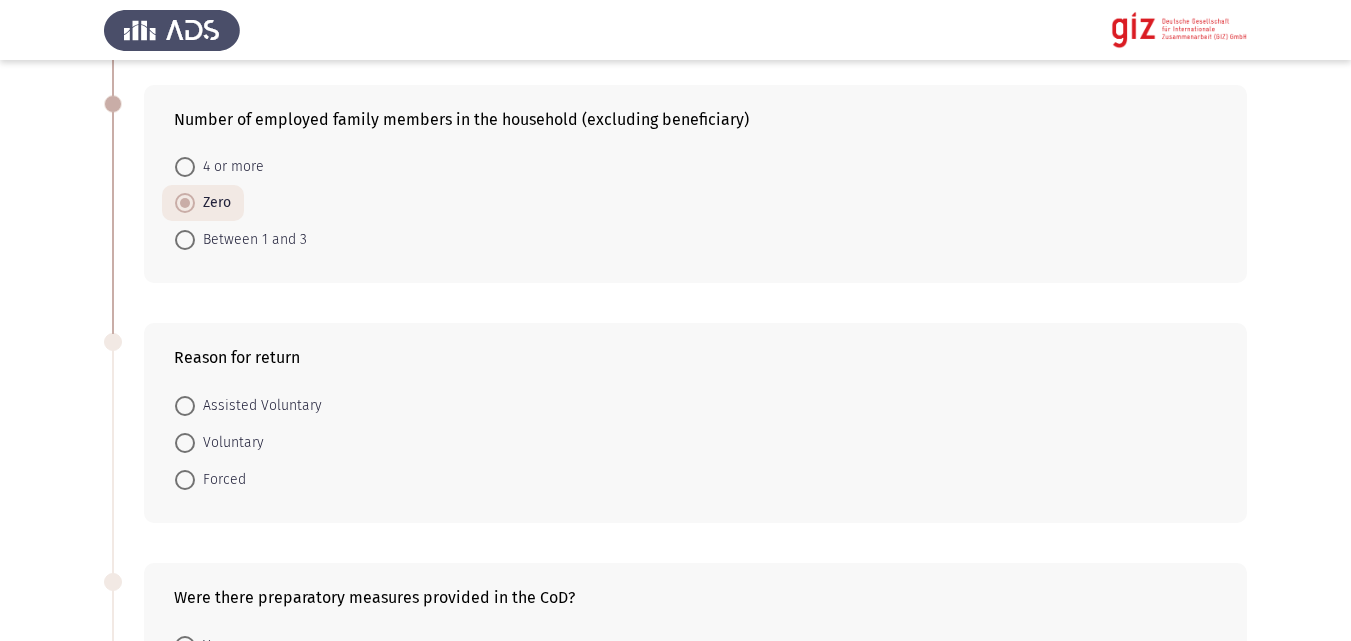 scroll, scrollTop: 325, scrollLeft: 0, axis: vertical 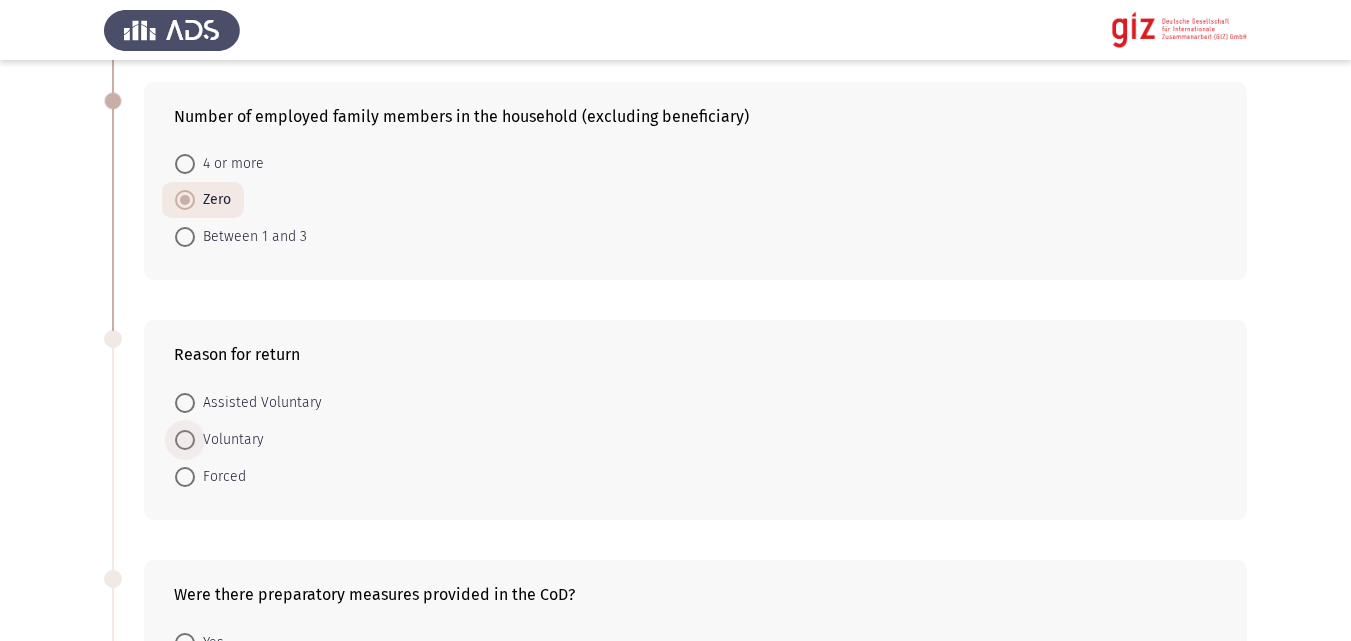click on "Voluntary" at bounding box center [229, 440] 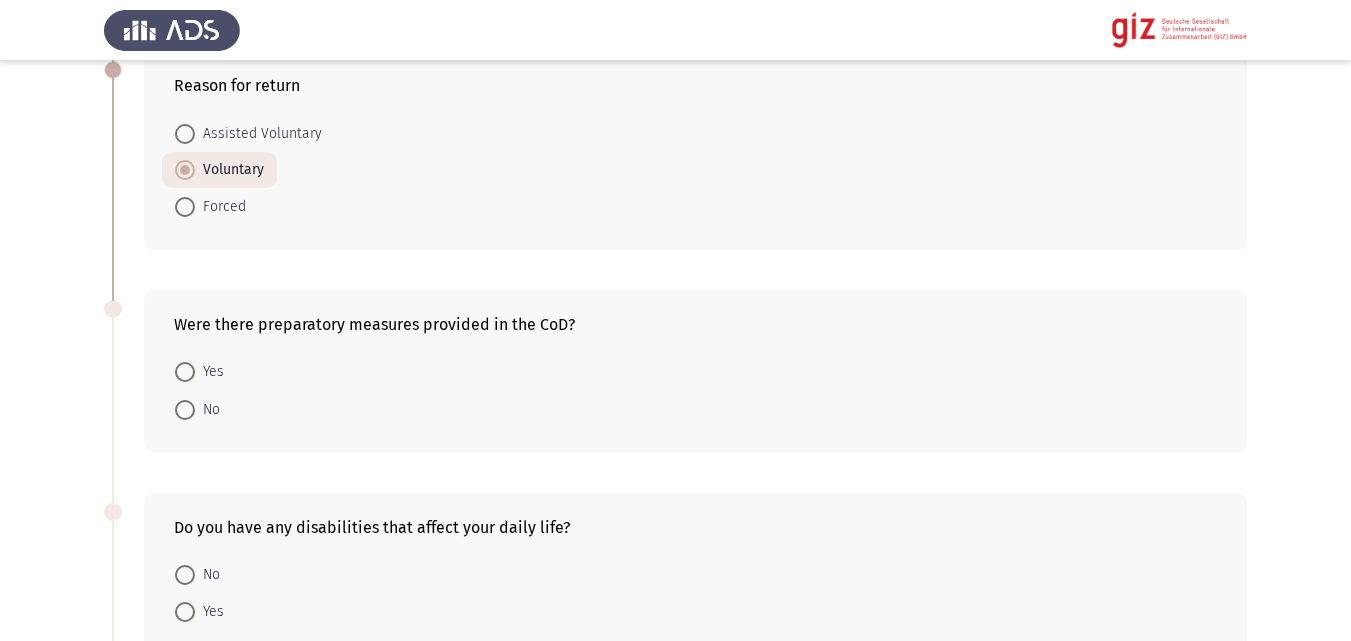 scroll, scrollTop: 597, scrollLeft: 0, axis: vertical 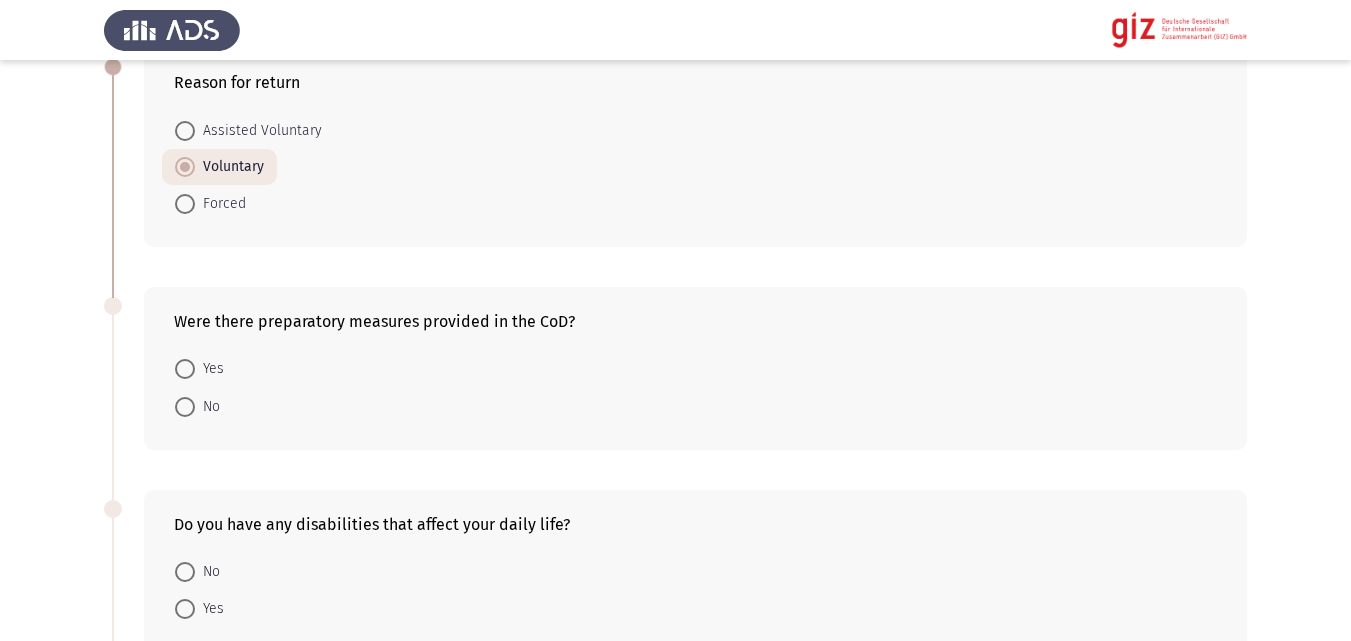 click on "No" at bounding box center (207, 407) 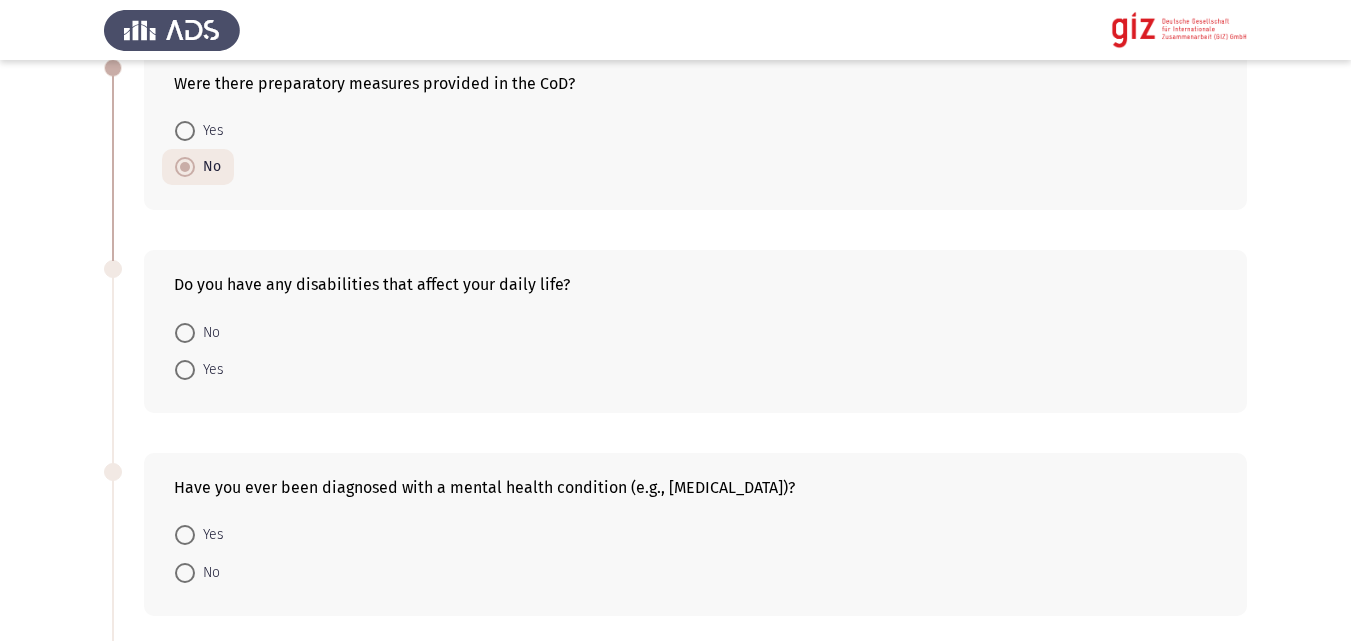 scroll, scrollTop: 855, scrollLeft: 0, axis: vertical 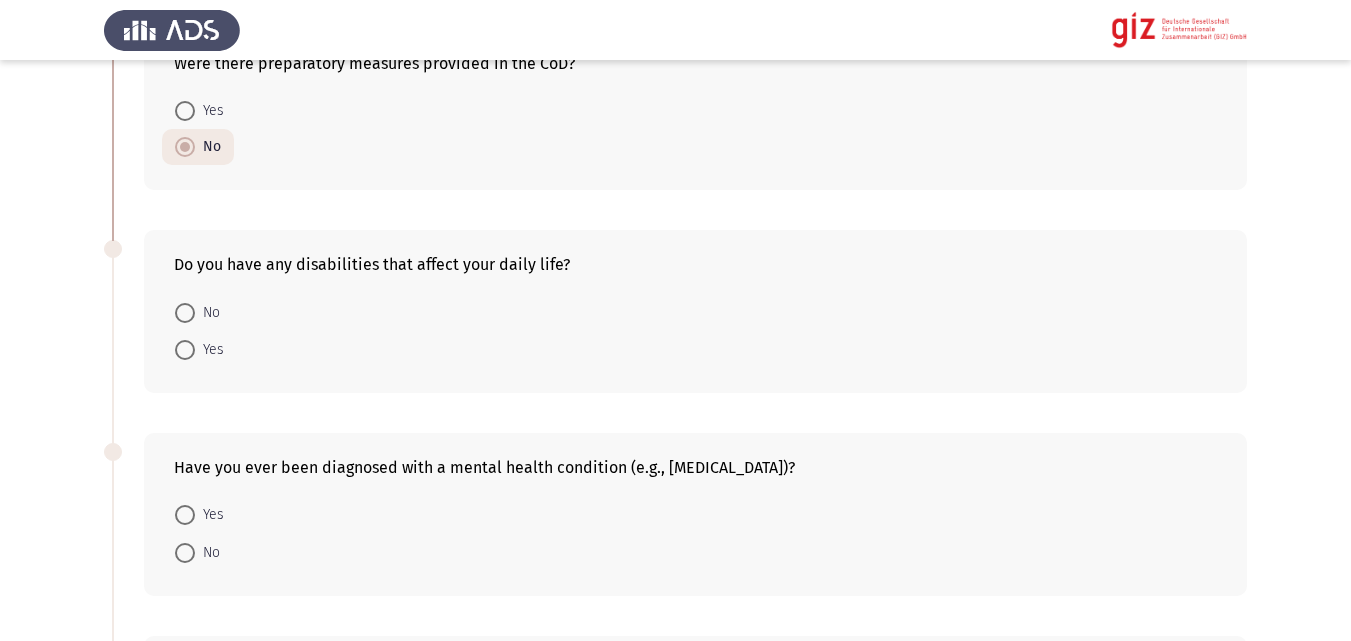 click on "Do you have any disabilities that affect your daily life?    No     Yes" 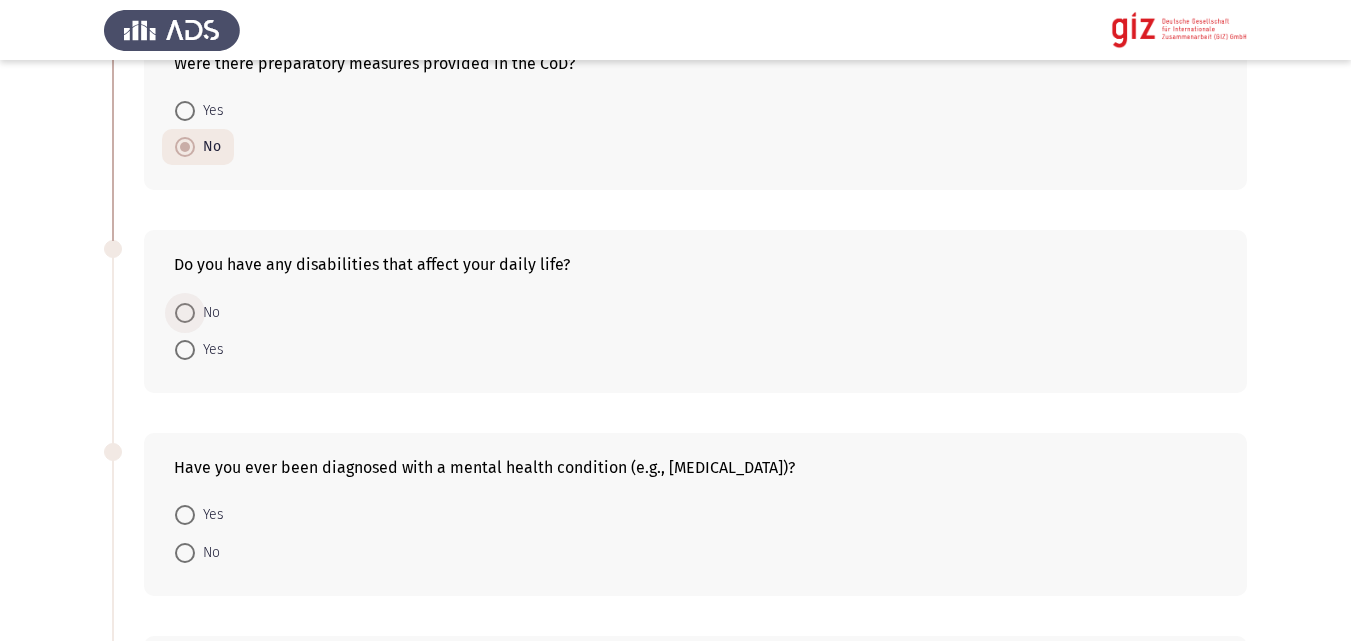 click at bounding box center [185, 313] 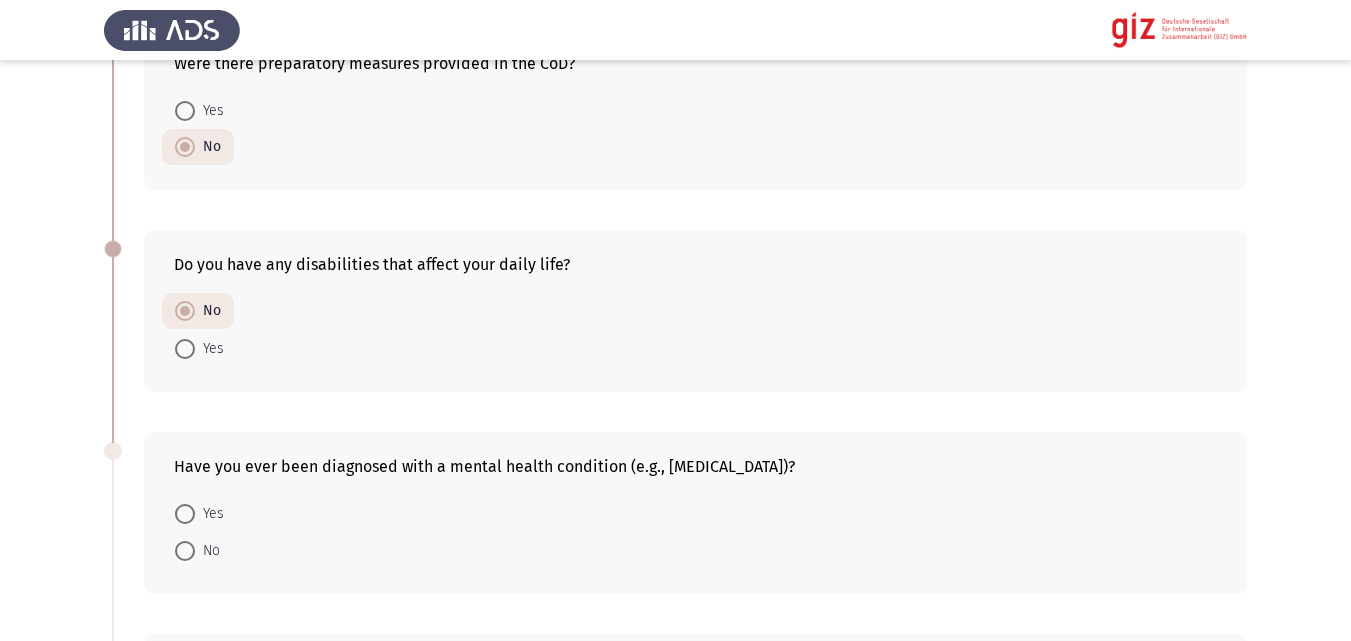 click at bounding box center (185, 551) 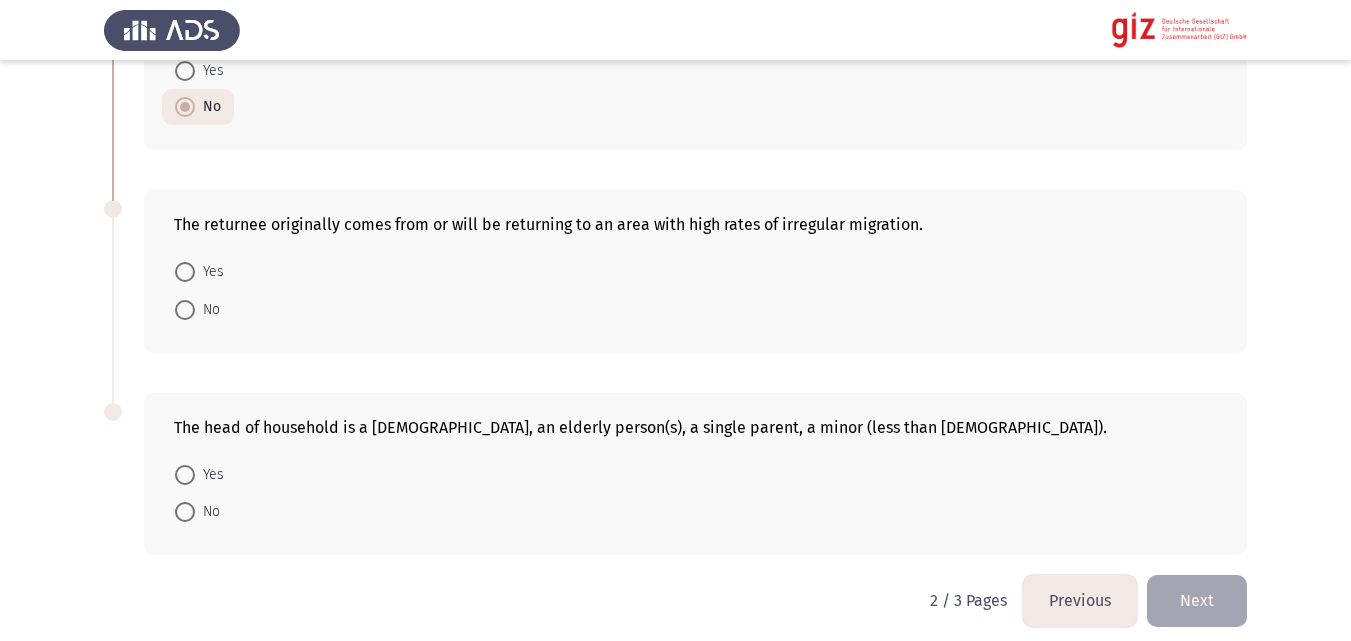 scroll, scrollTop: 1300, scrollLeft: 0, axis: vertical 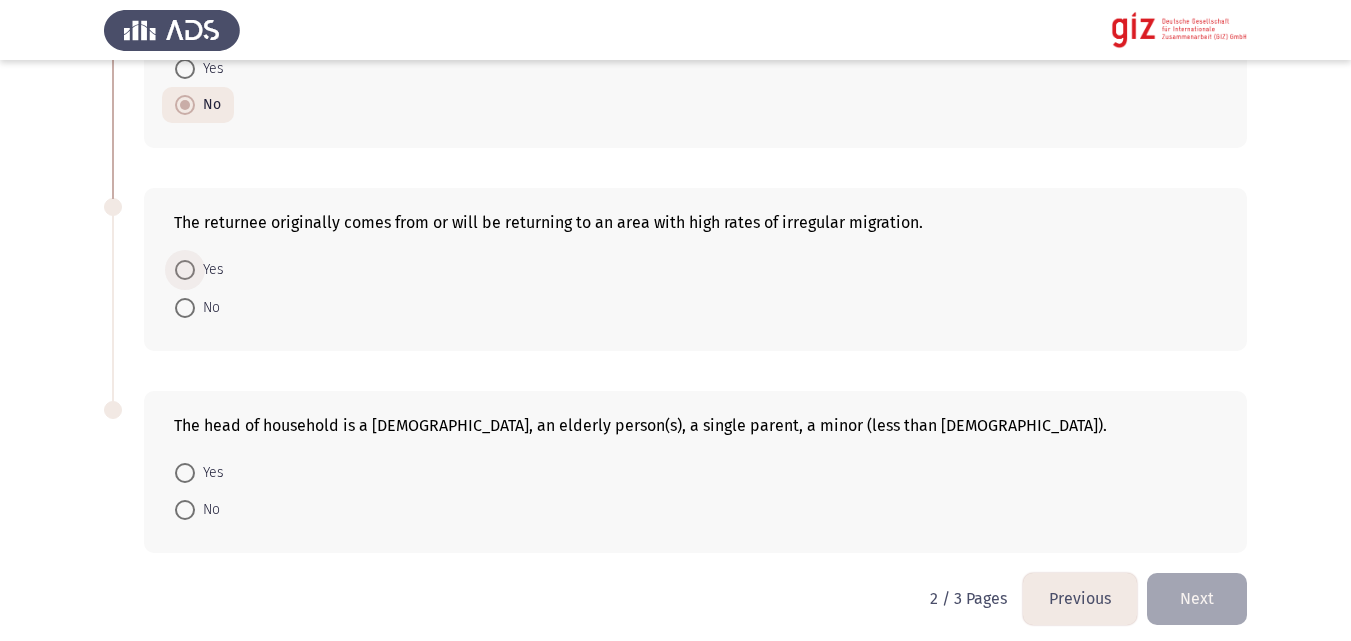 click on "Yes" at bounding box center [209, 270] 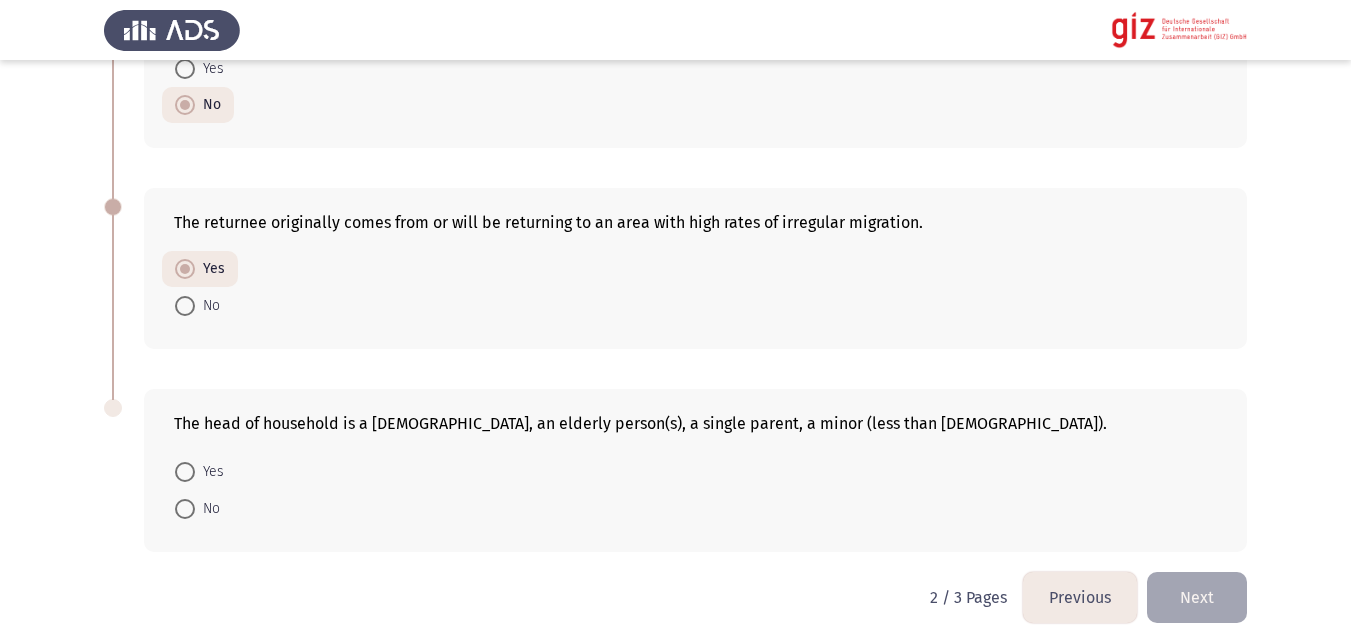 click at bounding box center [185, 509] 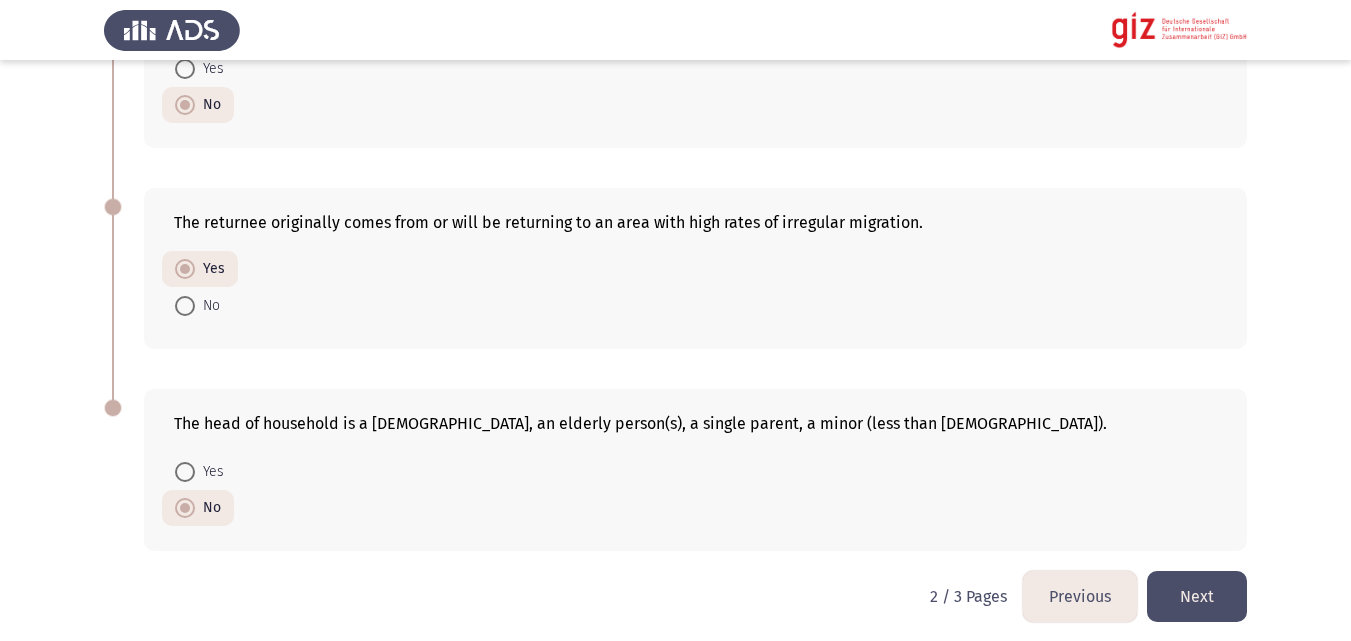 click on "Next" 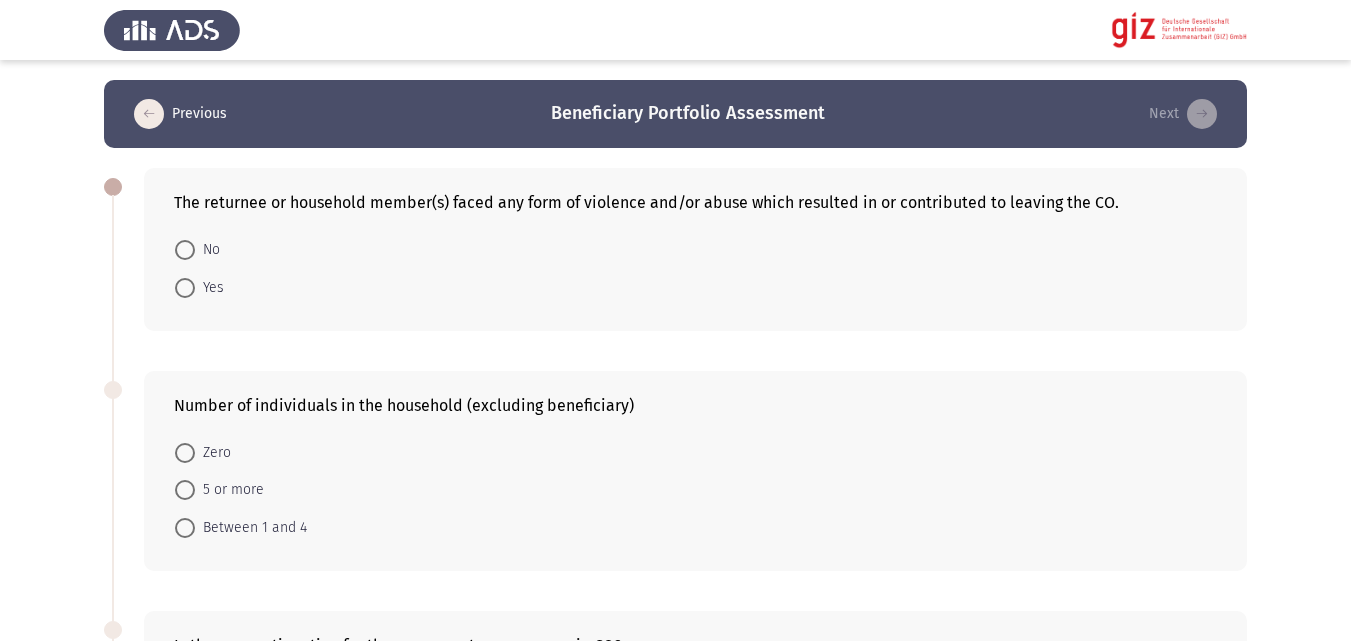 click on "Yes" at bounding box center (199, 286) 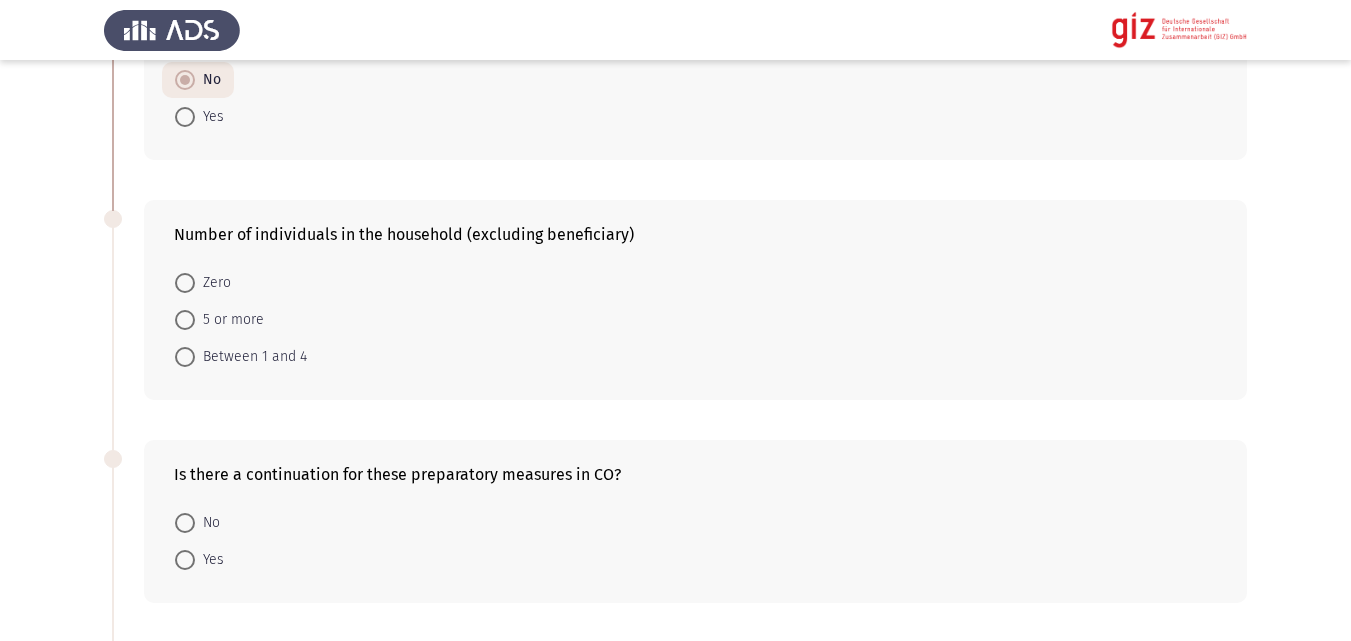 scroll, scrollTop: 170, scrollLeft: 0, axis: vertical 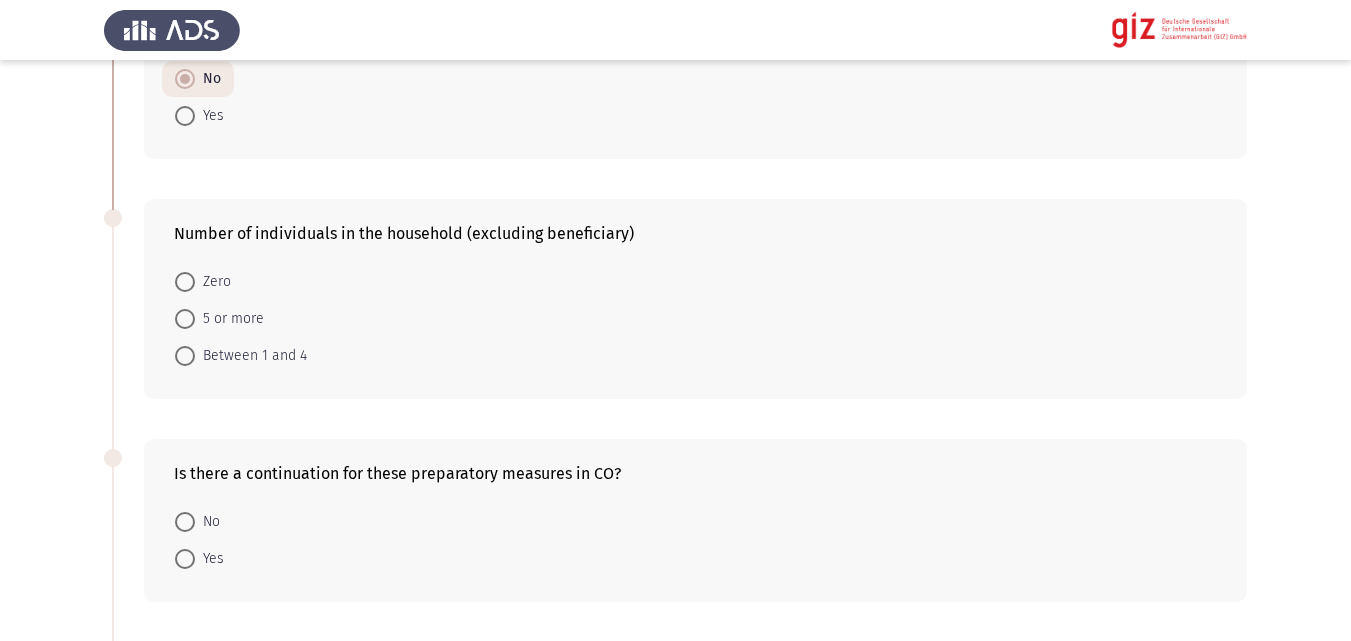 click on "5 or more" at bounding box center [229, 319] 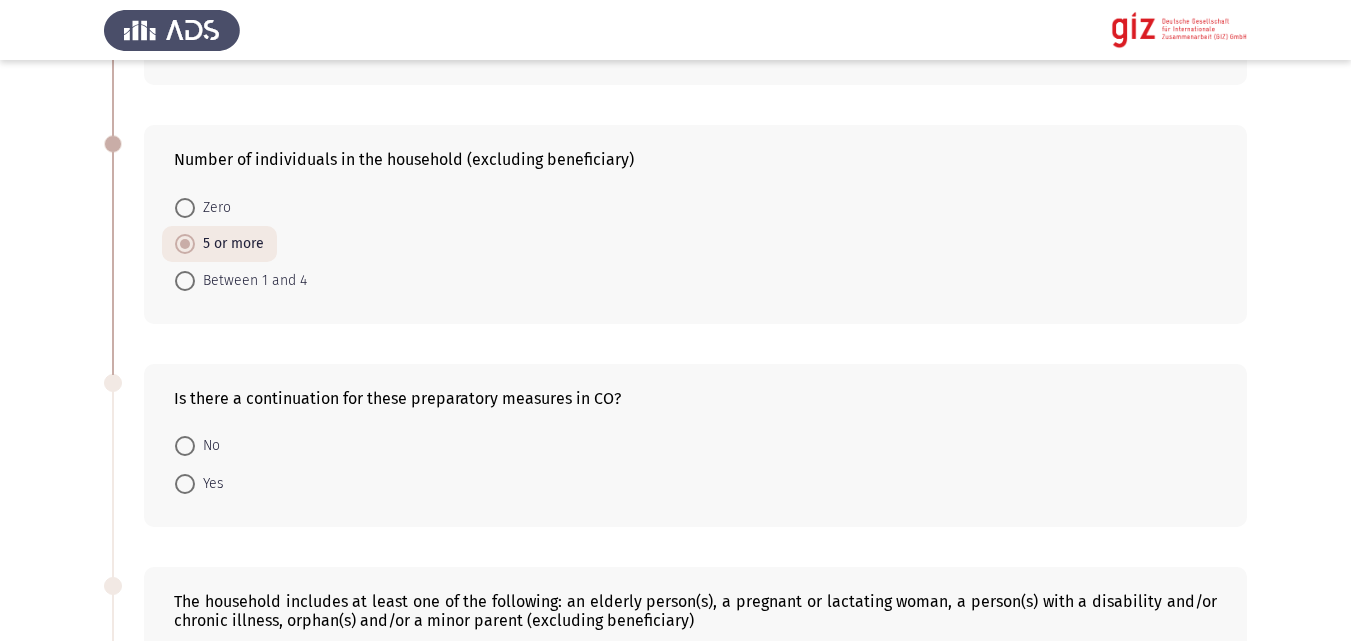 scroll, scrollTop: 252, scrollLeft: 0, axis: vertical 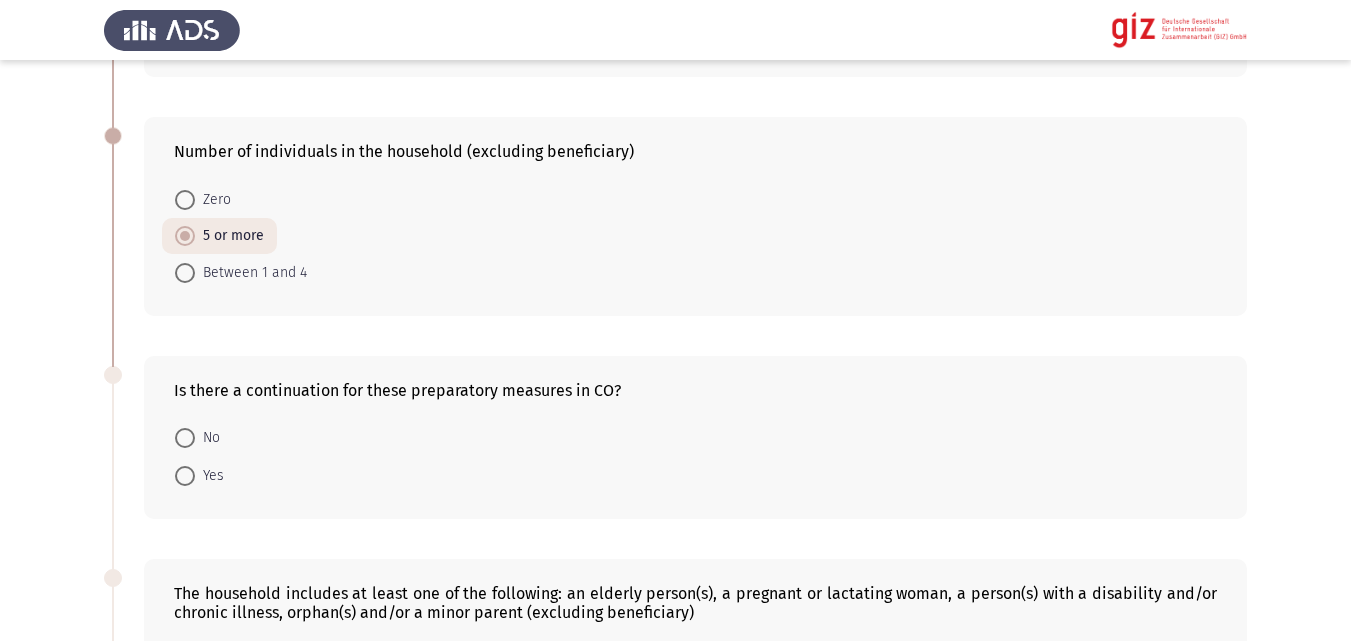 click at bounding box center (185, 438) 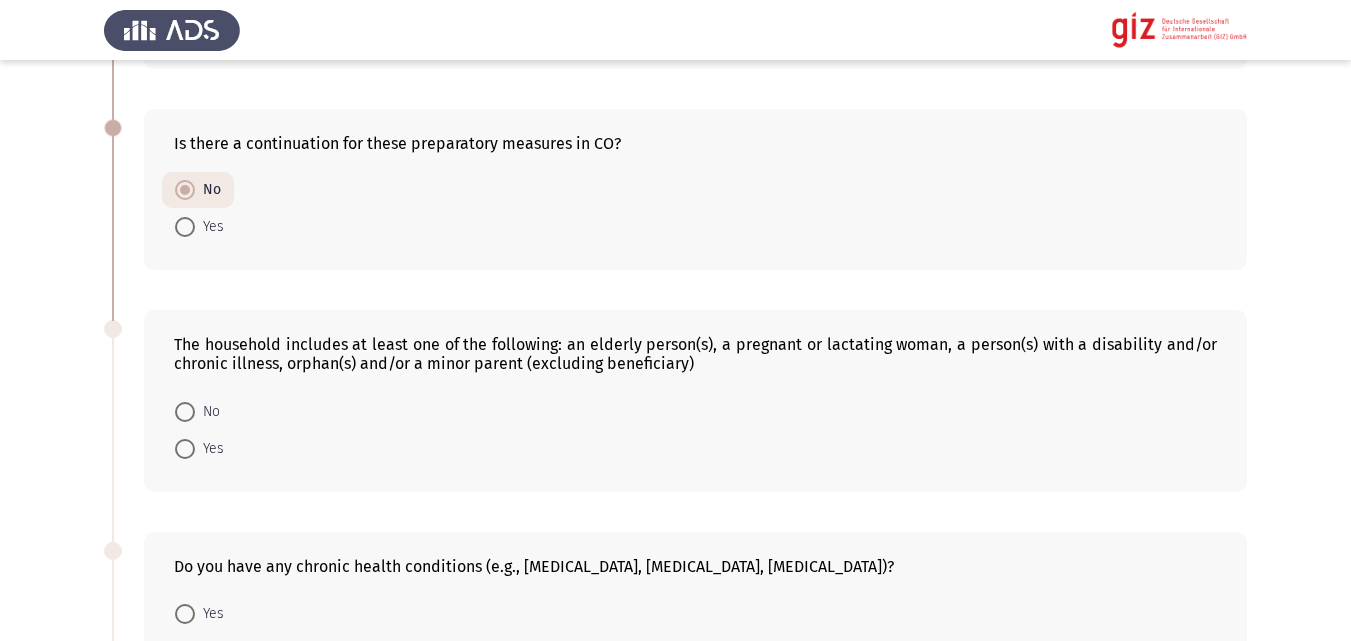 scroll, scrollTop: 611, scrollLeft: 0, axis: vertical 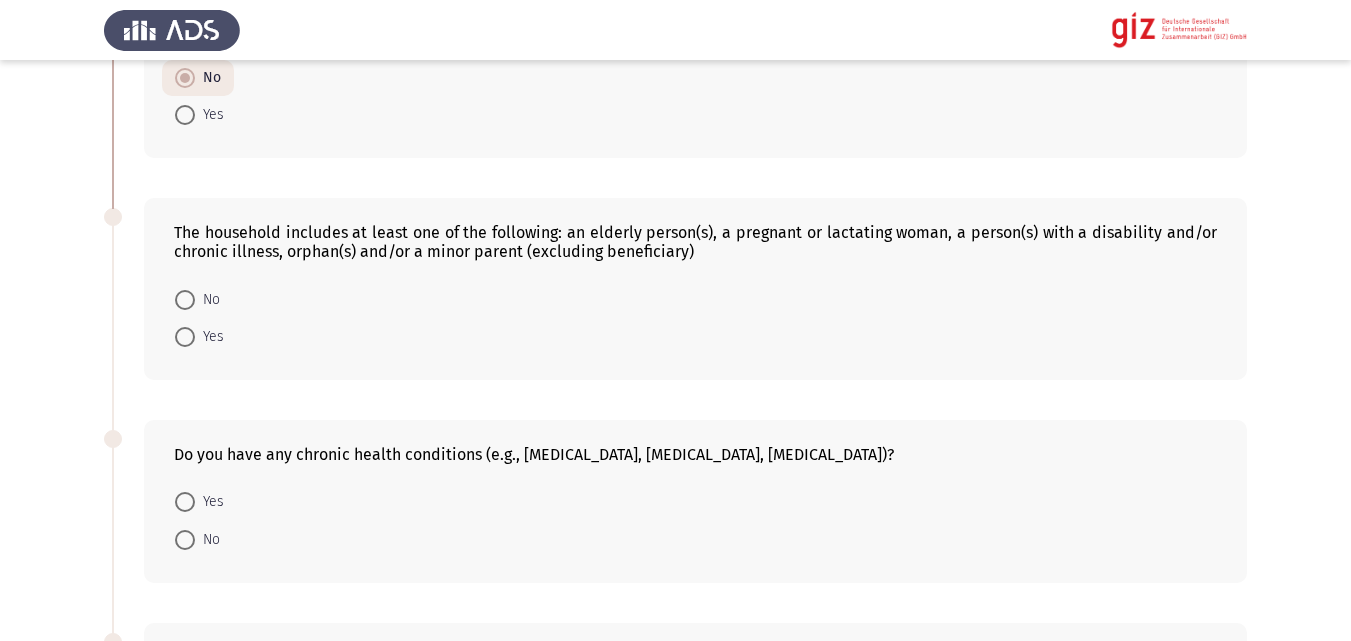 click at bounding box center [185, 300] 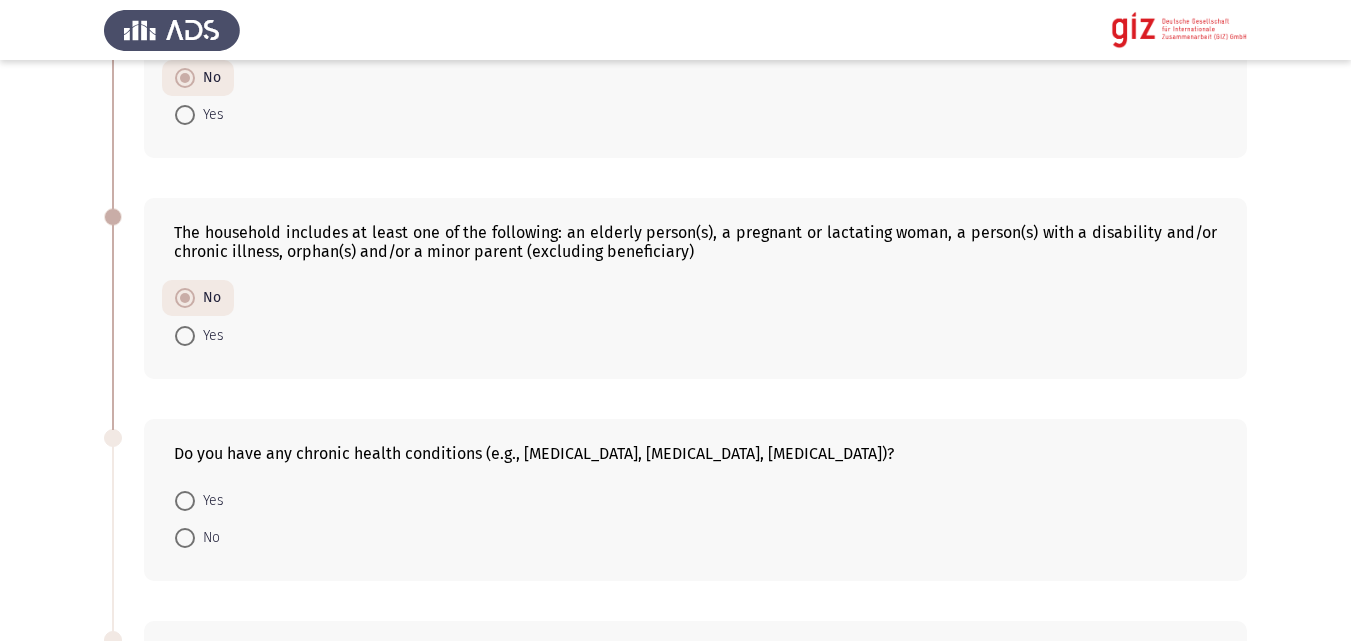 click at bounding box center (185, 336) 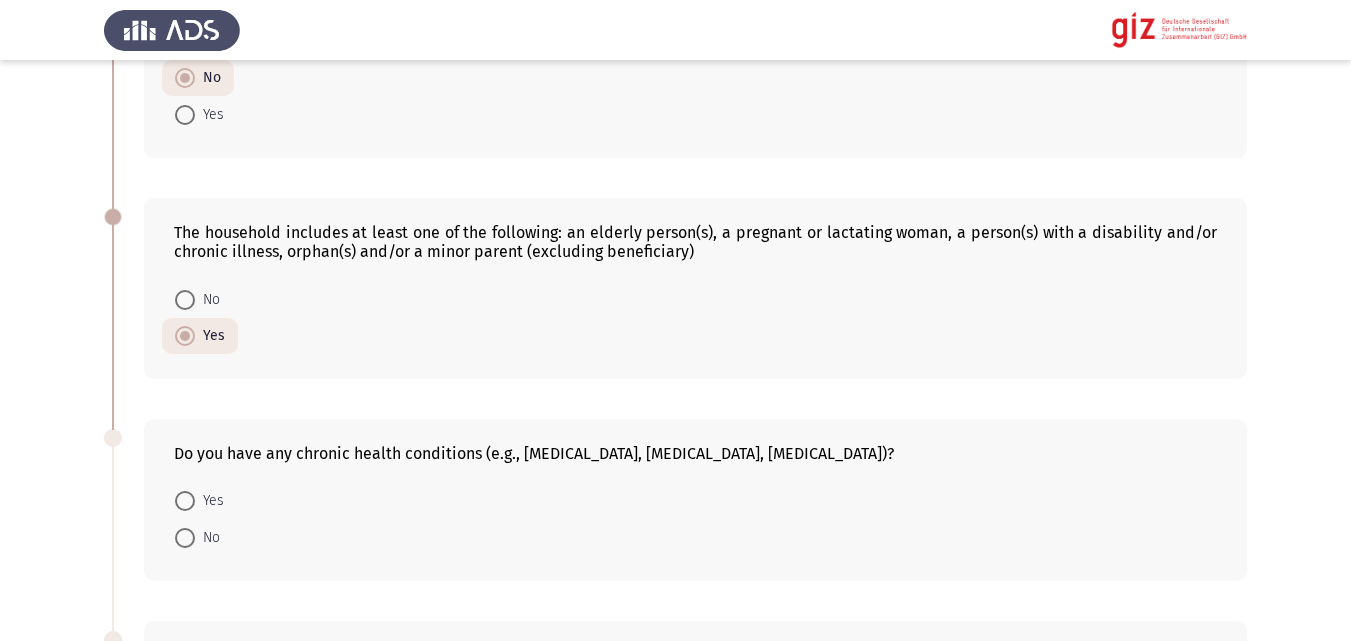 click on "The household includes at least one of the following: an elderly person(s), a pregnant or lactating woman, a person(s) with a disability and/or chronic illness, orphan(s) and/or a minor parent (excluding beneficiary)    No     Yes" 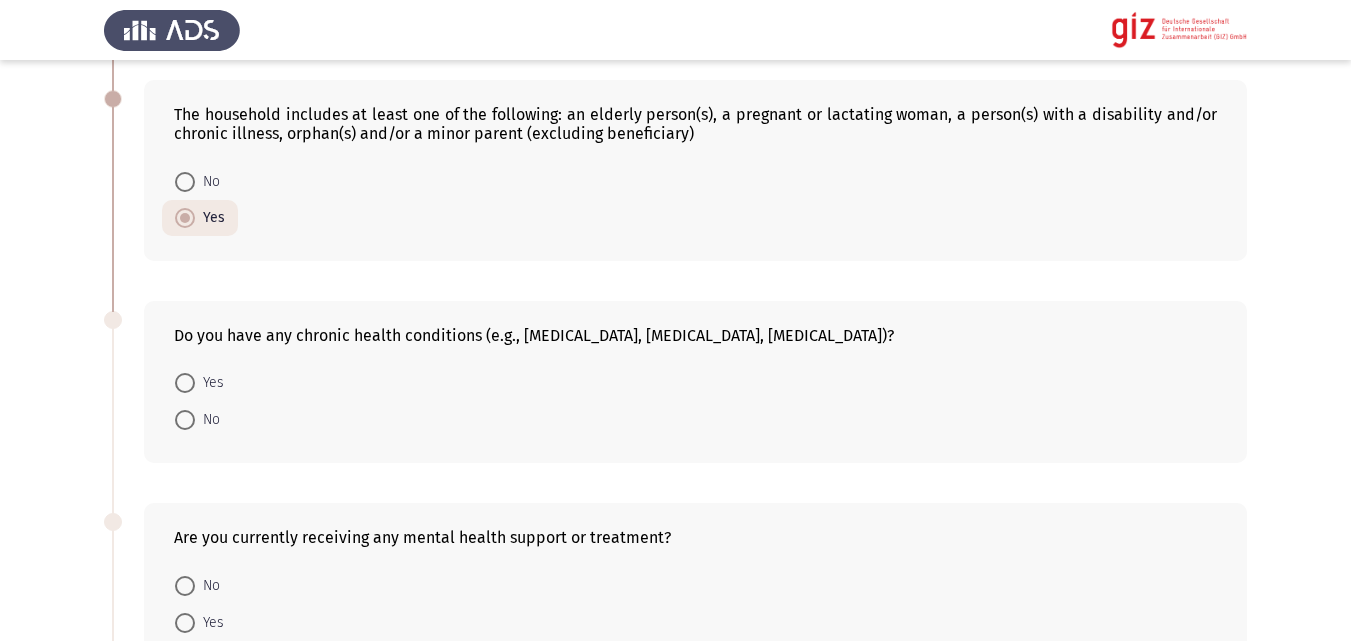 scroll, scrollTop: 758, scrollLeft: 0, axis: vertical 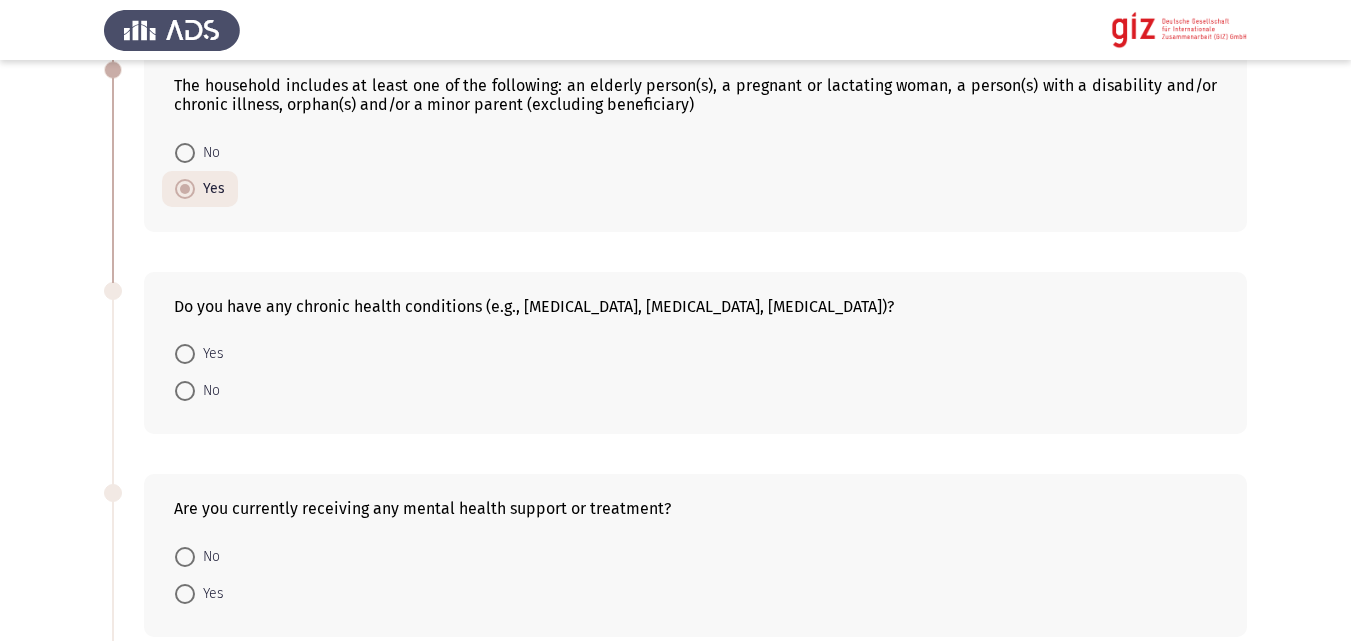 click at bounding box center (185, 354) 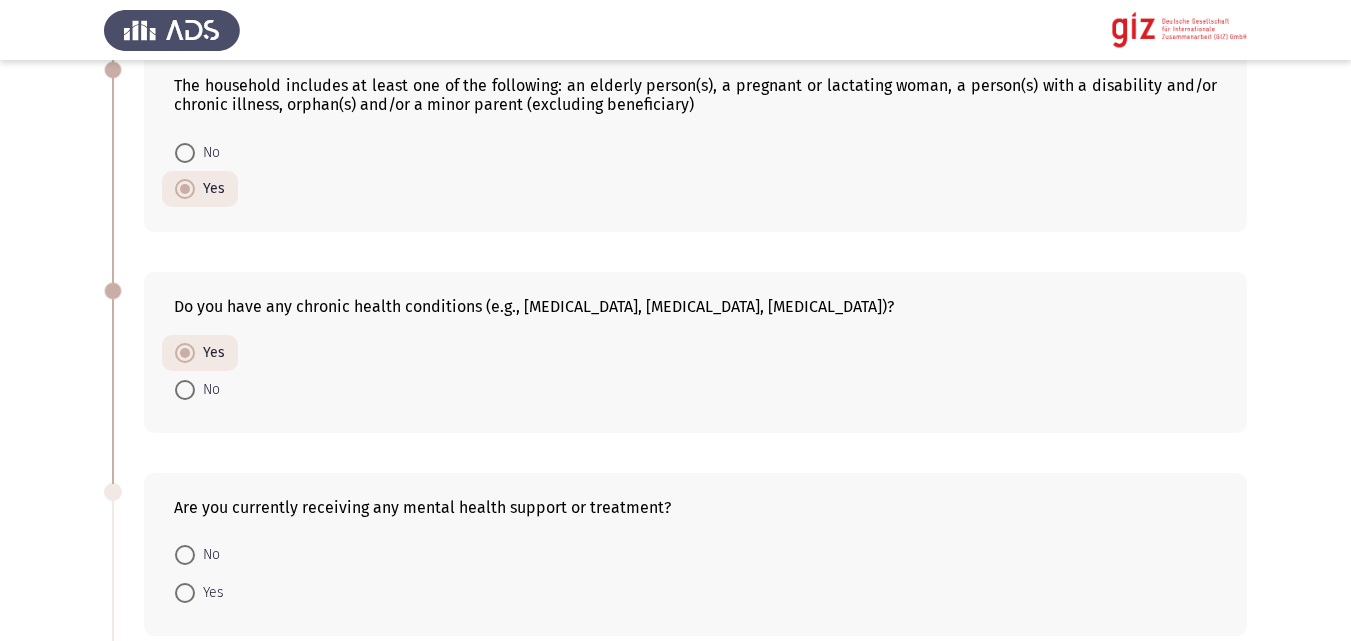 click at bounding box center [185, 390] 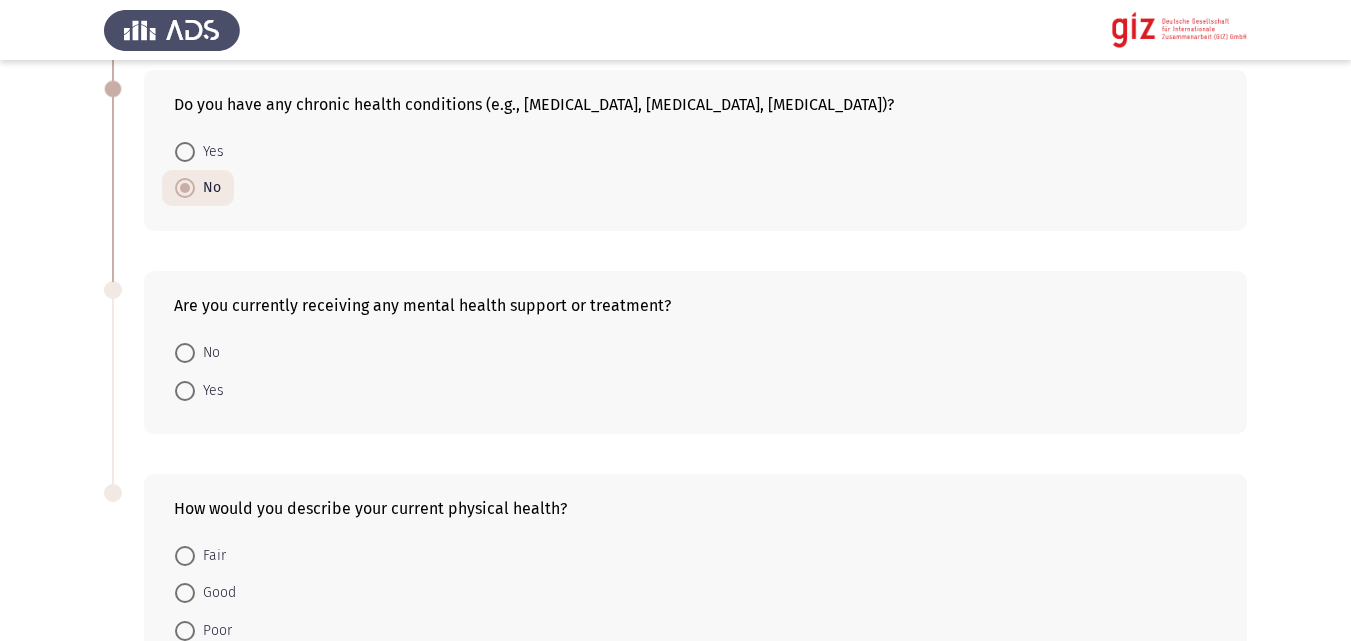 scroll, scrollTop: 993, scrollLeft: 0, axis: vertical 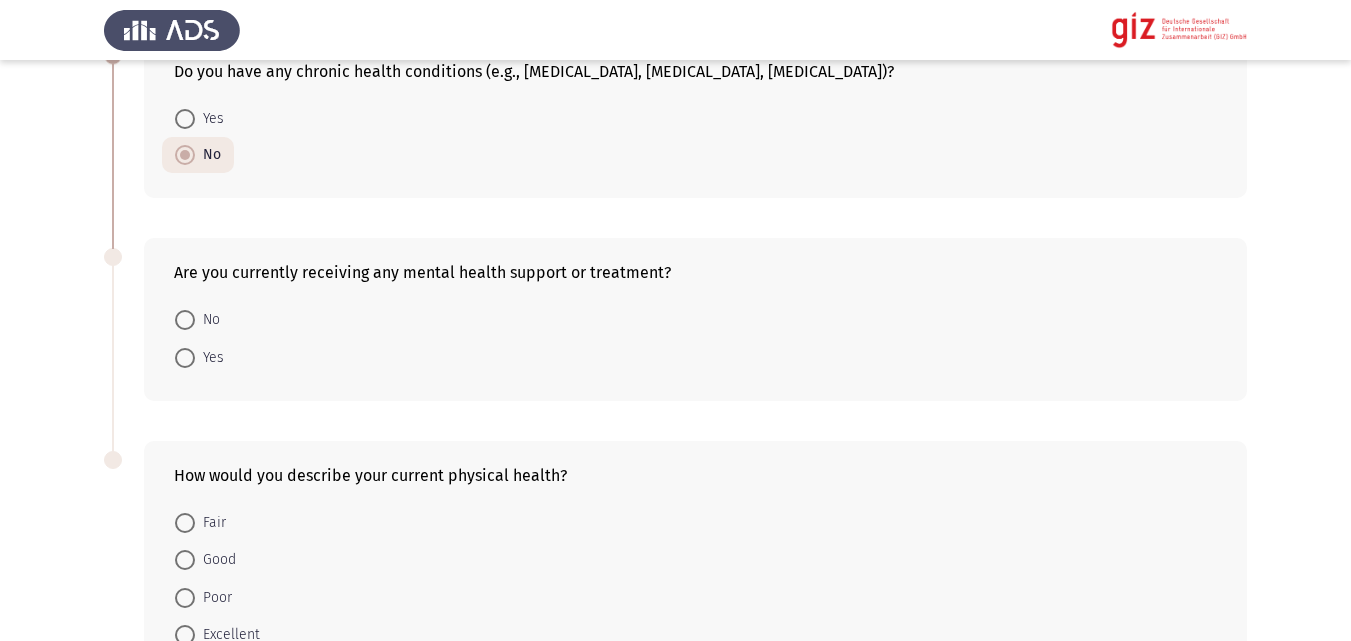 click at bounding box center (185, 320) 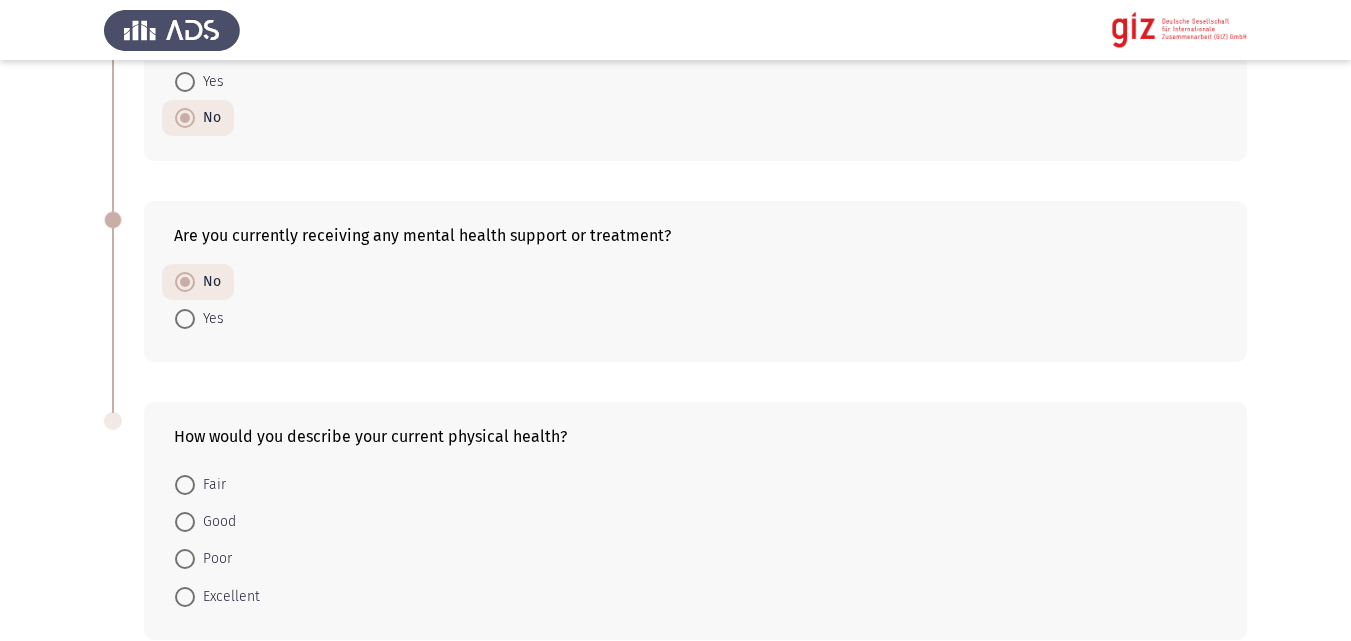 scroll, scrollTop: 1129, scrollLeft: 0, axis: vertical 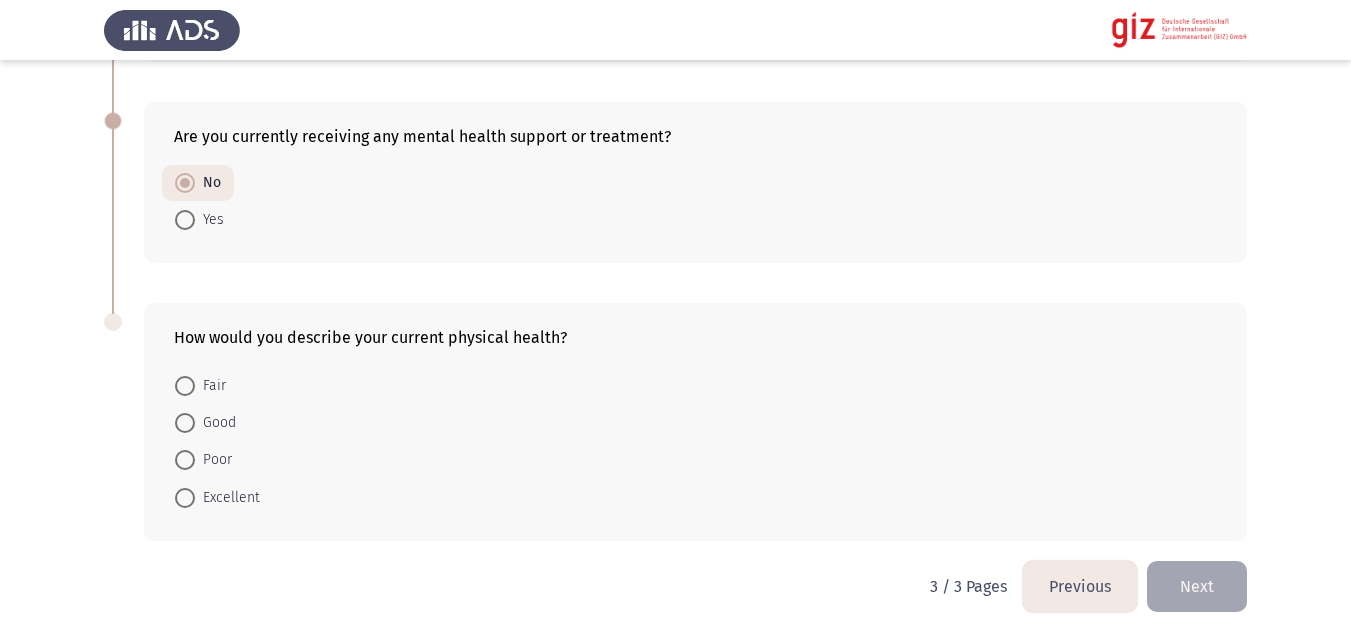 click on "Good" at bounding box center (215, 423) 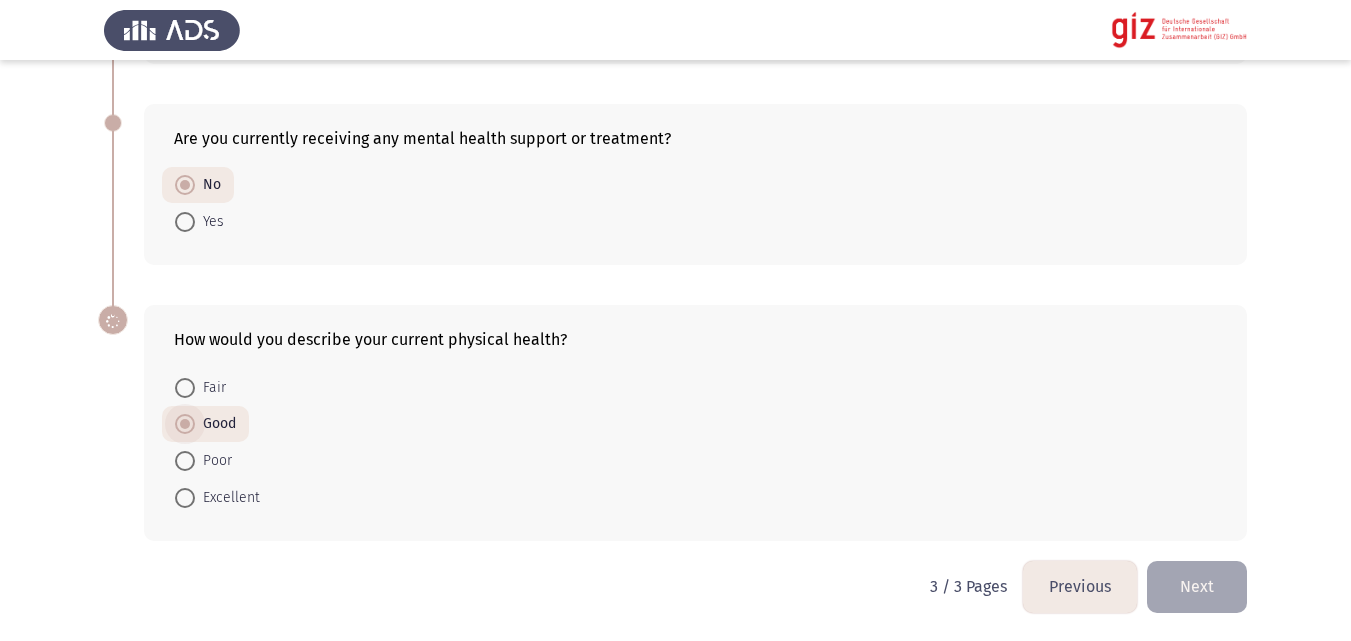 scroll, scrollTop: 1127, scrollLeft: 0, axis: vertical 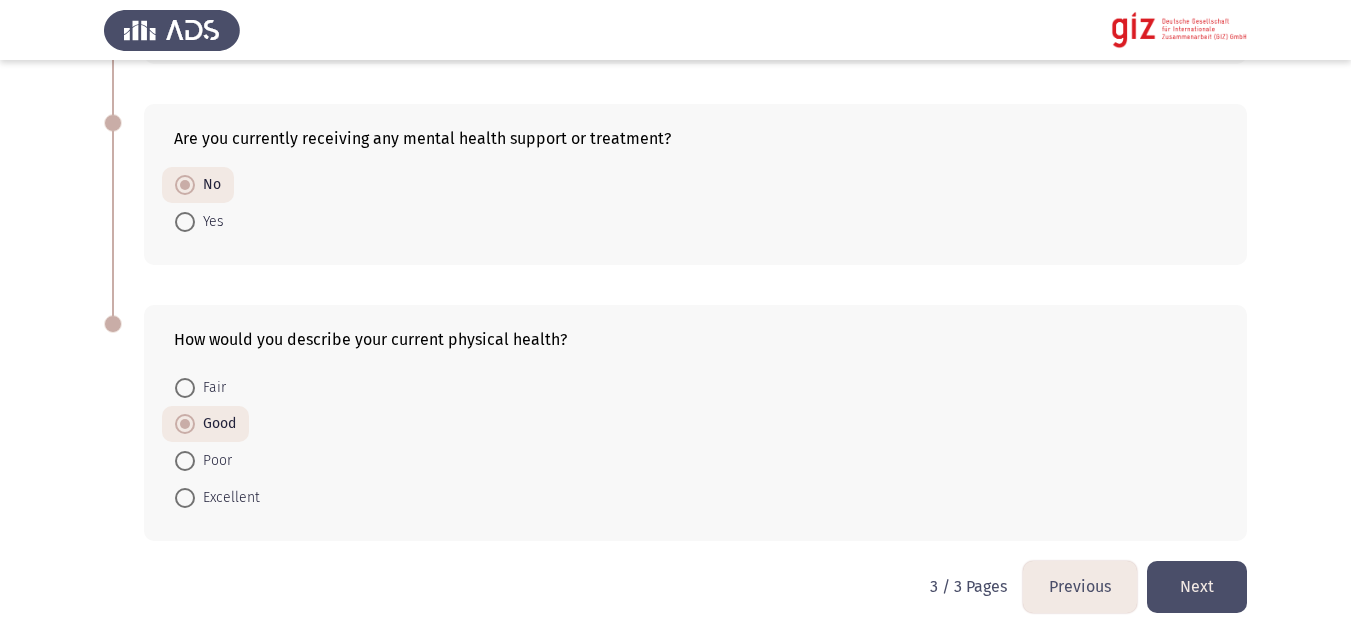 click on "Next" 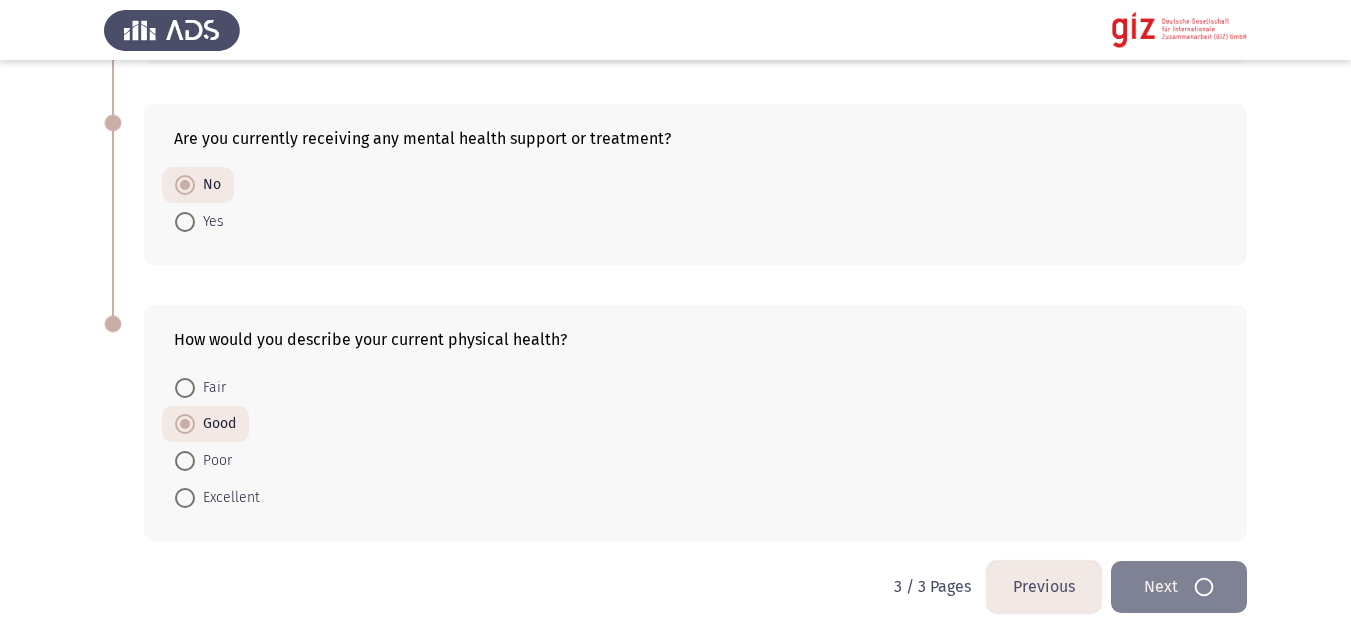 scroll, scrollTop: 0, scrollLeft: 0, axis: both 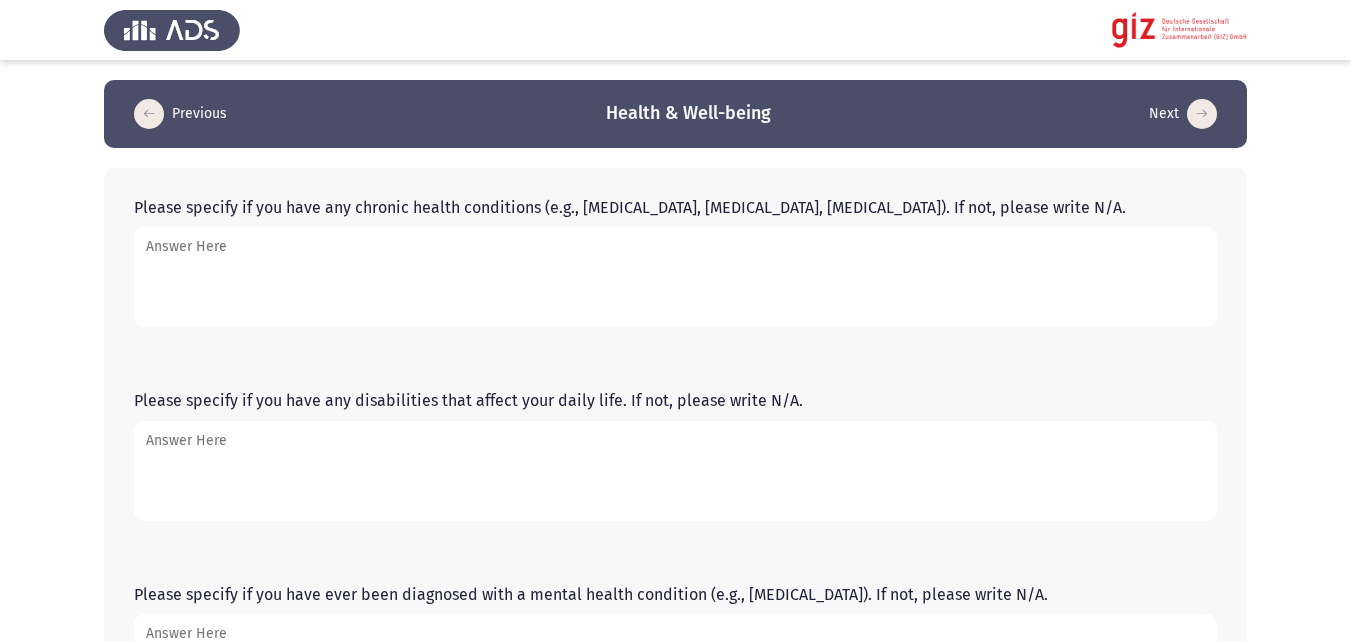 click on "Please specify if you have any chronic health conditions (e.g., [MEDICAL_DATA], [MEDICAL_DATA], [MEDICAL_DATA]). If not, please write N/A." at bounding box center (675, 277) 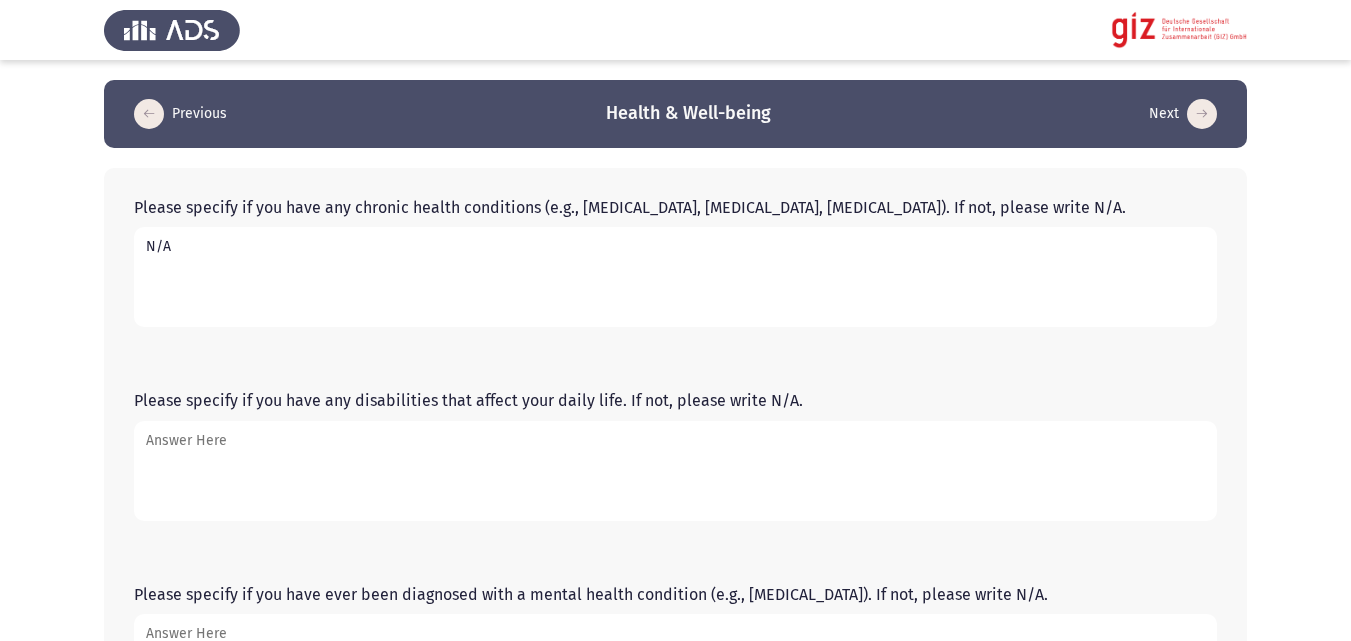 type on "N/A" 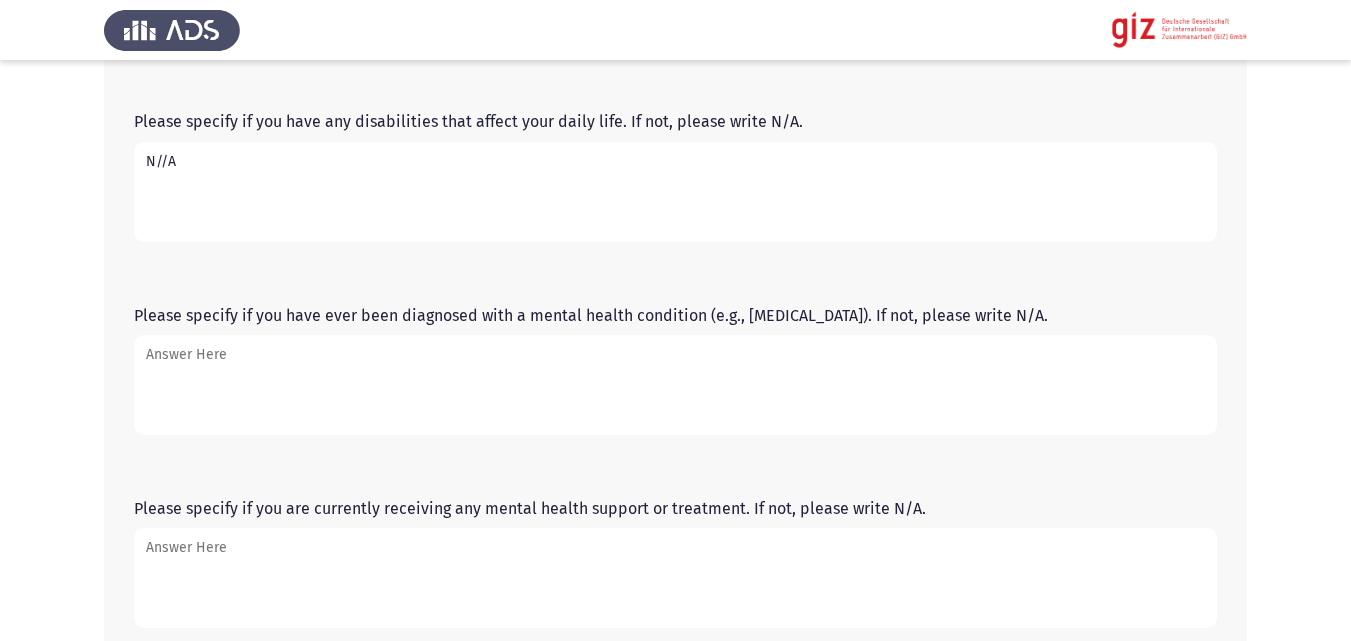 scroll, scrollTop: 280, scrollLeft: 0, axis: vertical 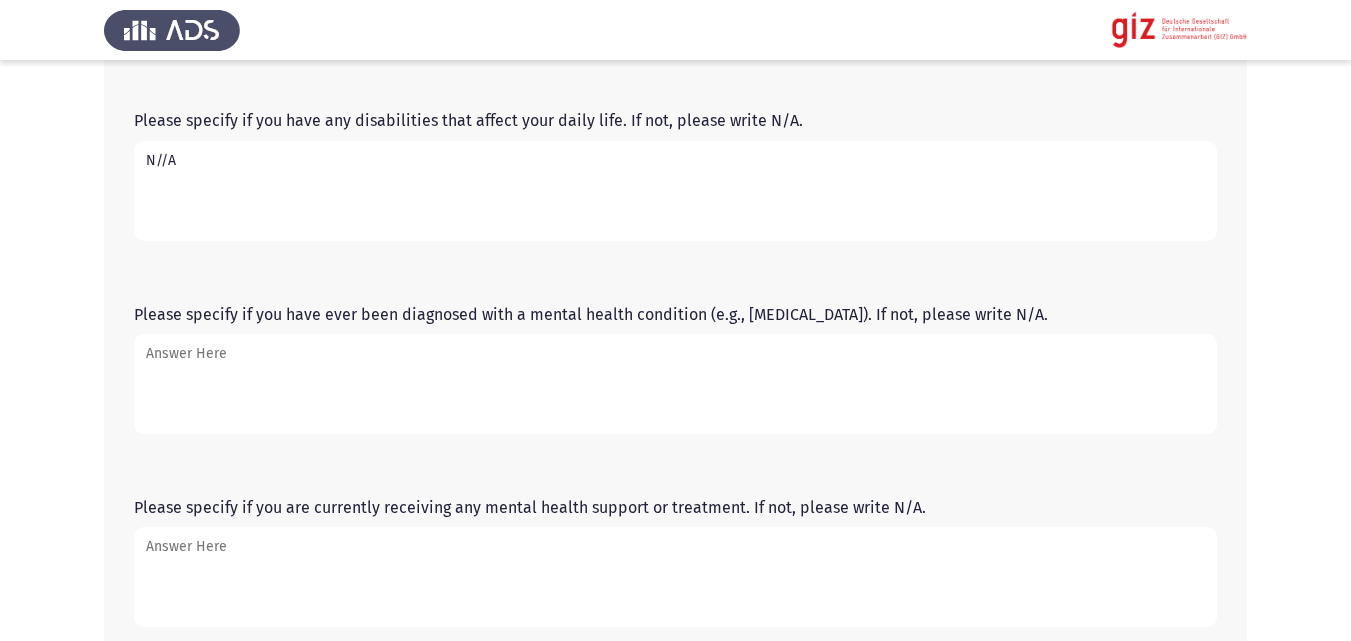 type on "N//A" 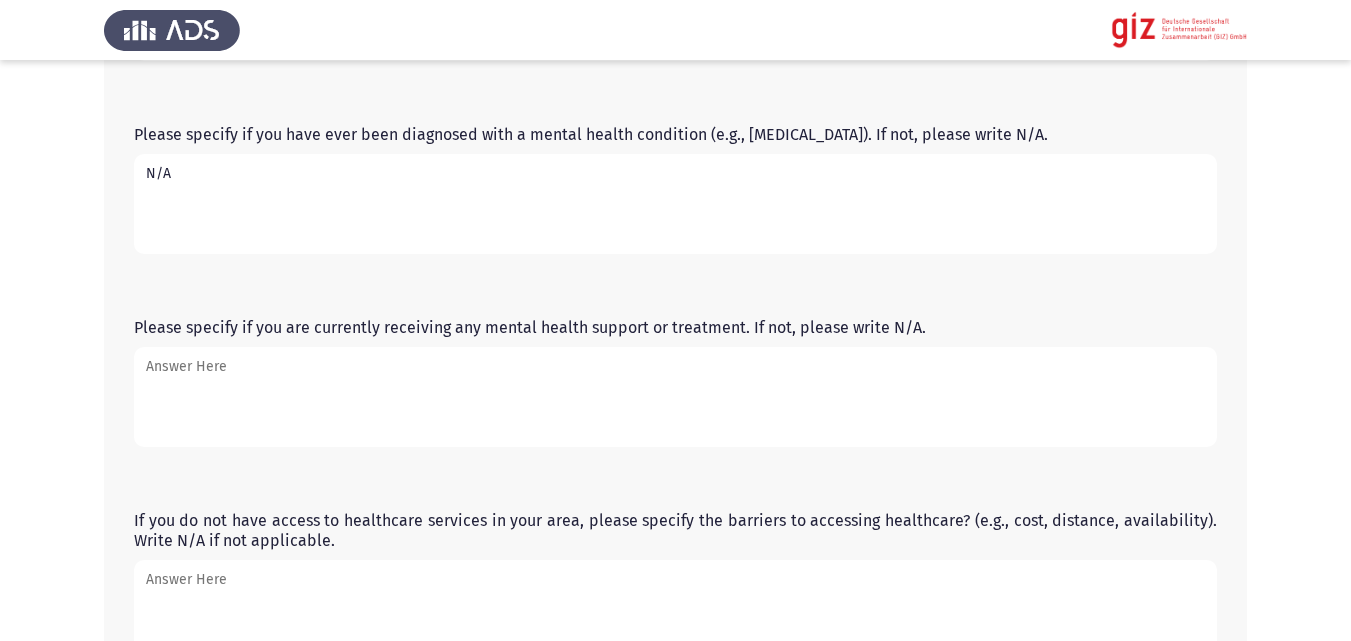 scroll, scrollTop: 507, scrollLeft: 0, axis: vertical 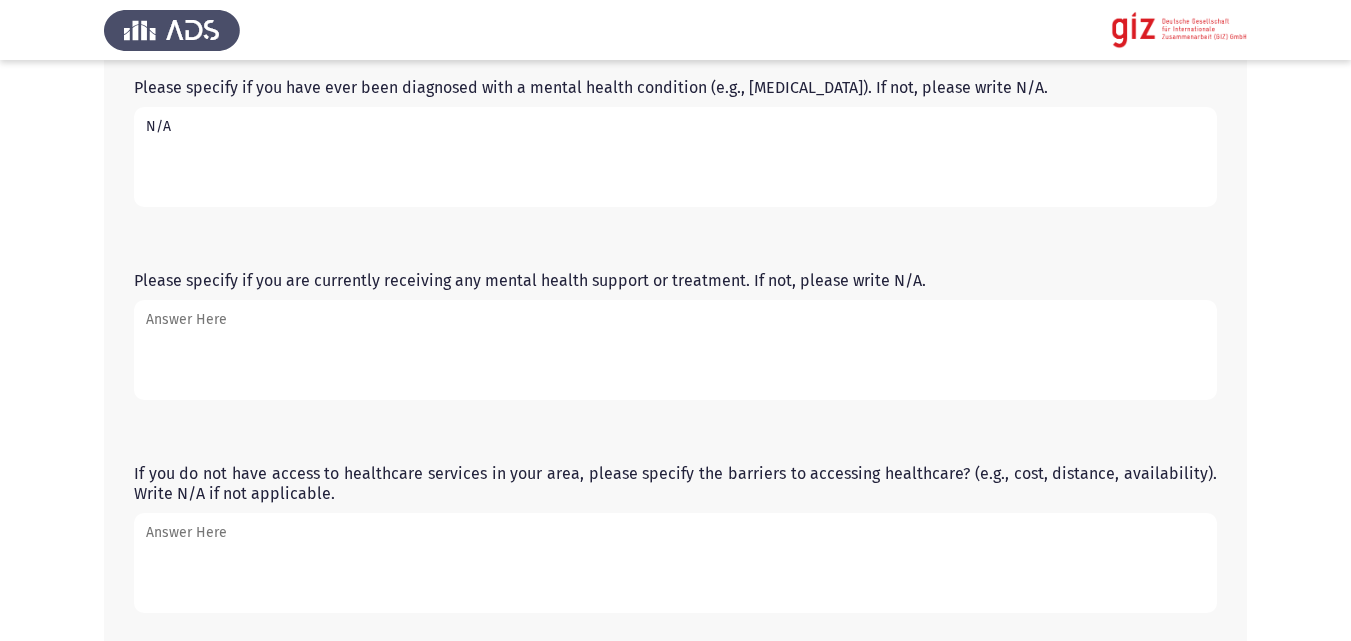 type on "N/A" 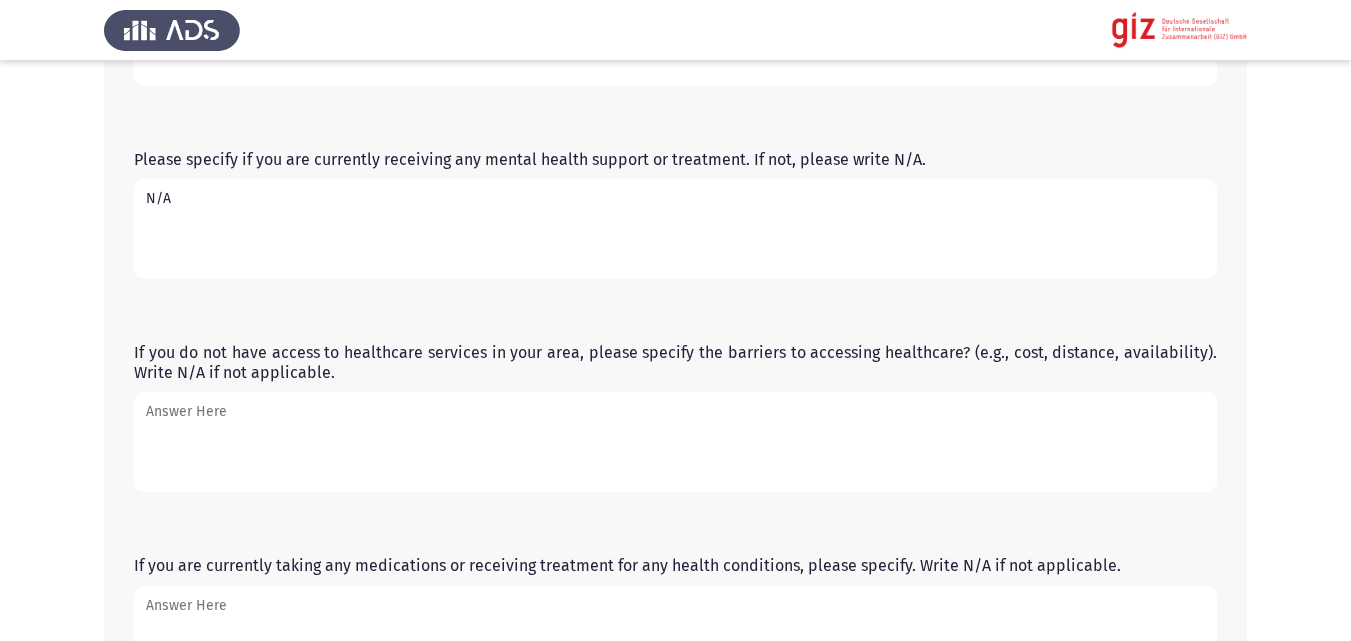 scroll, scrollTop: 671, scrollLeft: 0, axis: vertical 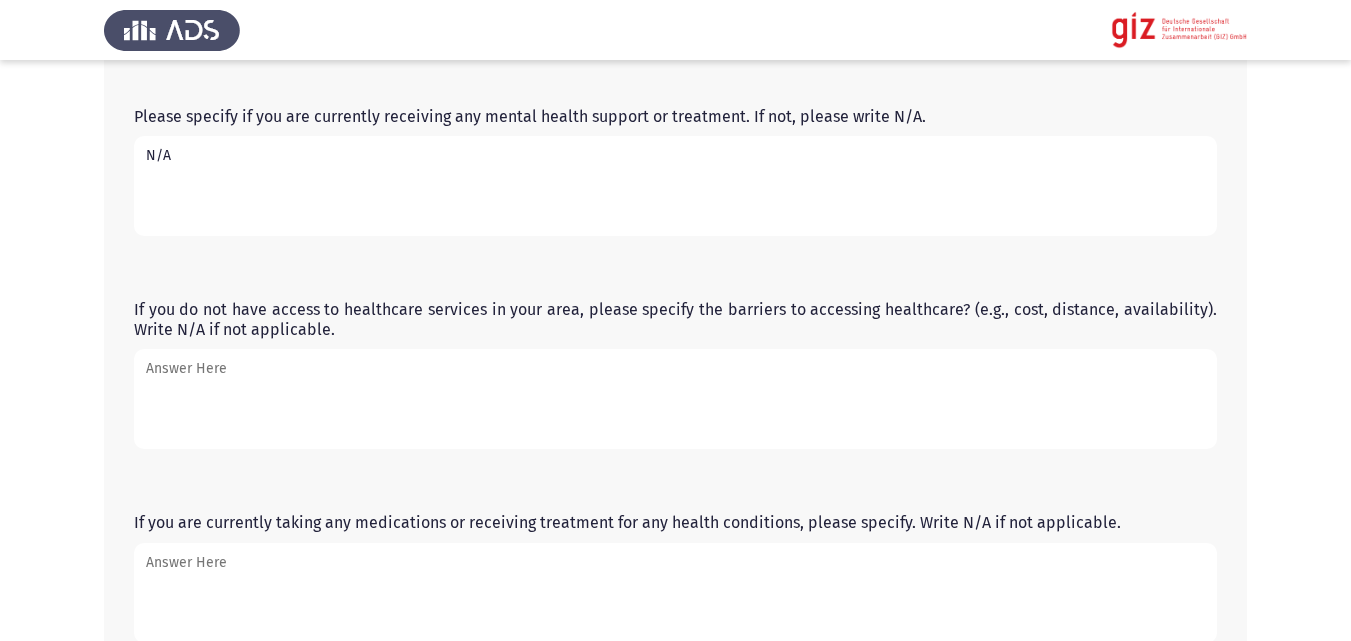 type on "N/A" 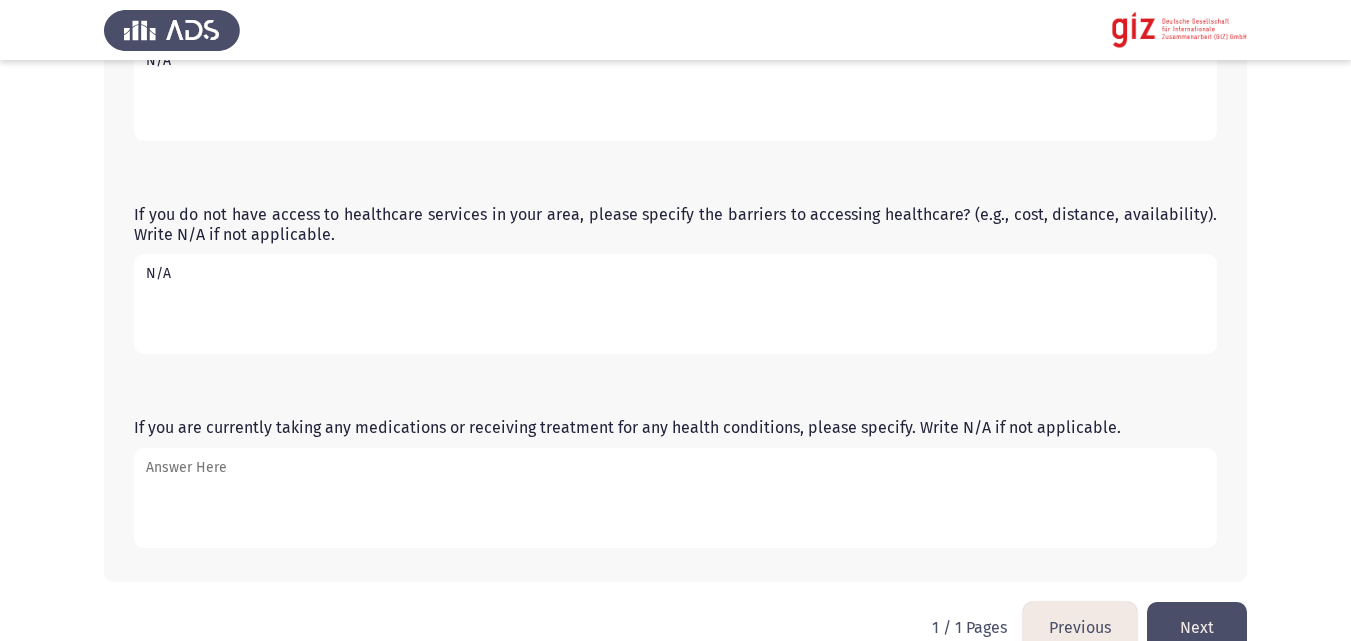 scroll, scrollTop: 807, scrollLeft: 0, axis: vertical 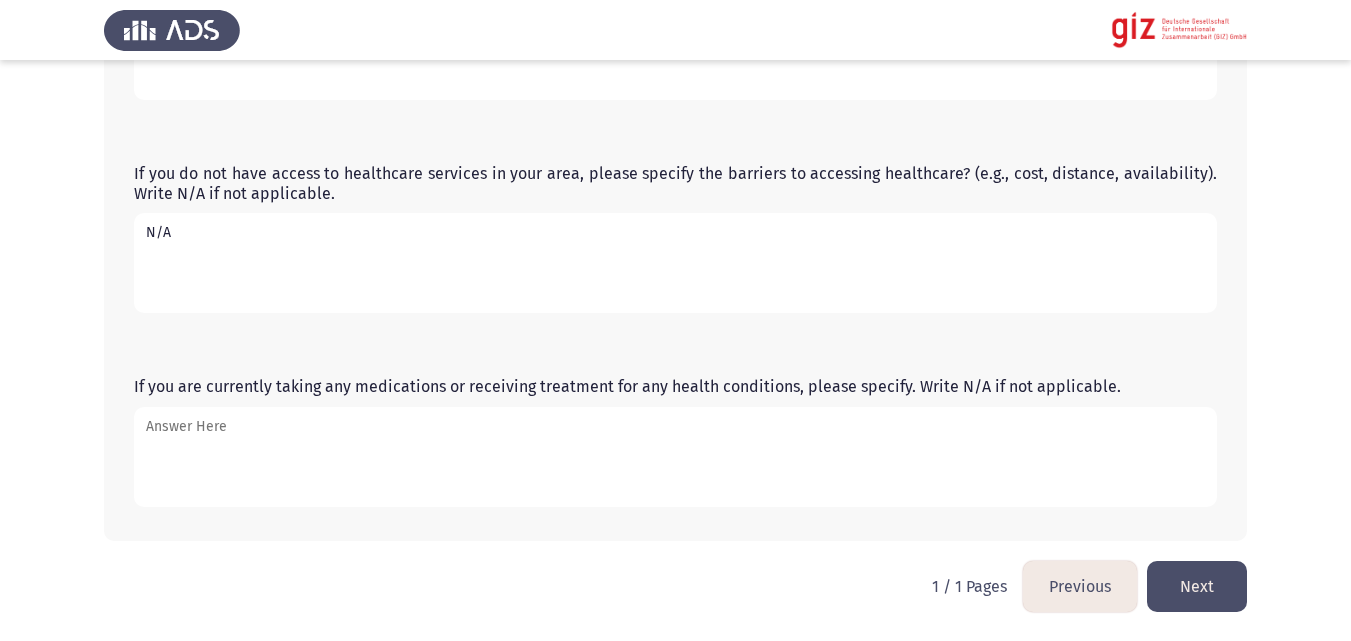 type on "N/A" 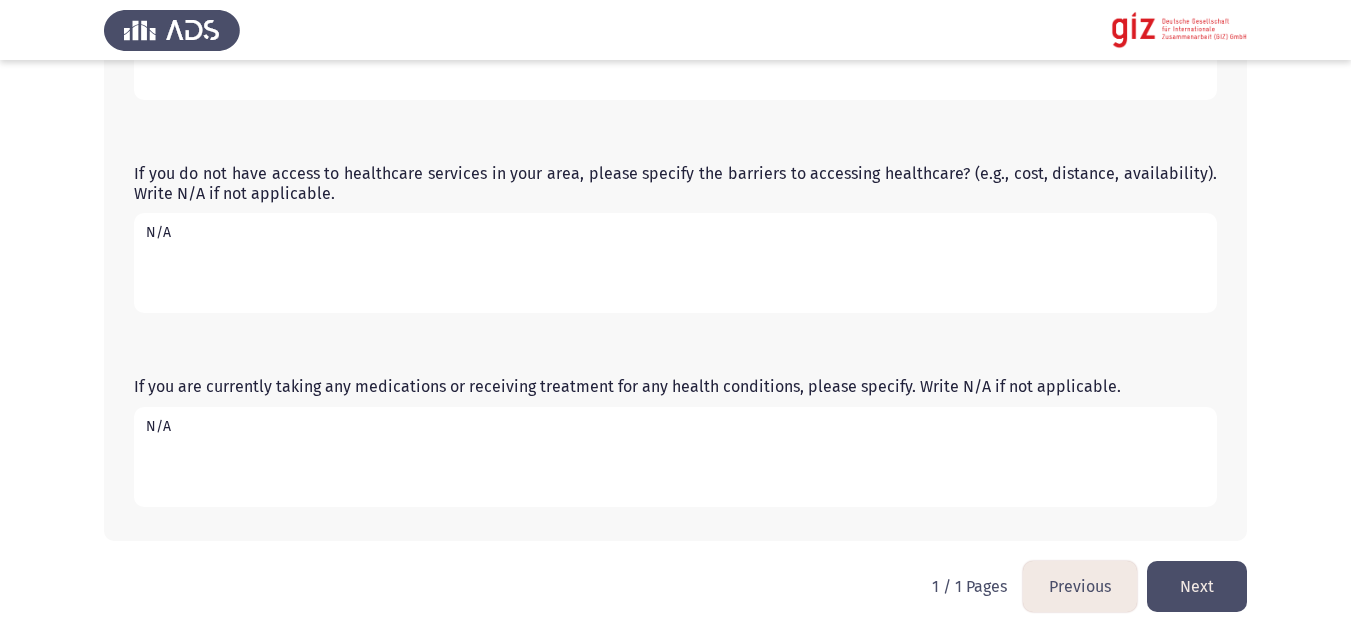 type on "N/A" 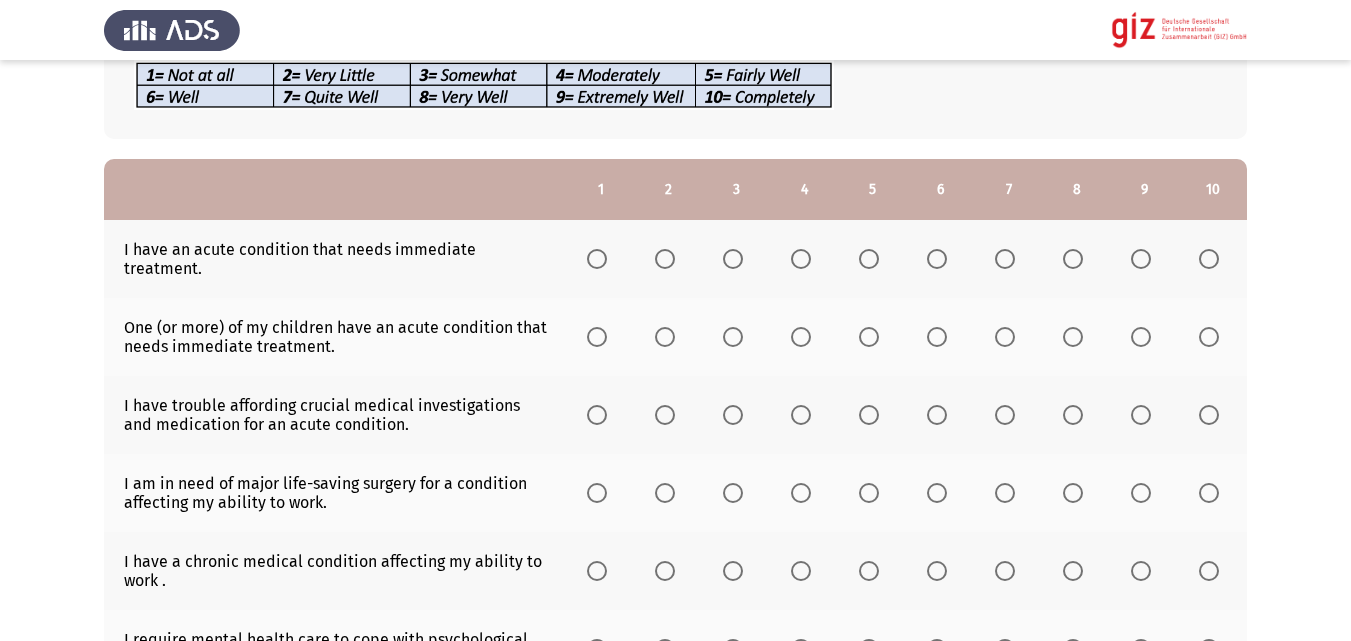 scroll, scrollTop: 155, scrollLeft: 0, axis: vertical 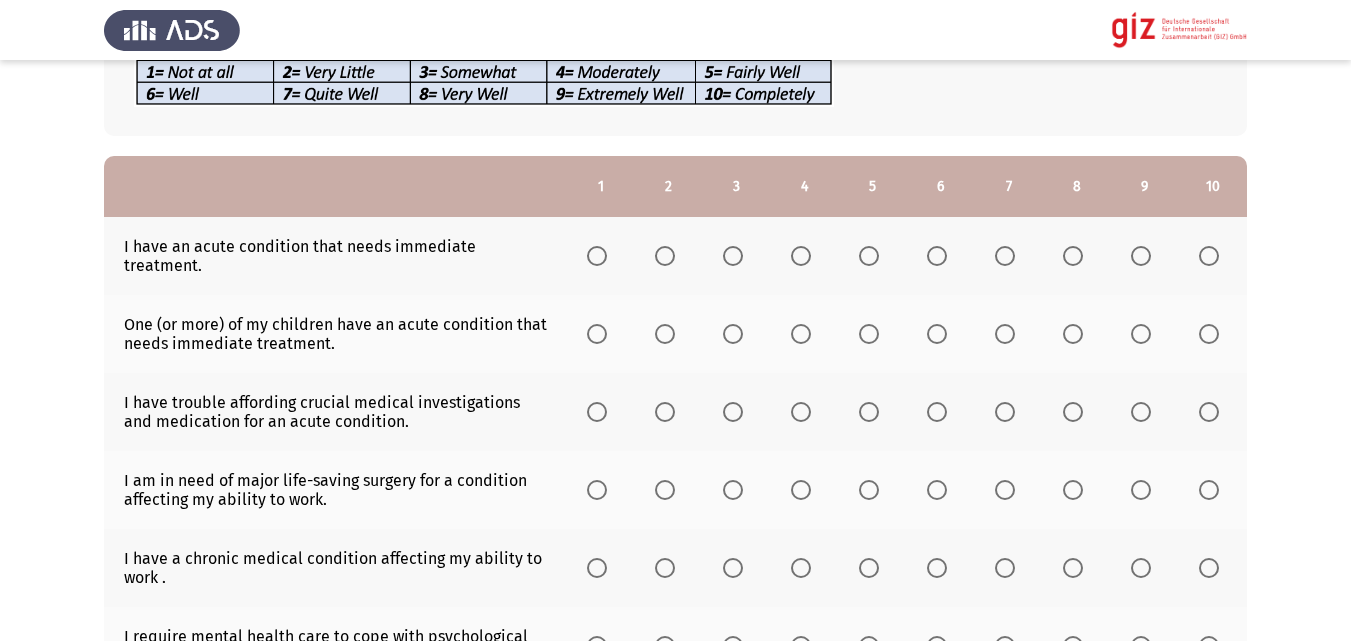 click at bounding box center (601, 256) 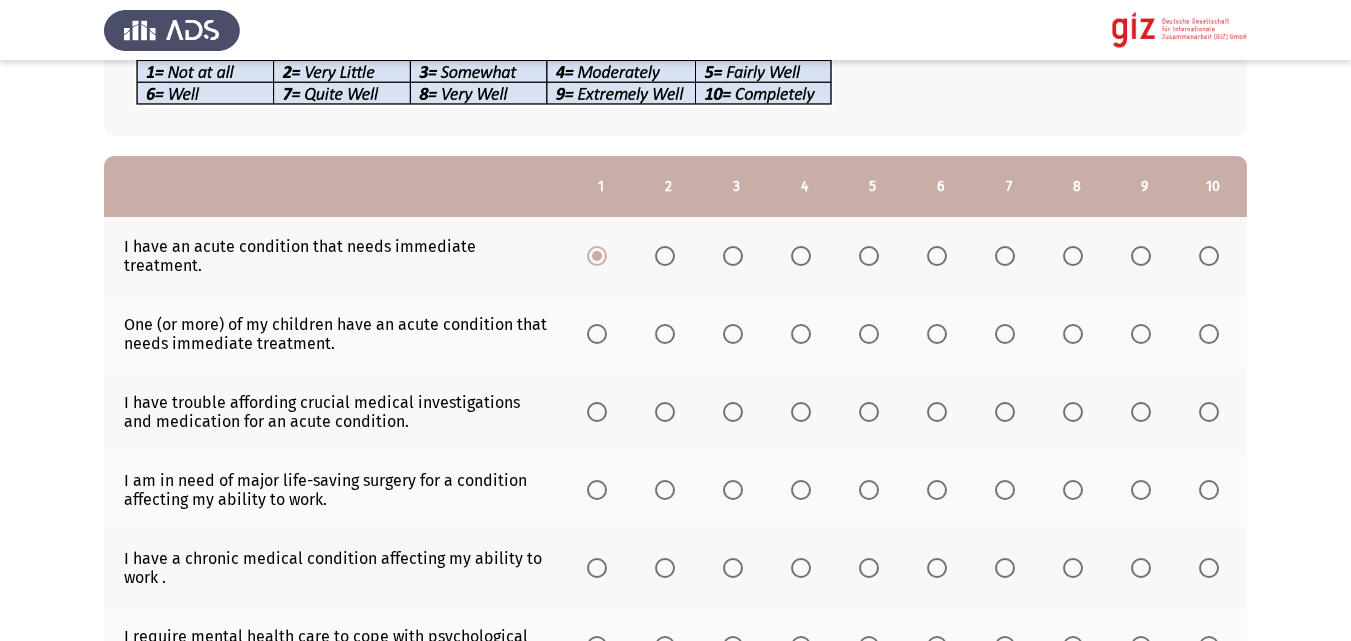 click 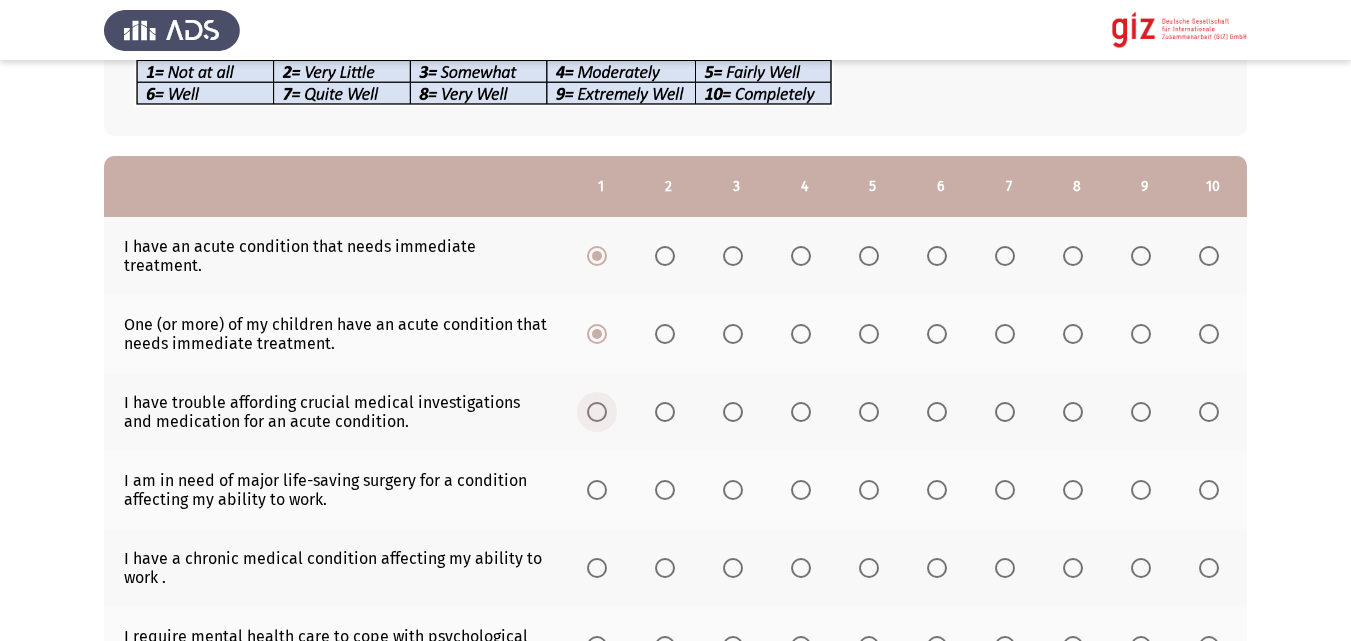 click at bounding box center [597, 412] 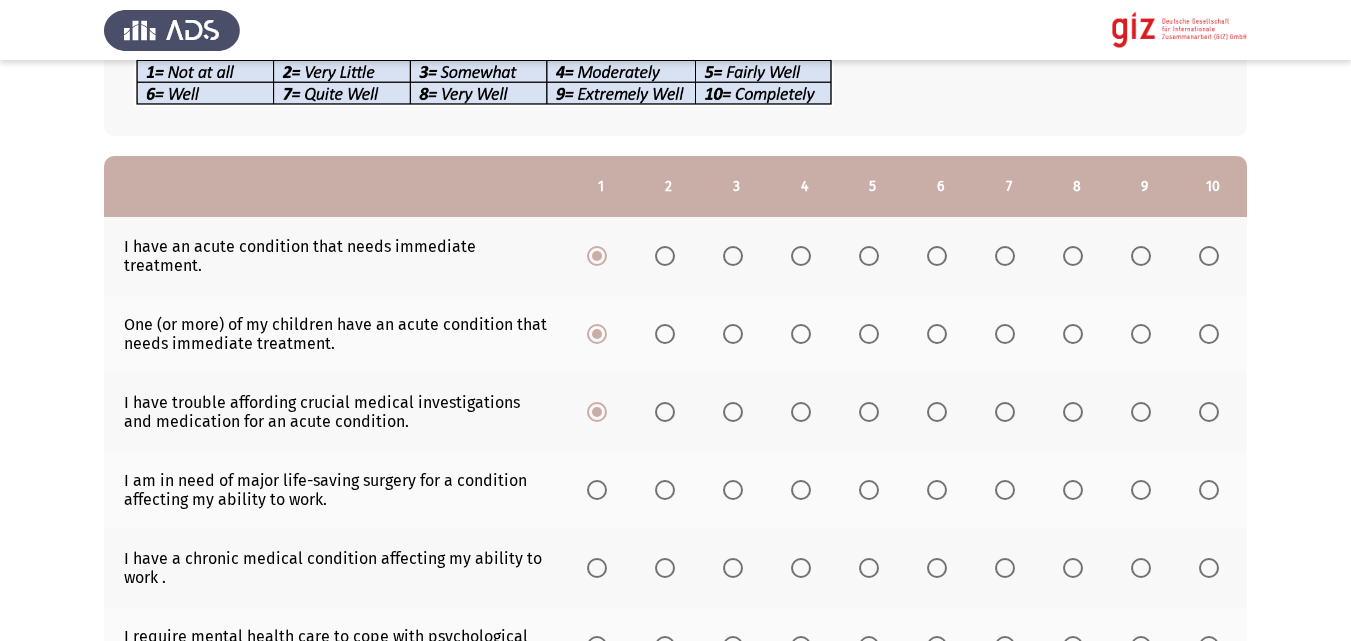click 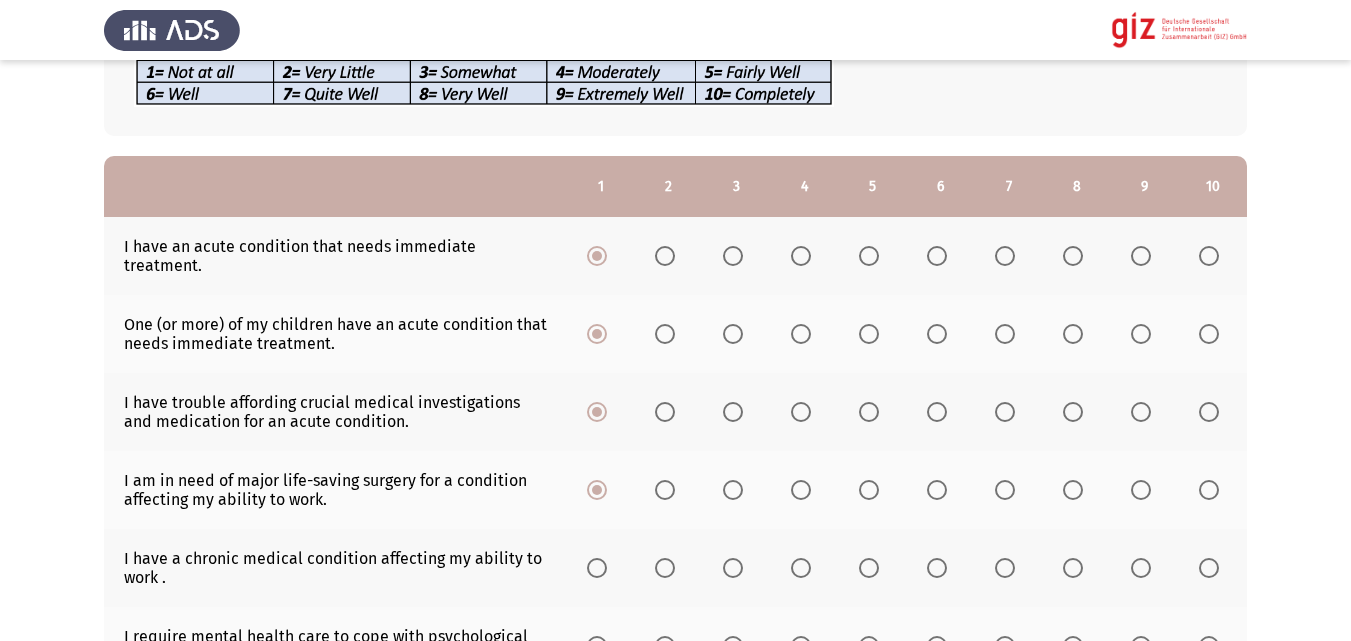 click 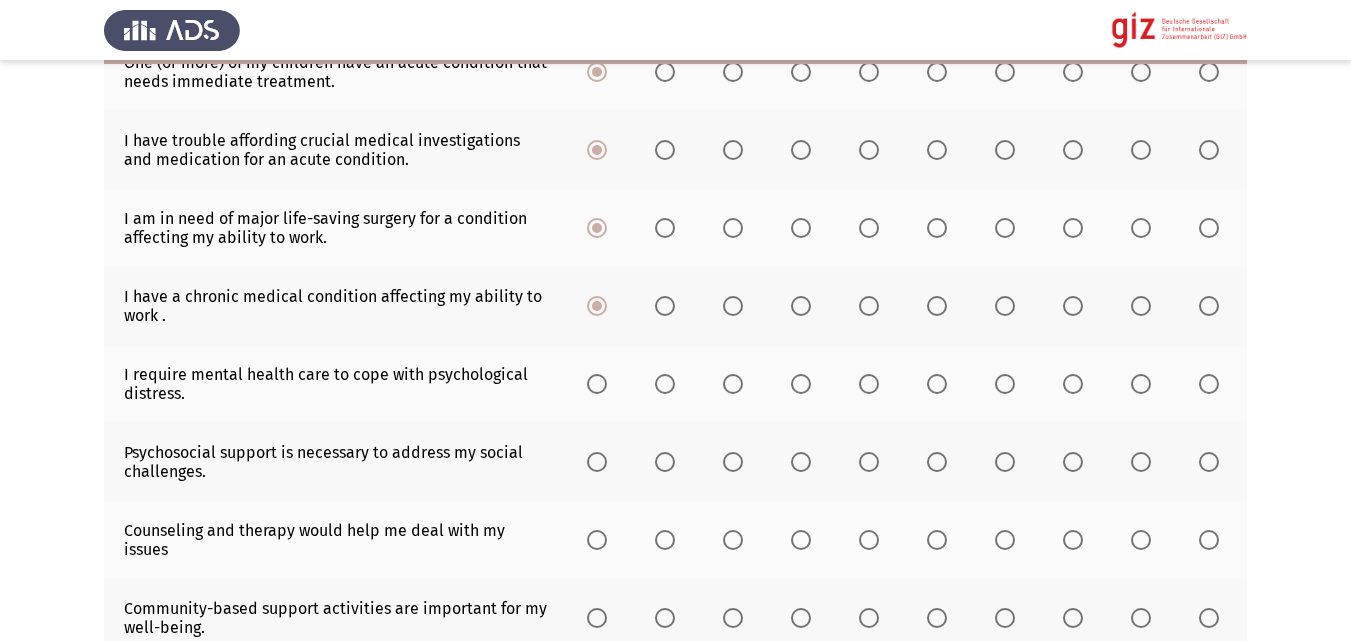 scroll, scrollTop: 517, scrollLeft: 0, axis: vertical 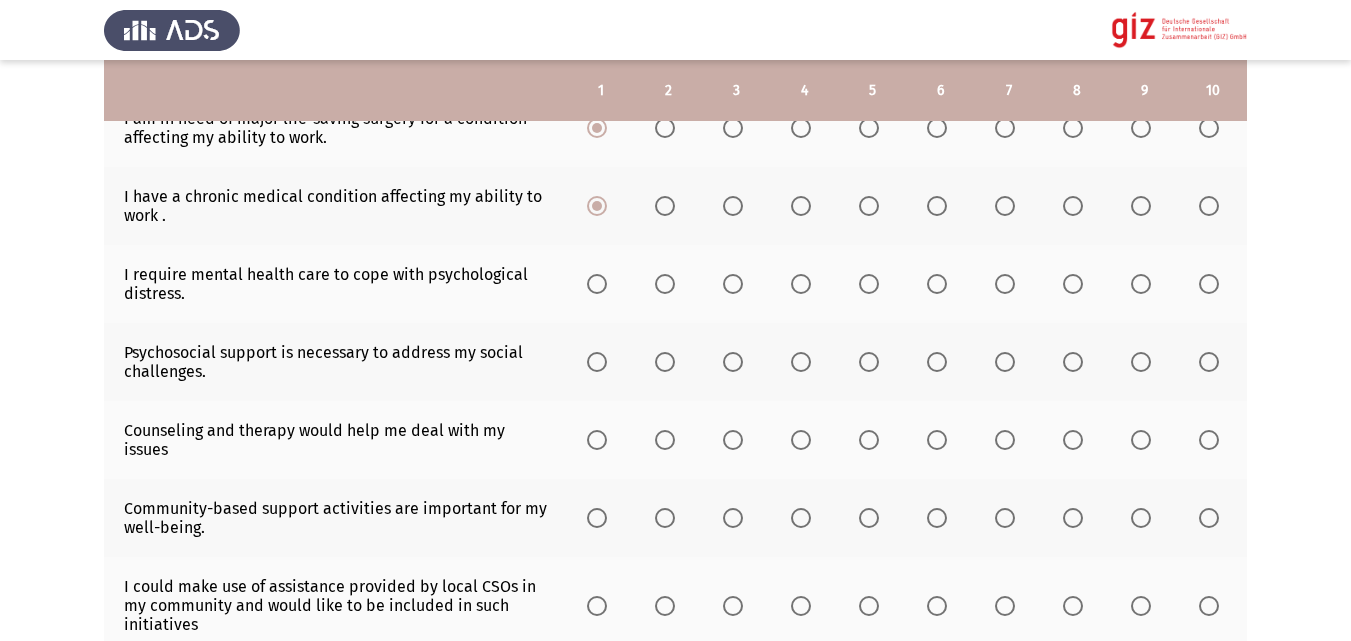 click at bounding box center (597, 284) 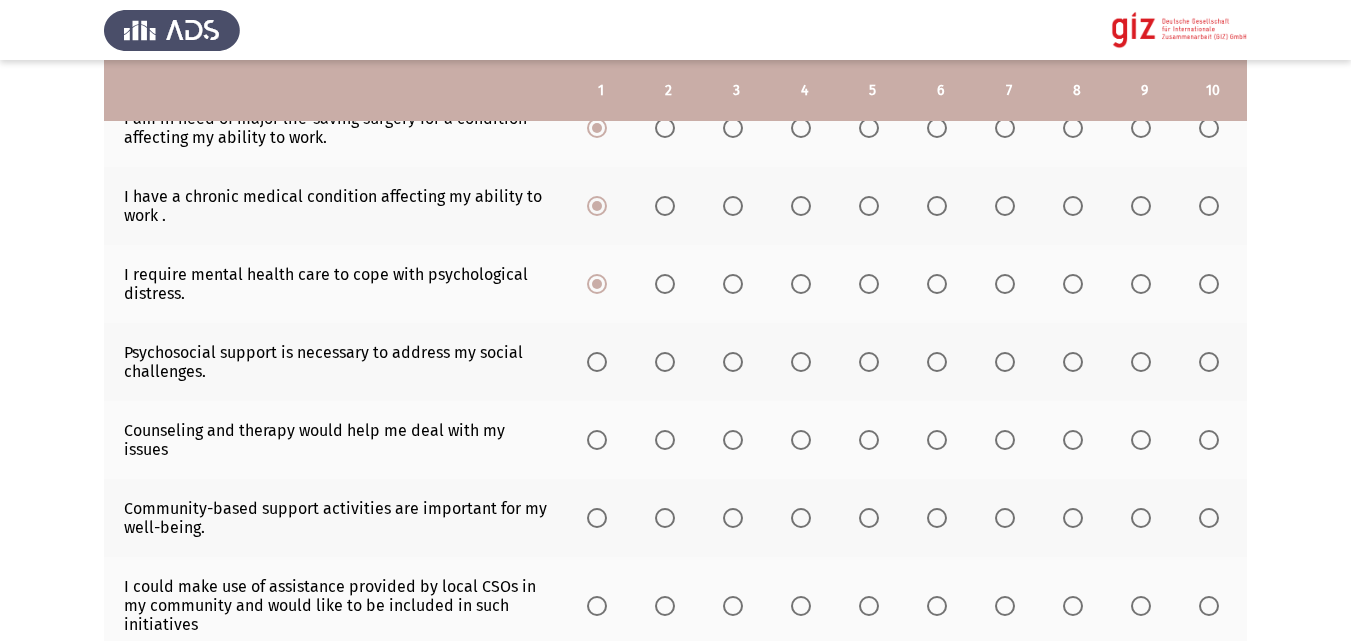 click 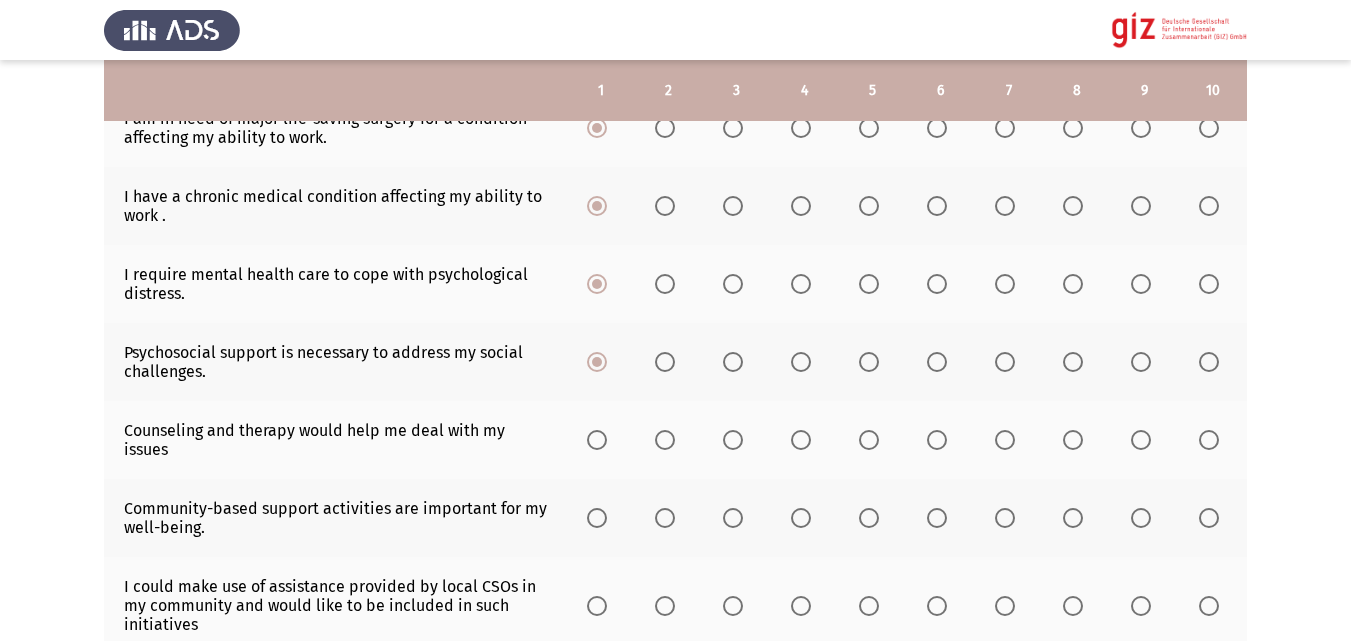 click at bounding box center (597, 440) 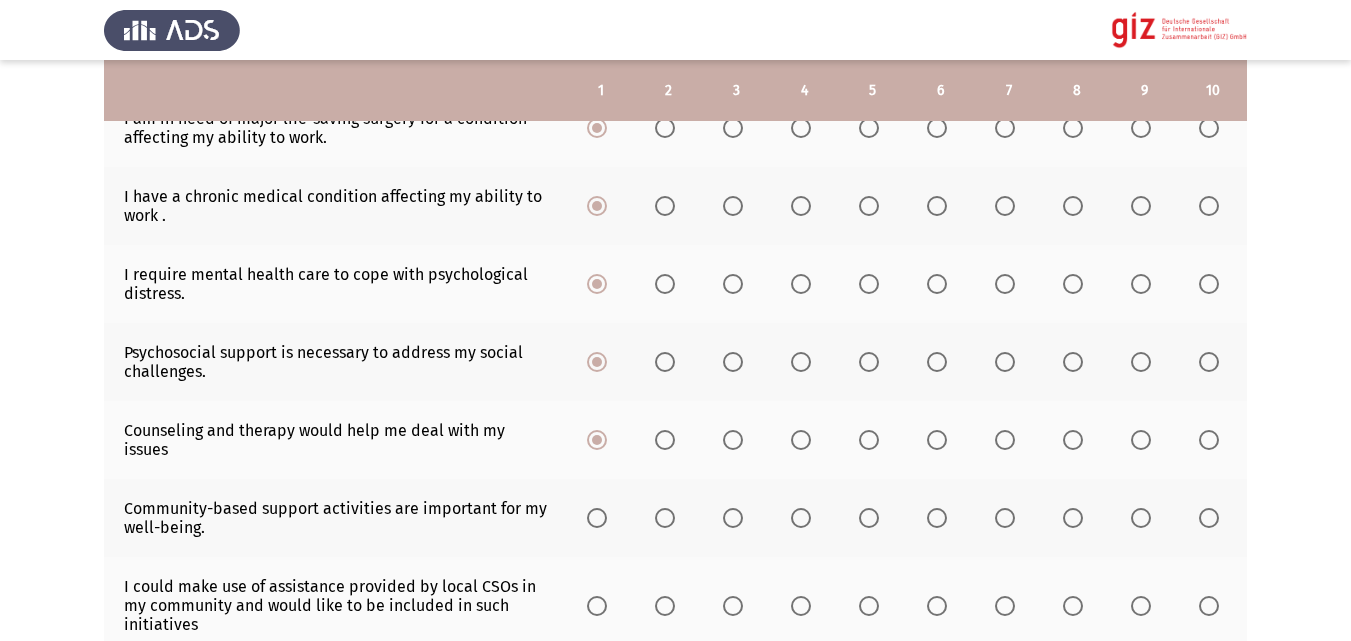 click at bounding box center [597, 518] 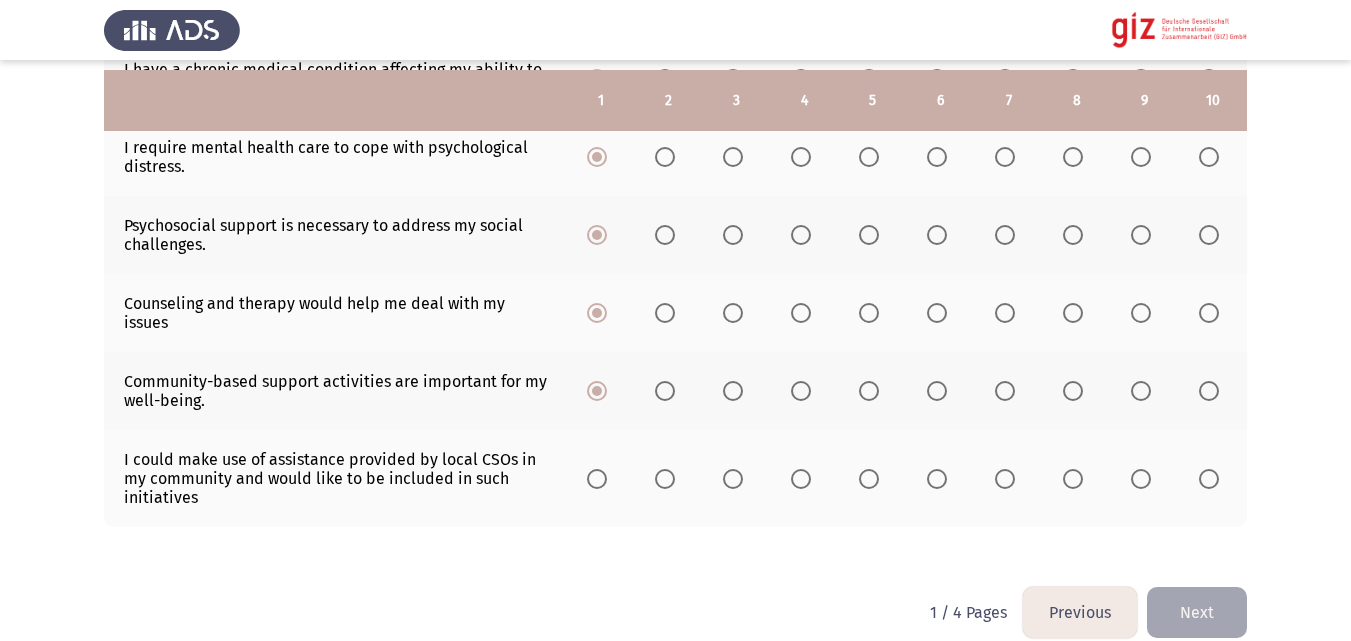 scroll, scrollTop: 670, scrollLeft: 0, axis: vertical 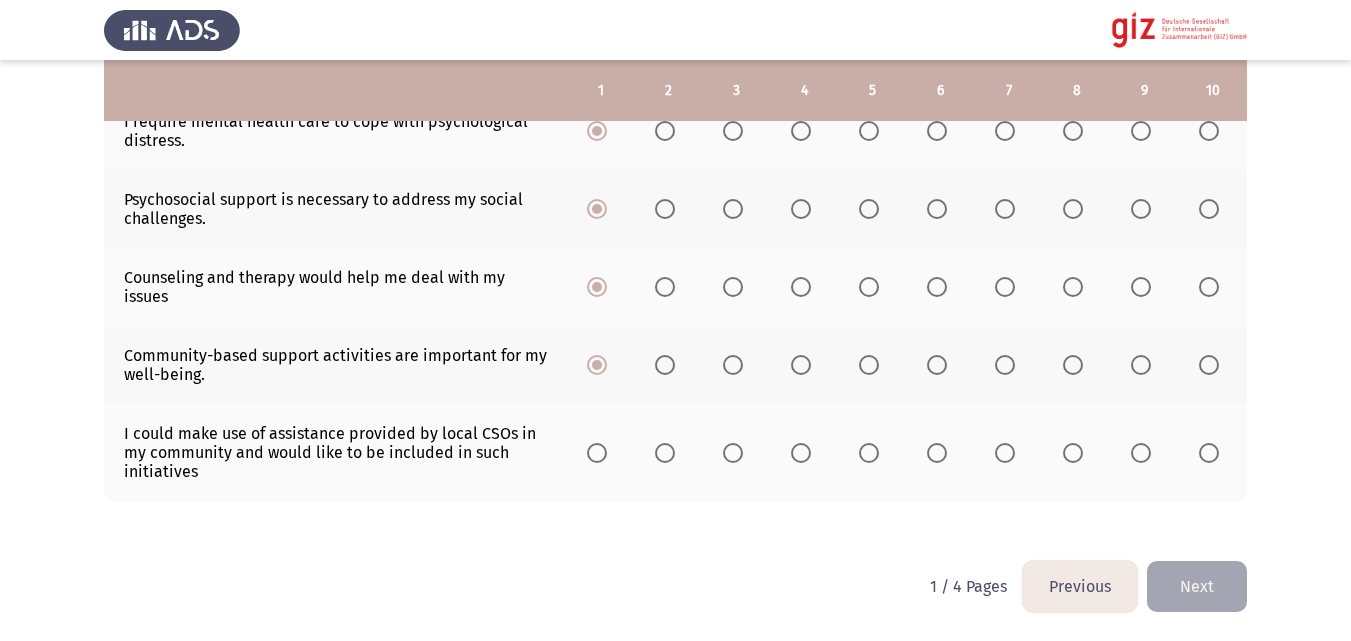 click at bounding box center [601, 453] 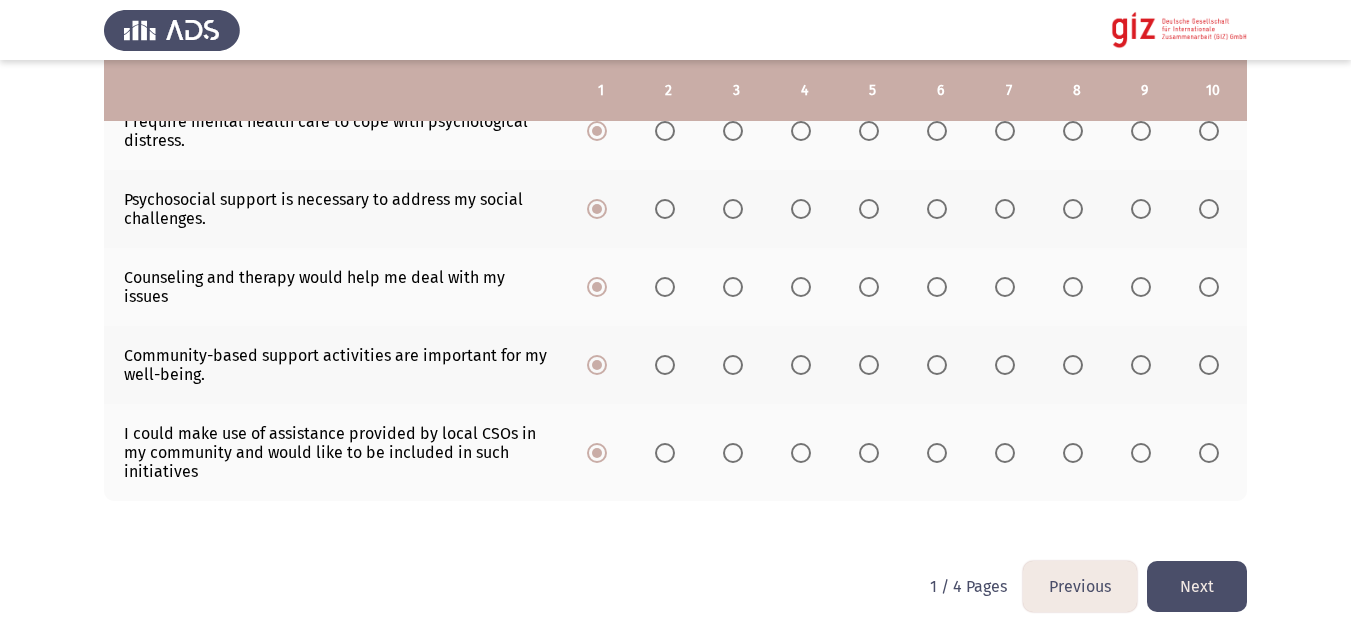click on "Next" 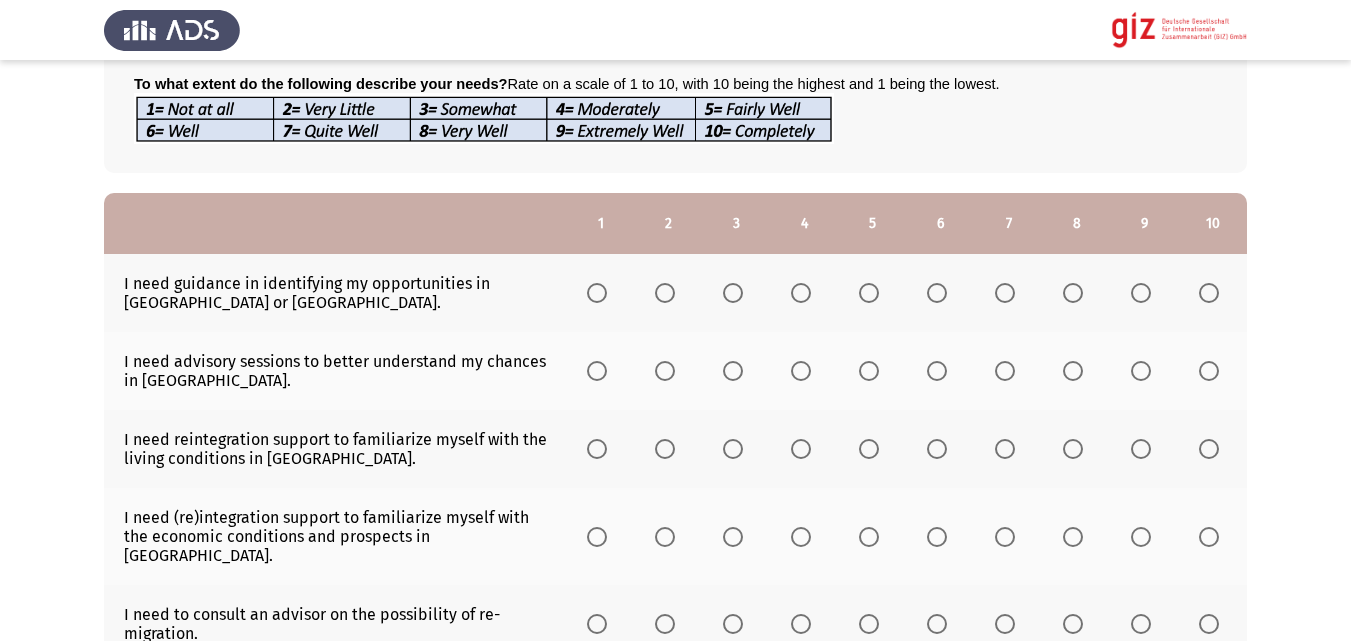 scroll, scrollTop: 155, scrollLeft: 0, axis: vertical 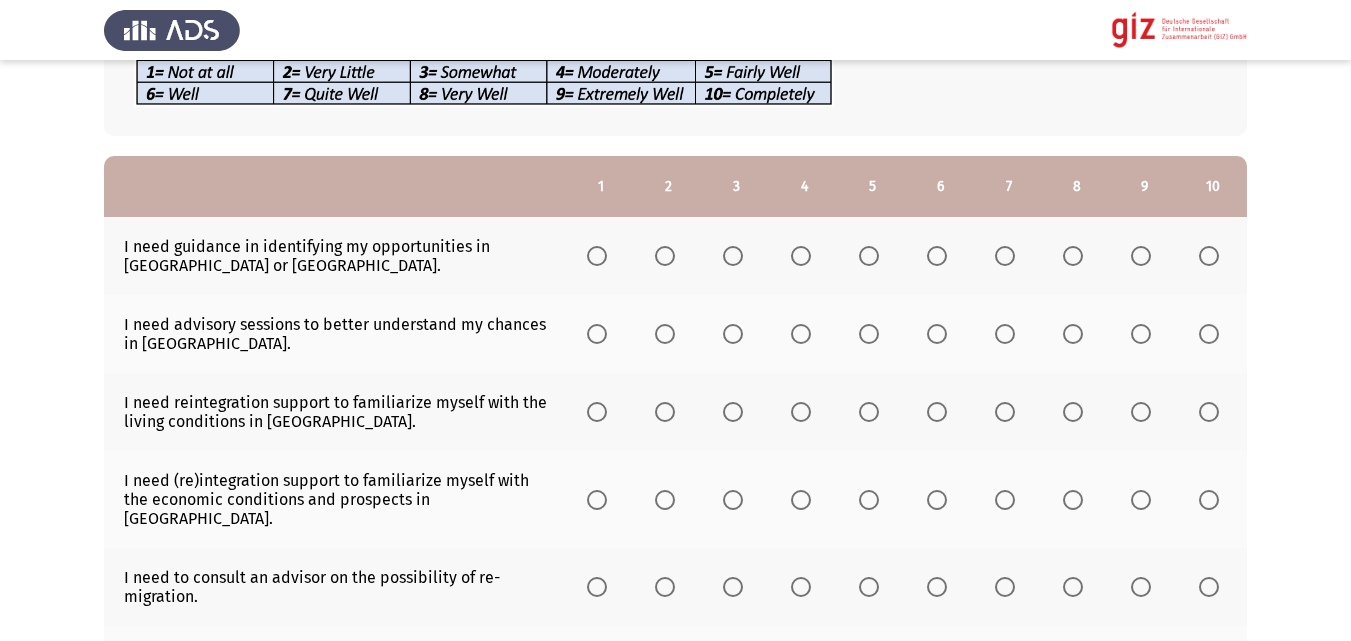 click 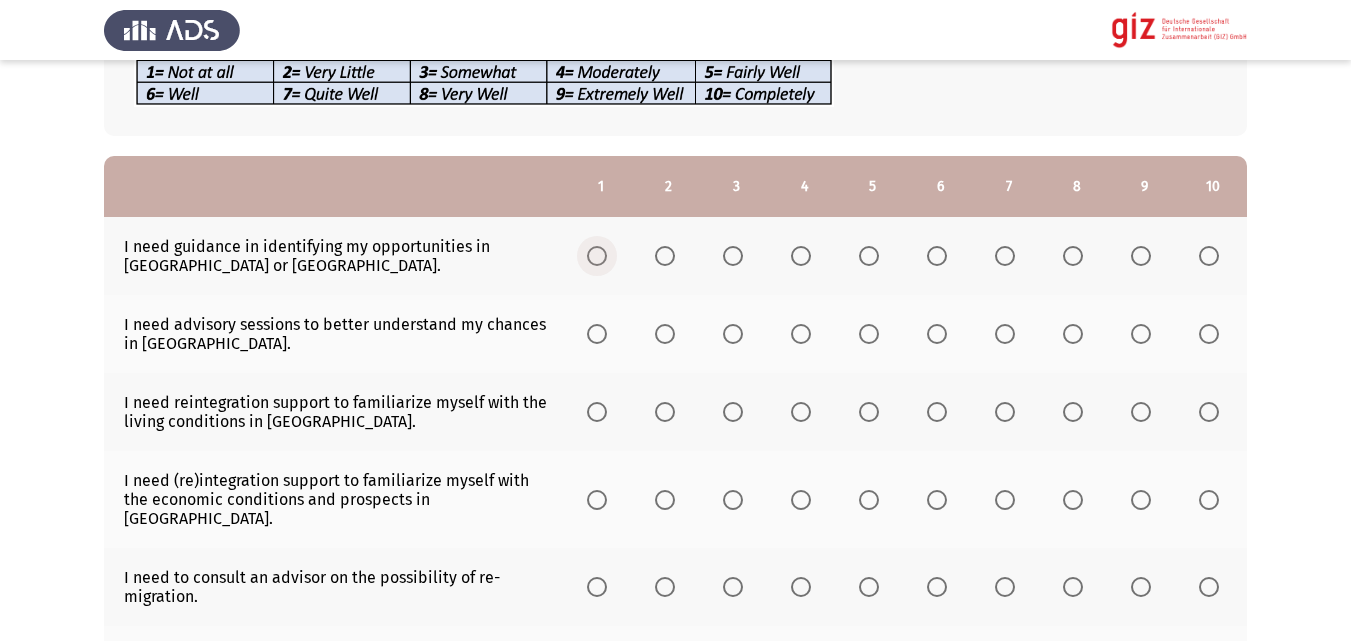 click at bounding box center [597, 256] 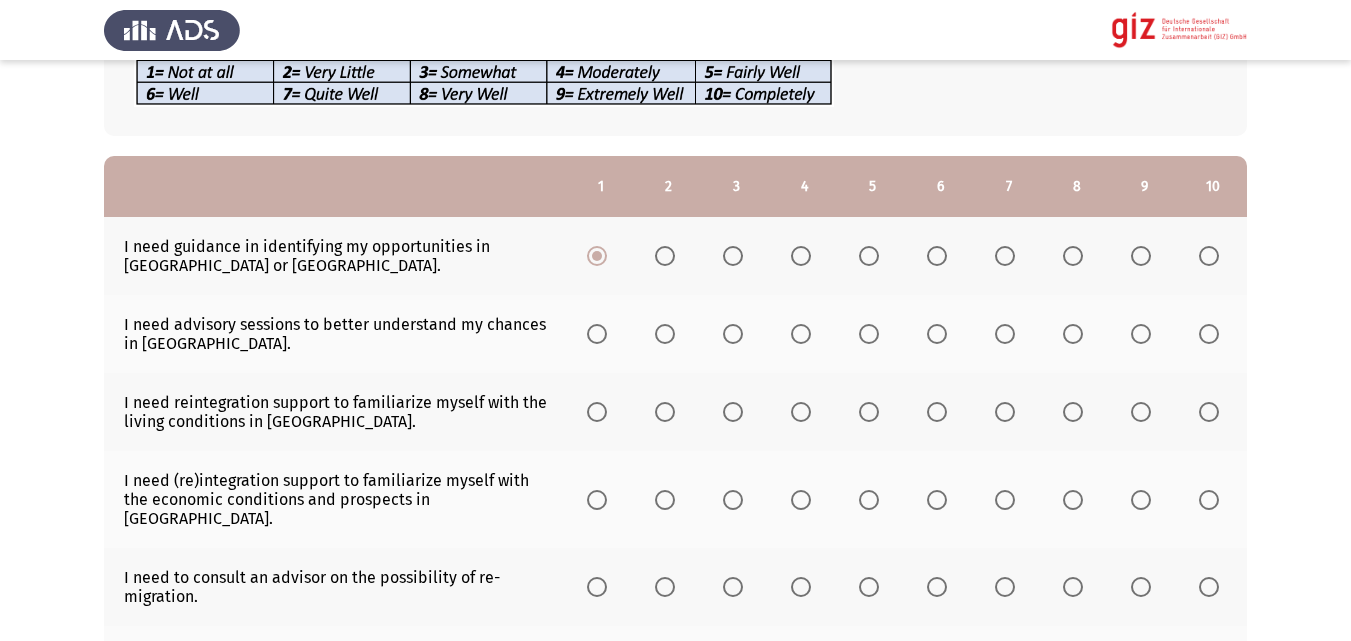 click at bounding box center (597, 334) 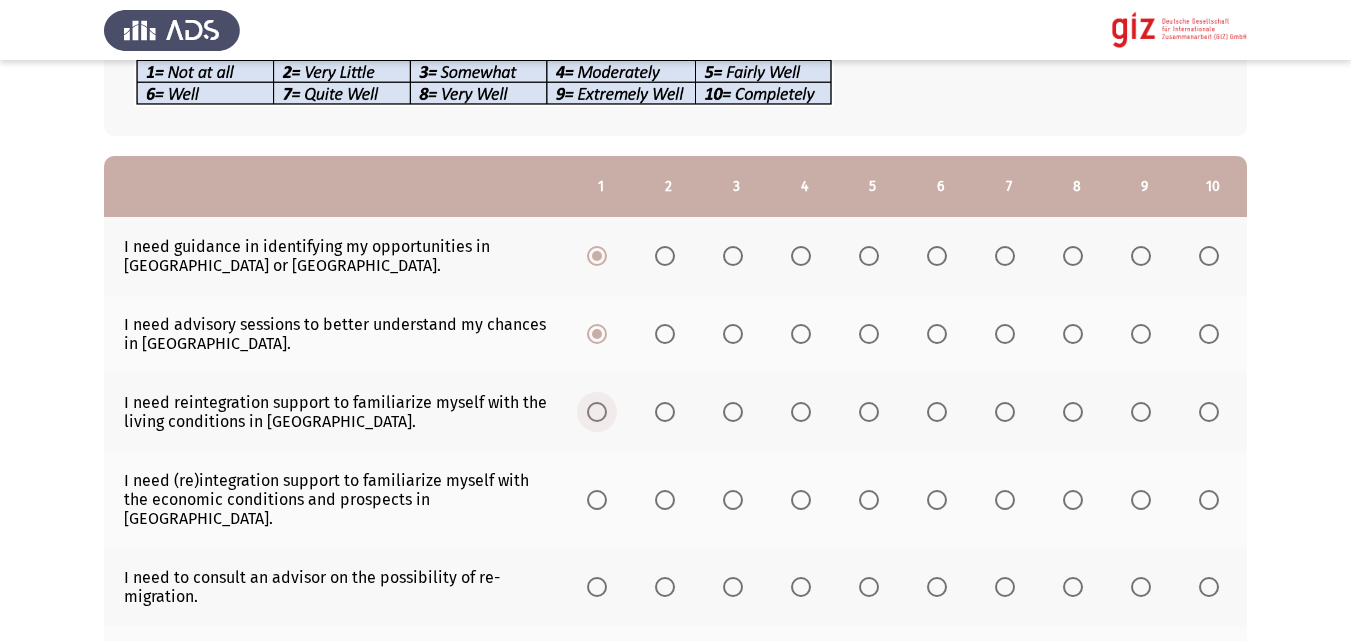 click at bounding box center (597, 412) 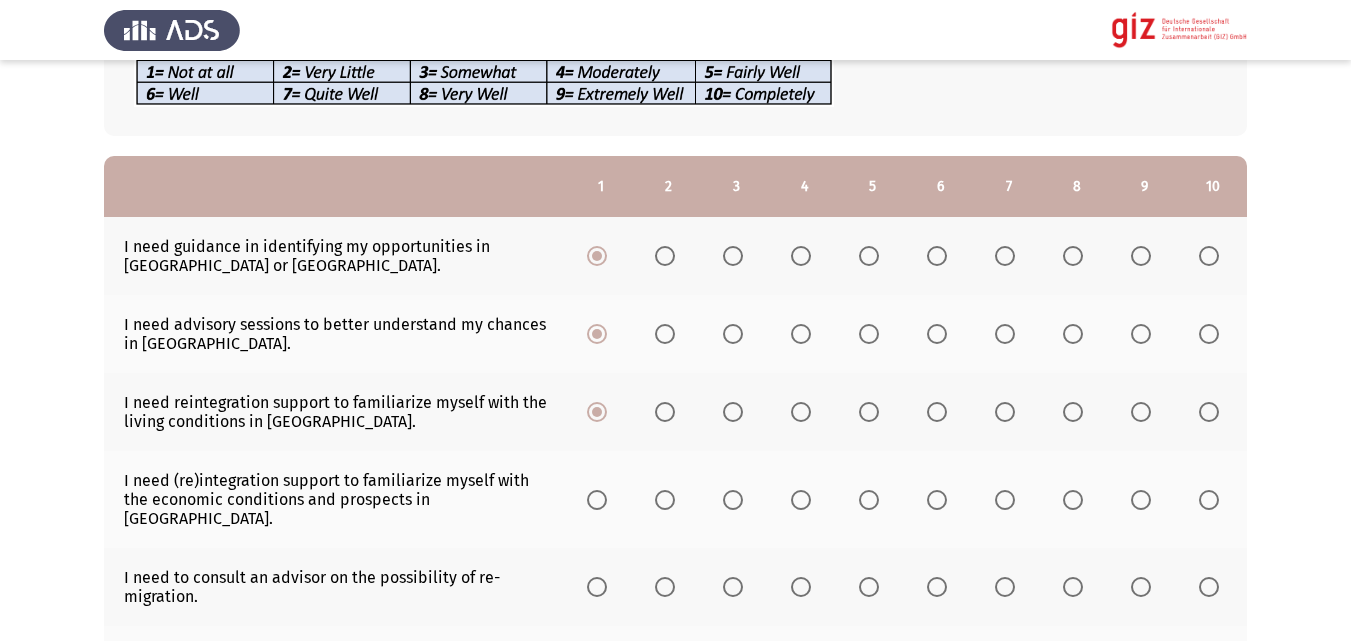 click 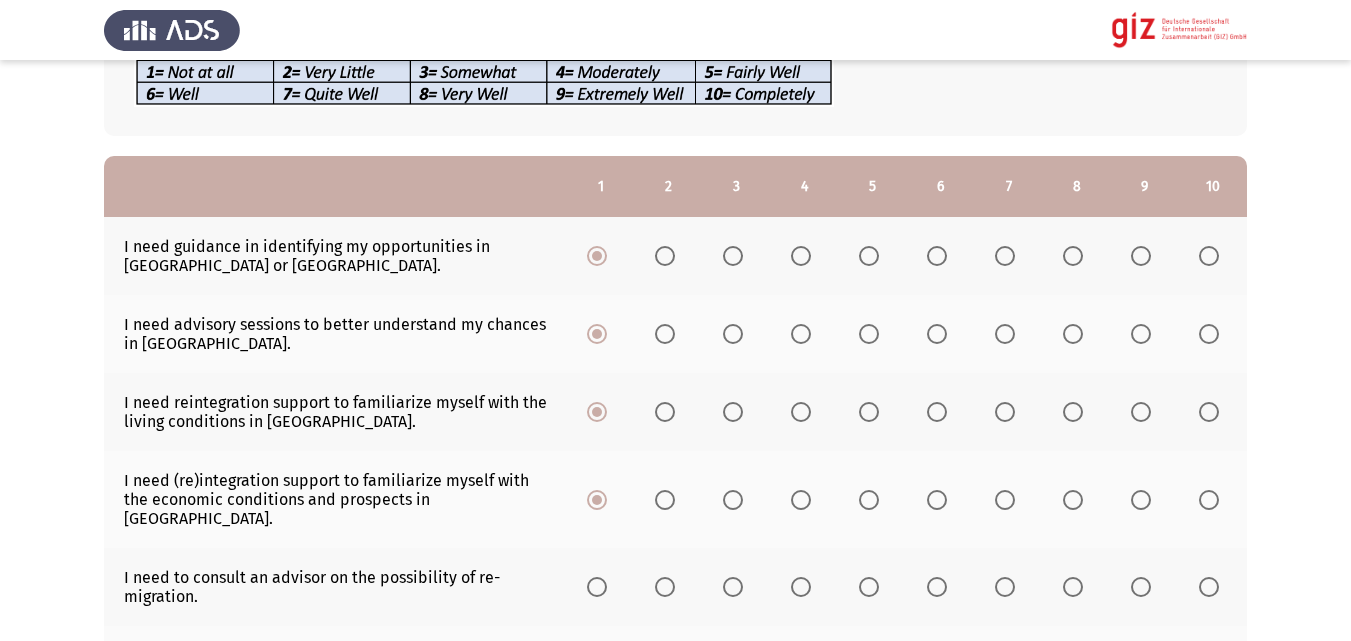 click at bounding box center [597, 587] 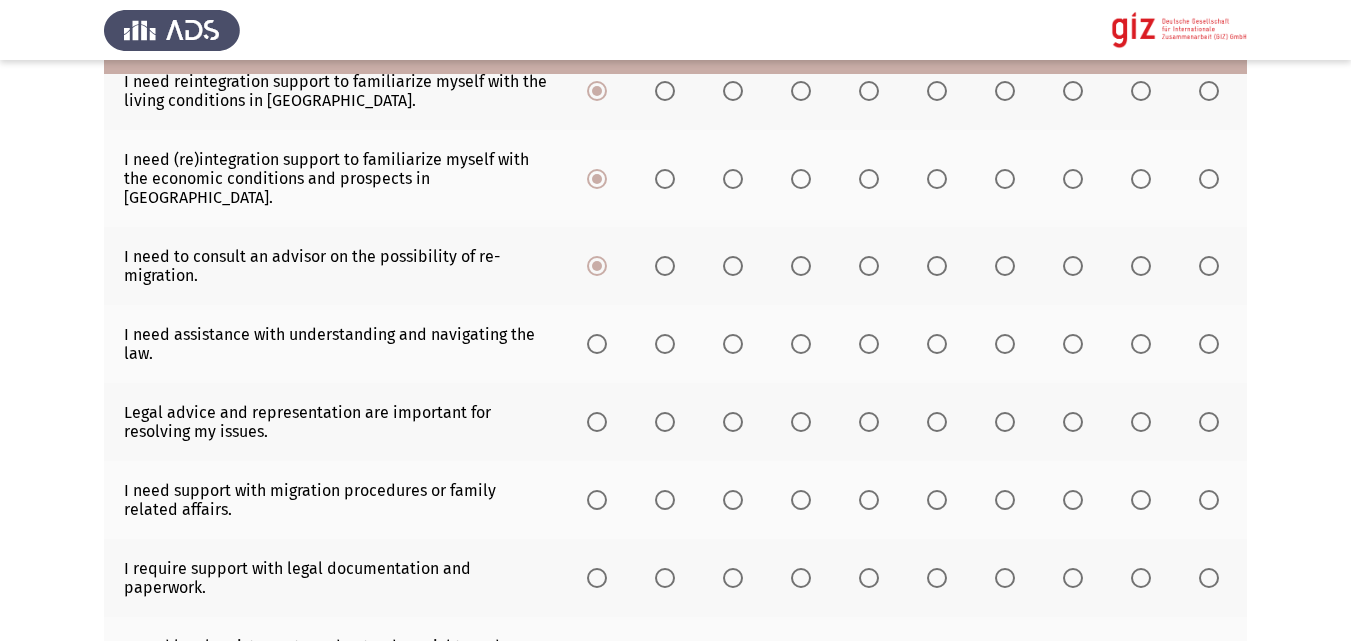 scroll, scrollTop: 505, scrollLeft: 0, axis: vertical 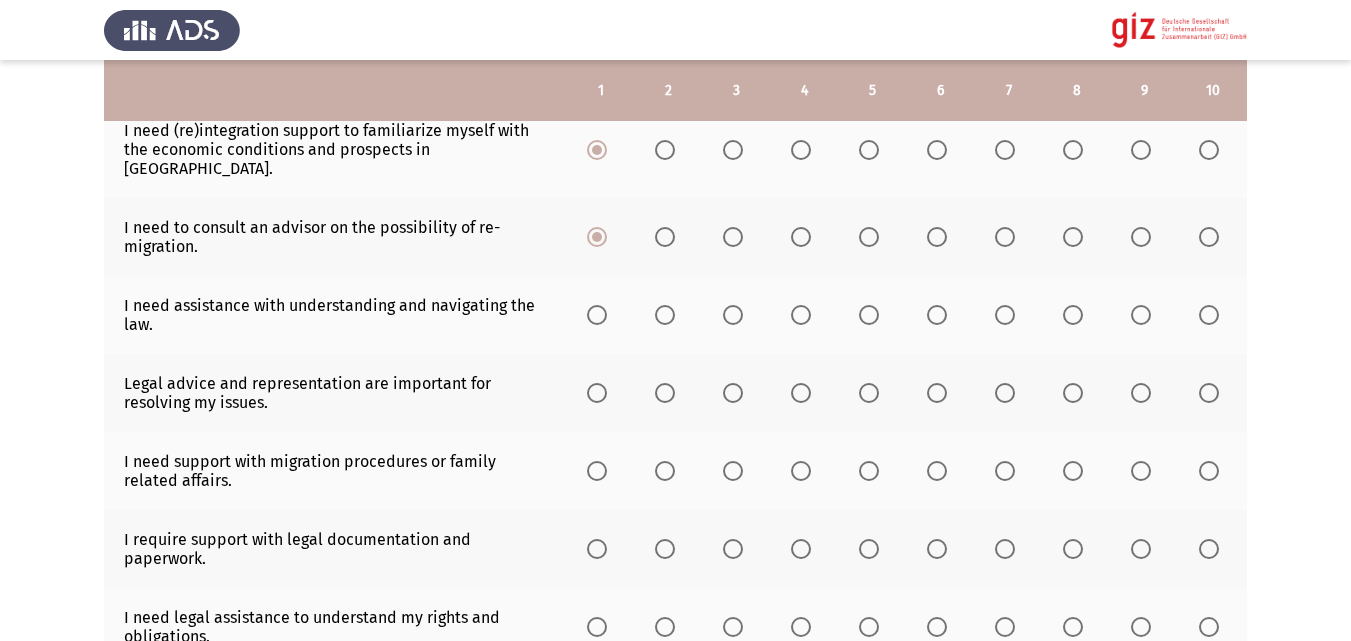 click 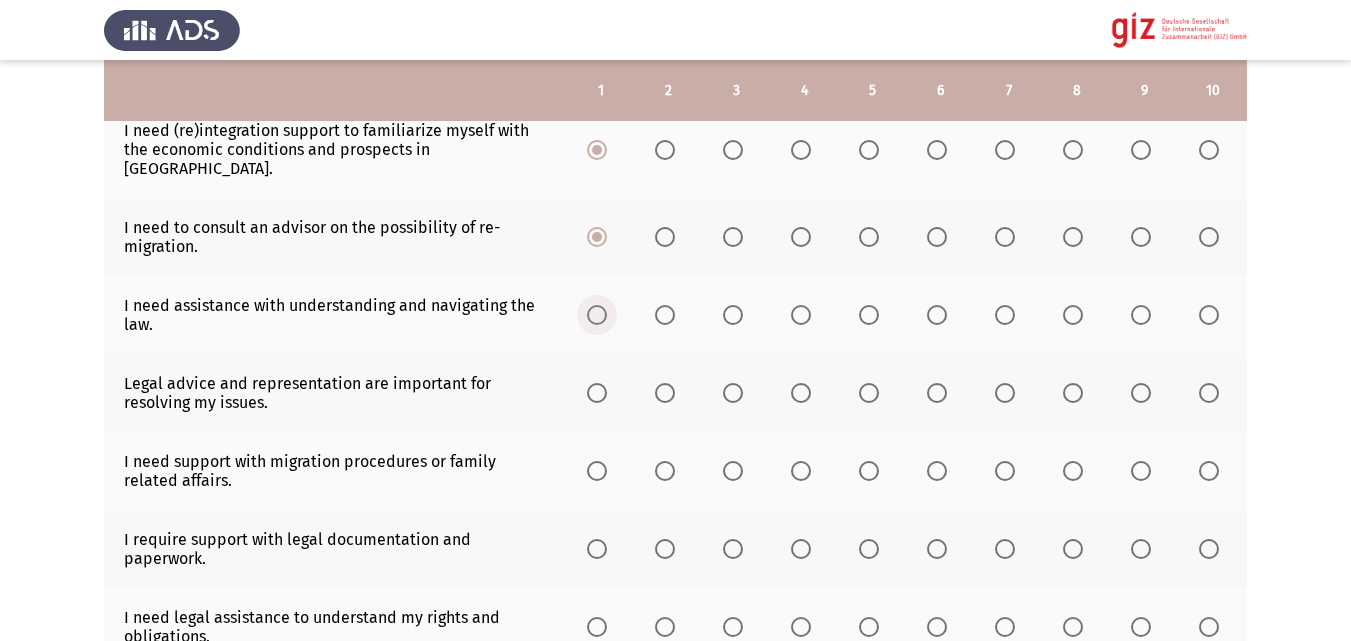 click at bounding box center [597, 315] 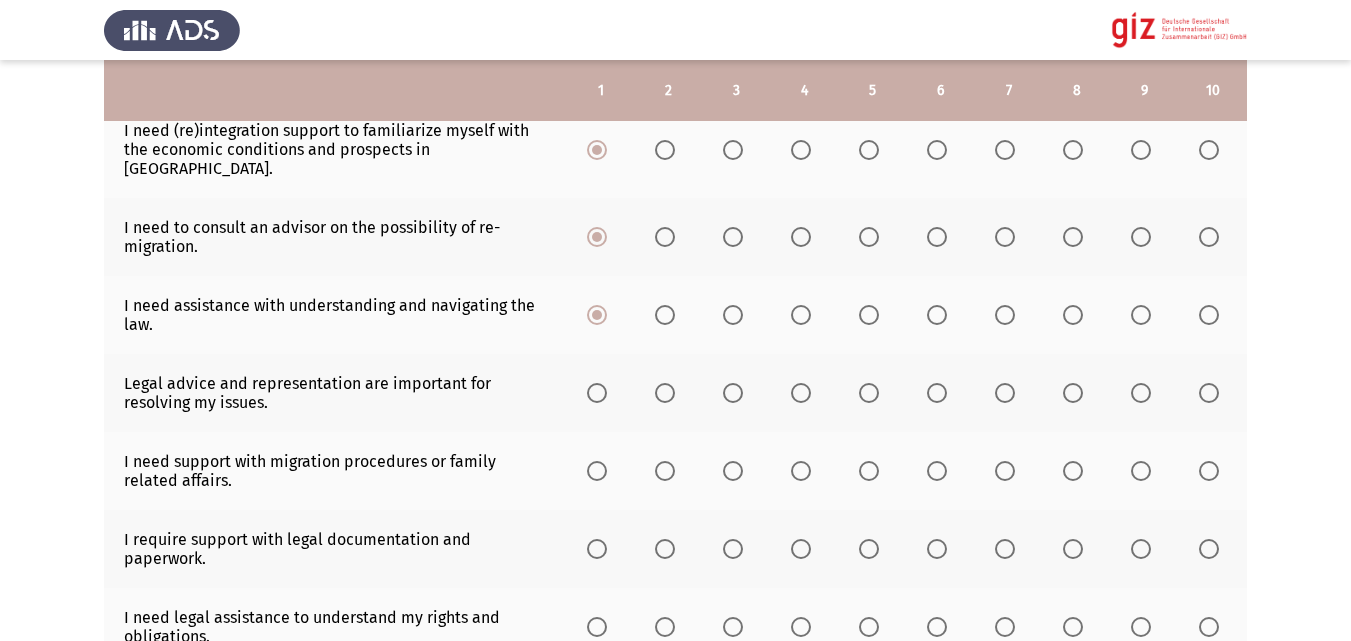 click 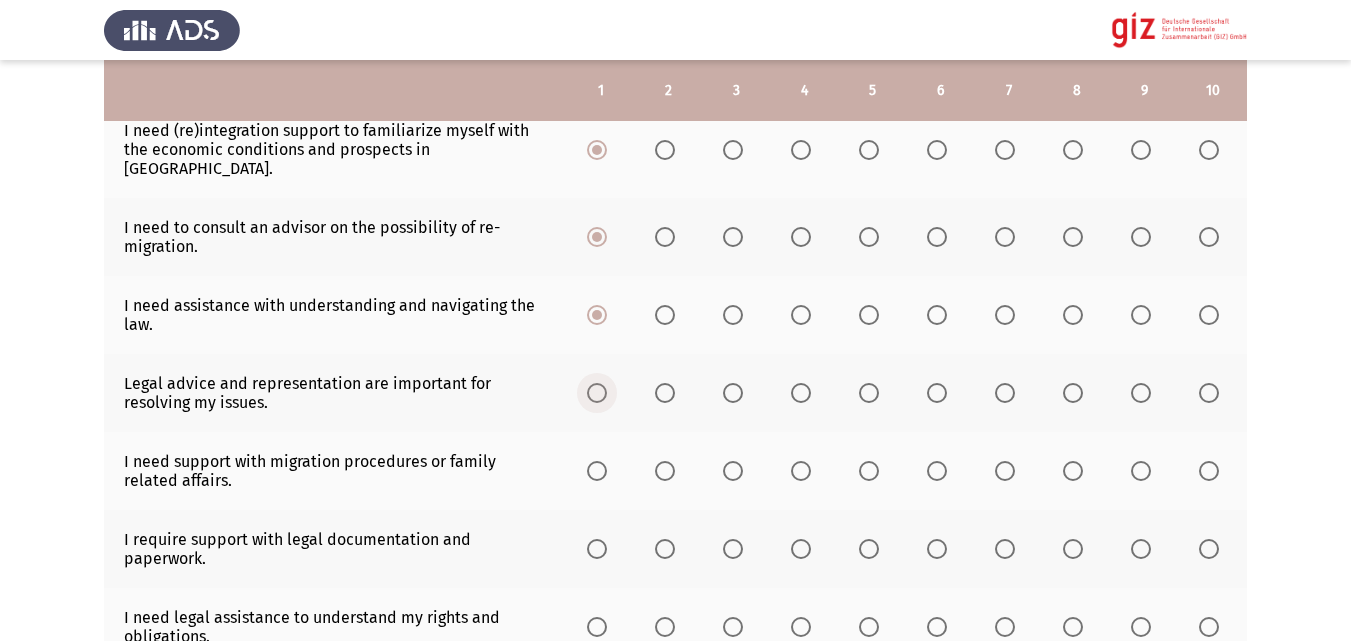 click at bounding box center [597, 393] 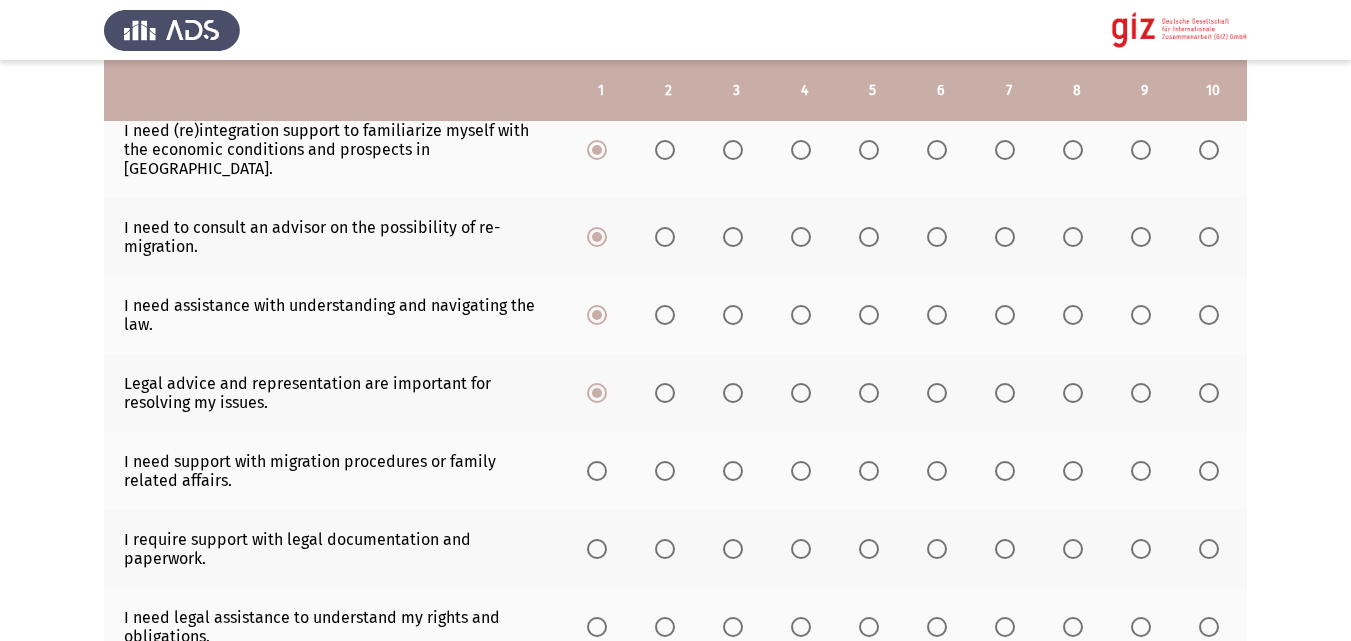 click 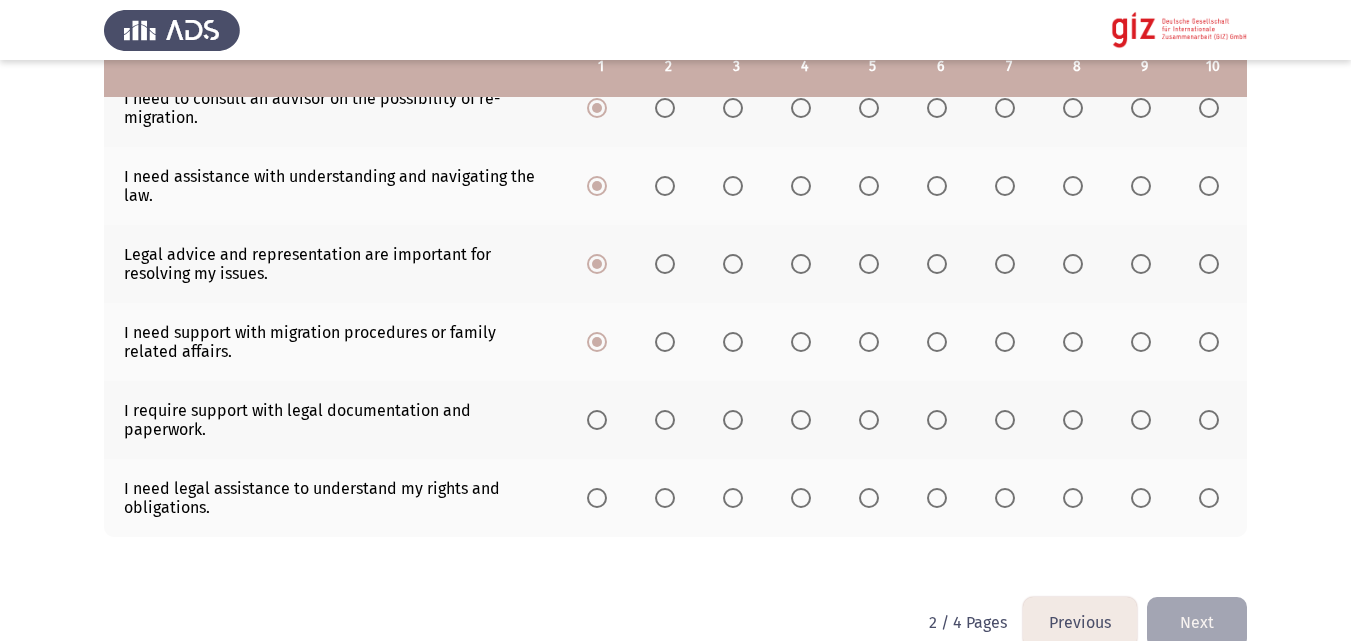 scroll, scrollTop: 651, scrollLeft: 0, axis: vertical 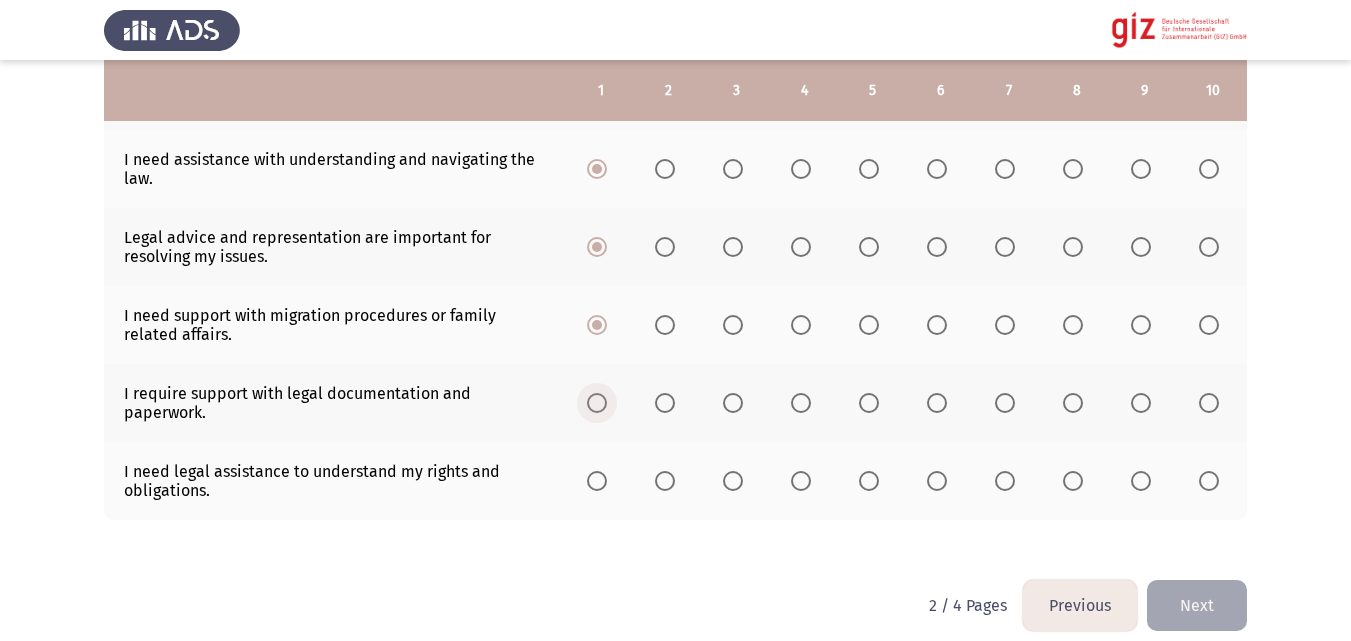 click at bounding box center (601, 403) 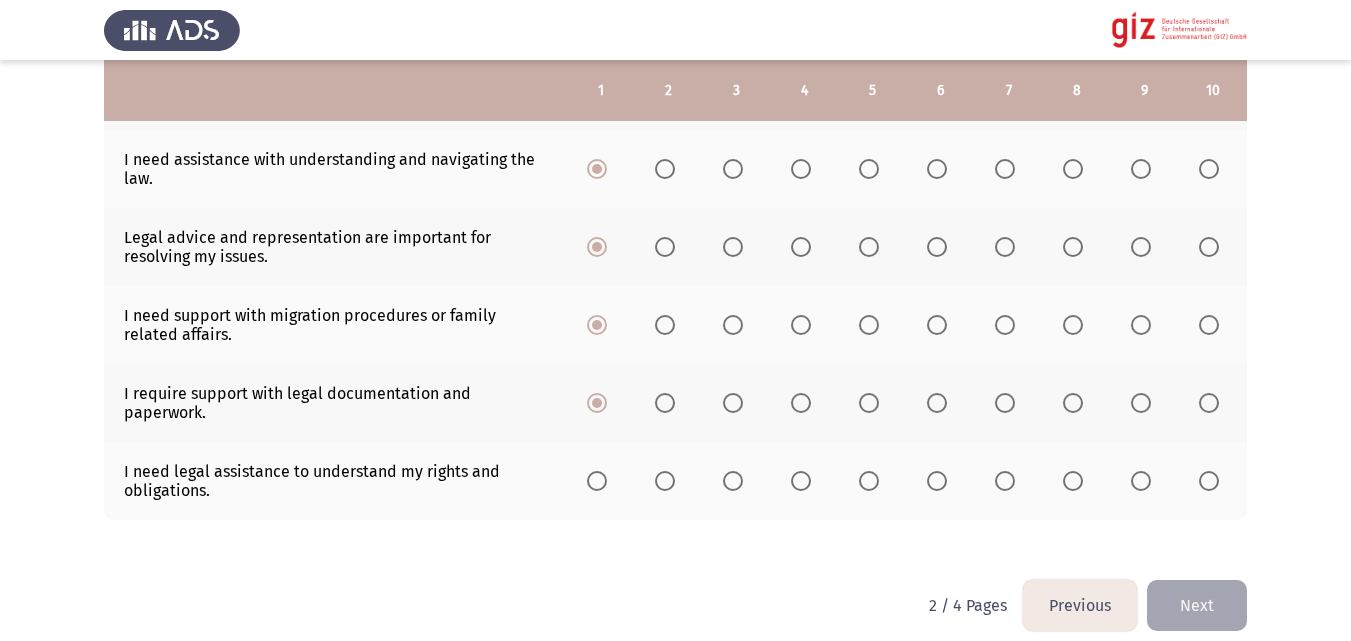 click at bounding box center (597, 481) 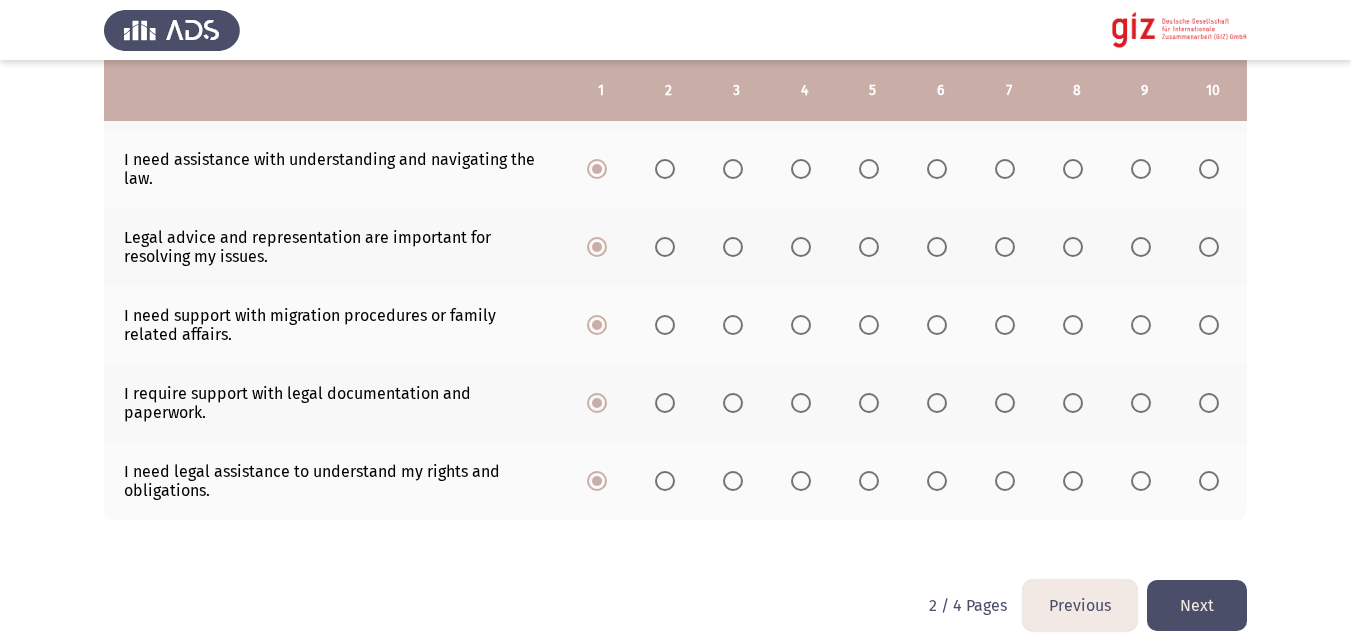 click on "Next" 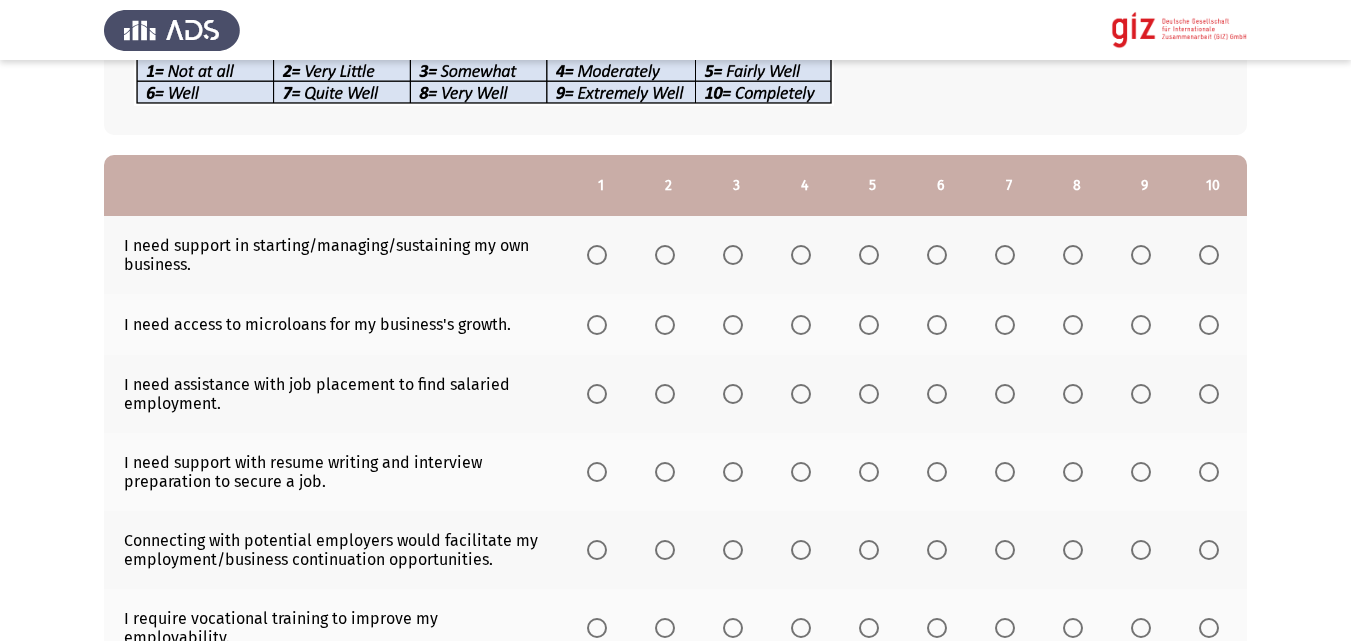 scroll, scrollTop: 157, scrollLeft: 0, axis: vertical 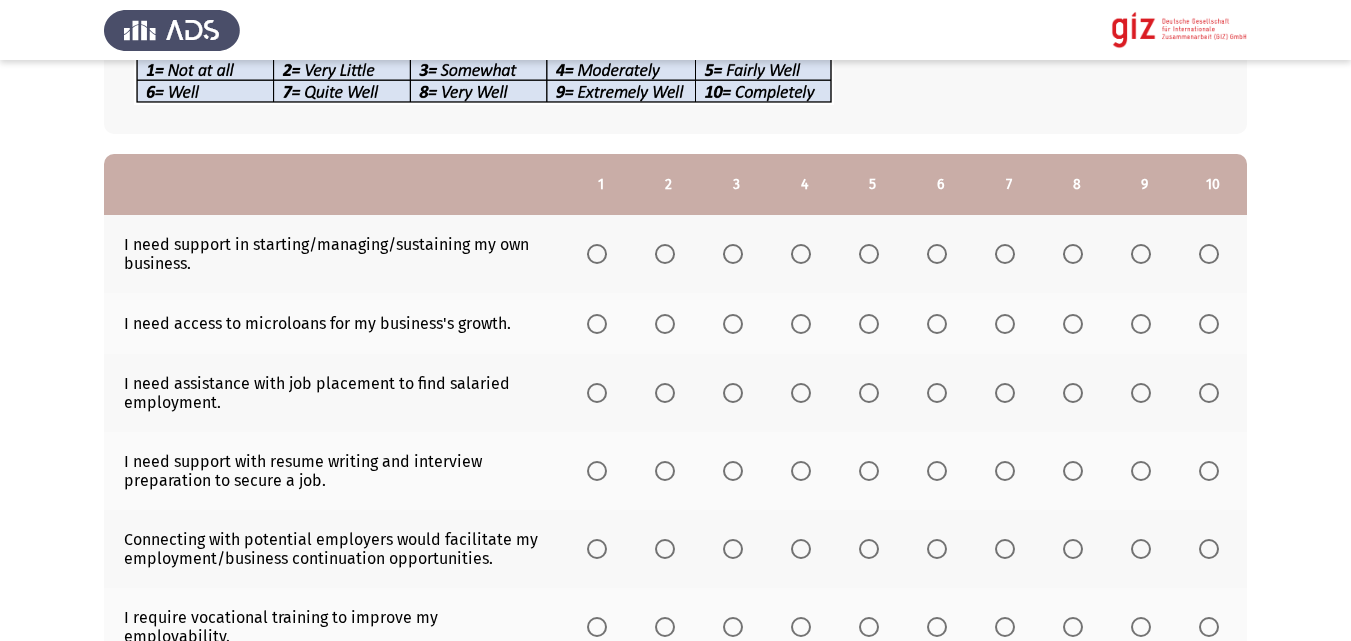 click at bounding box center [1209, 254] 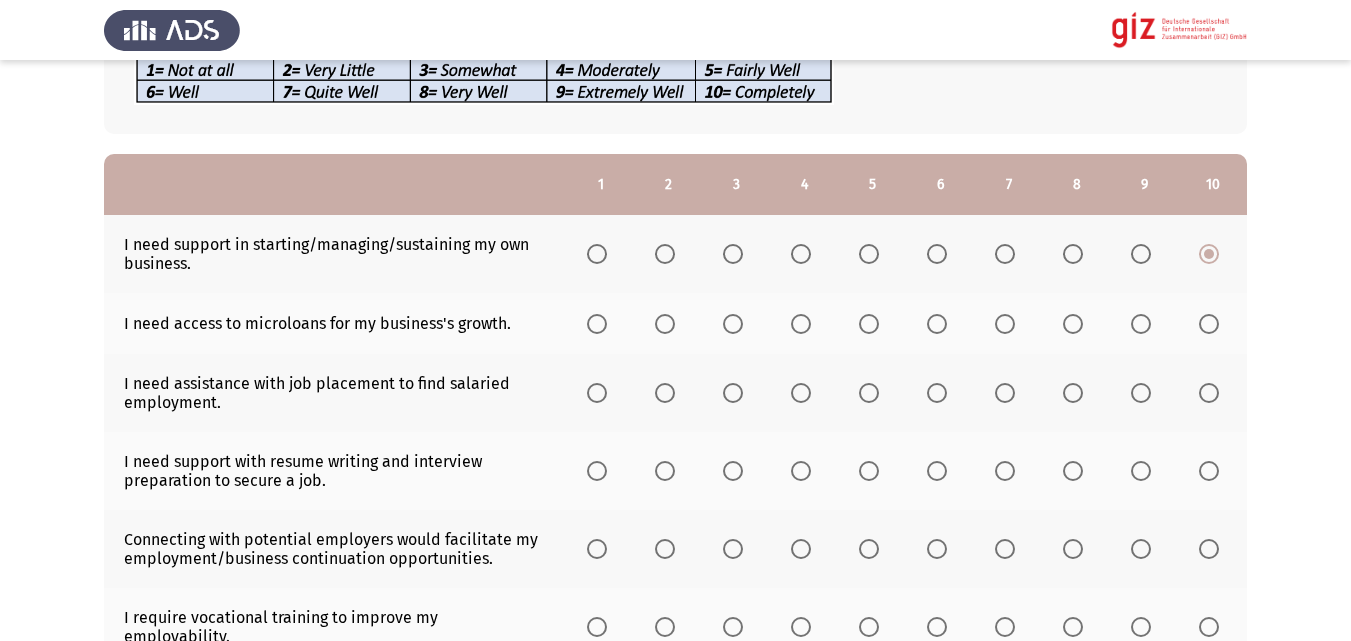 click 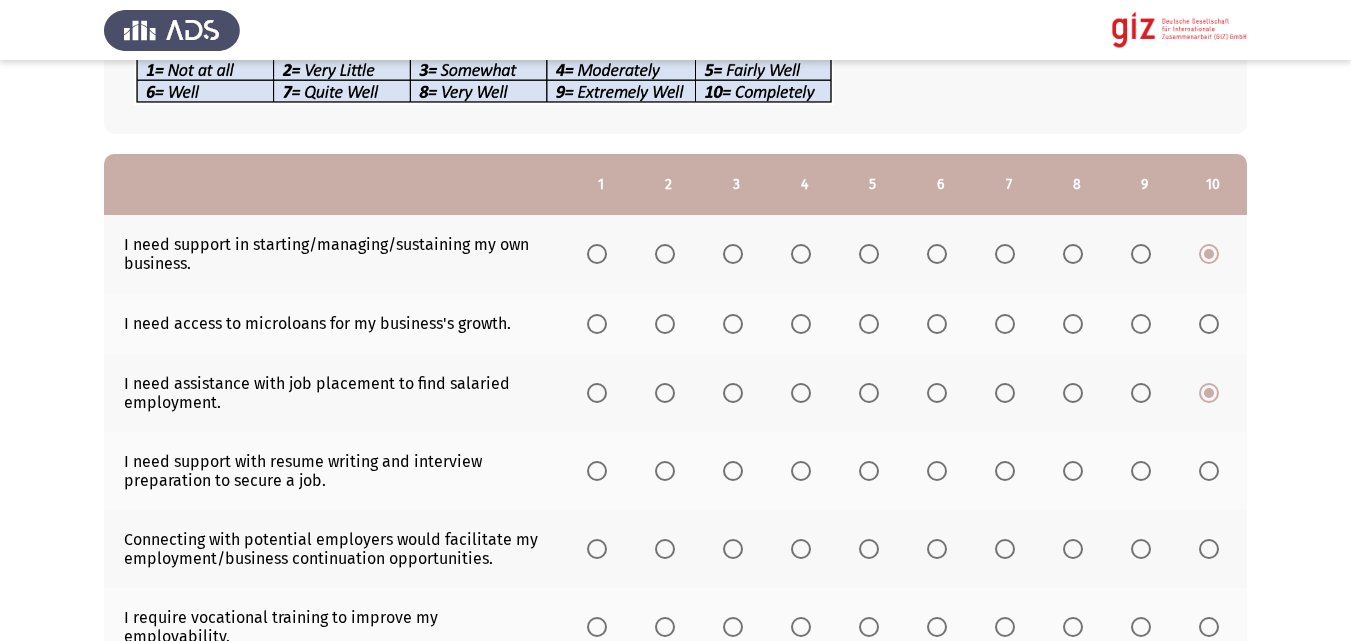 click at bounding box center (1209, 324) 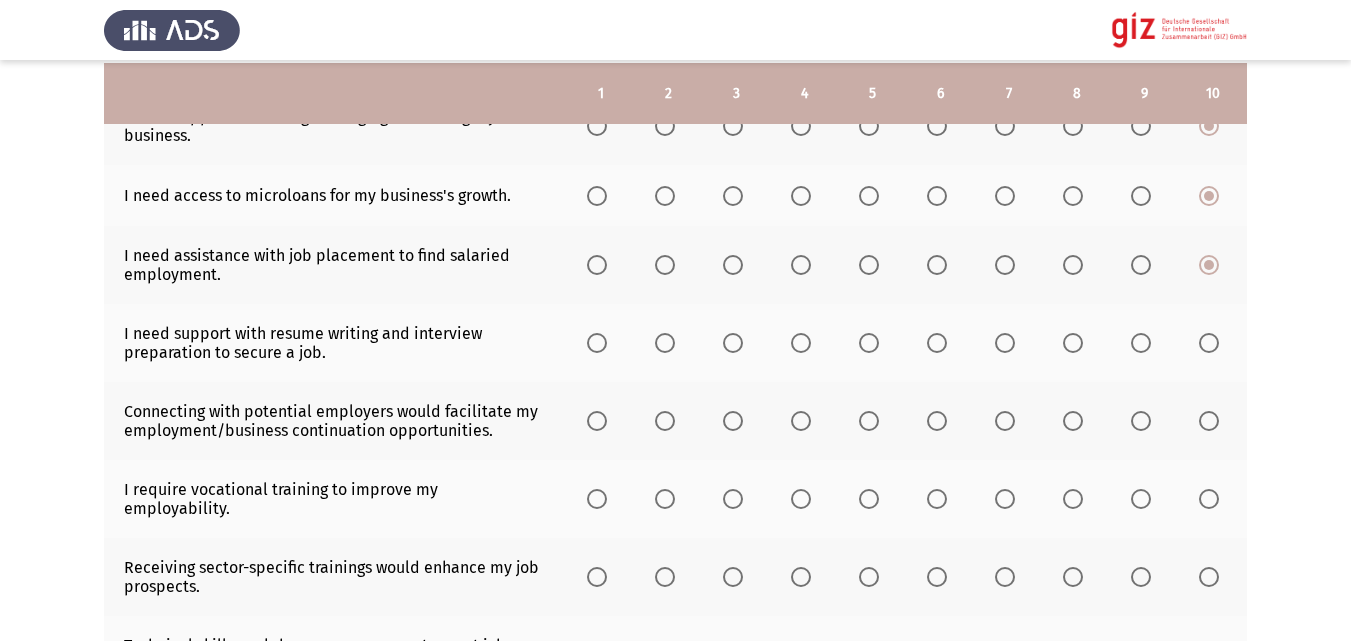 scroll, scrollTop: 288, scrollLeft: 0, axis: vertical 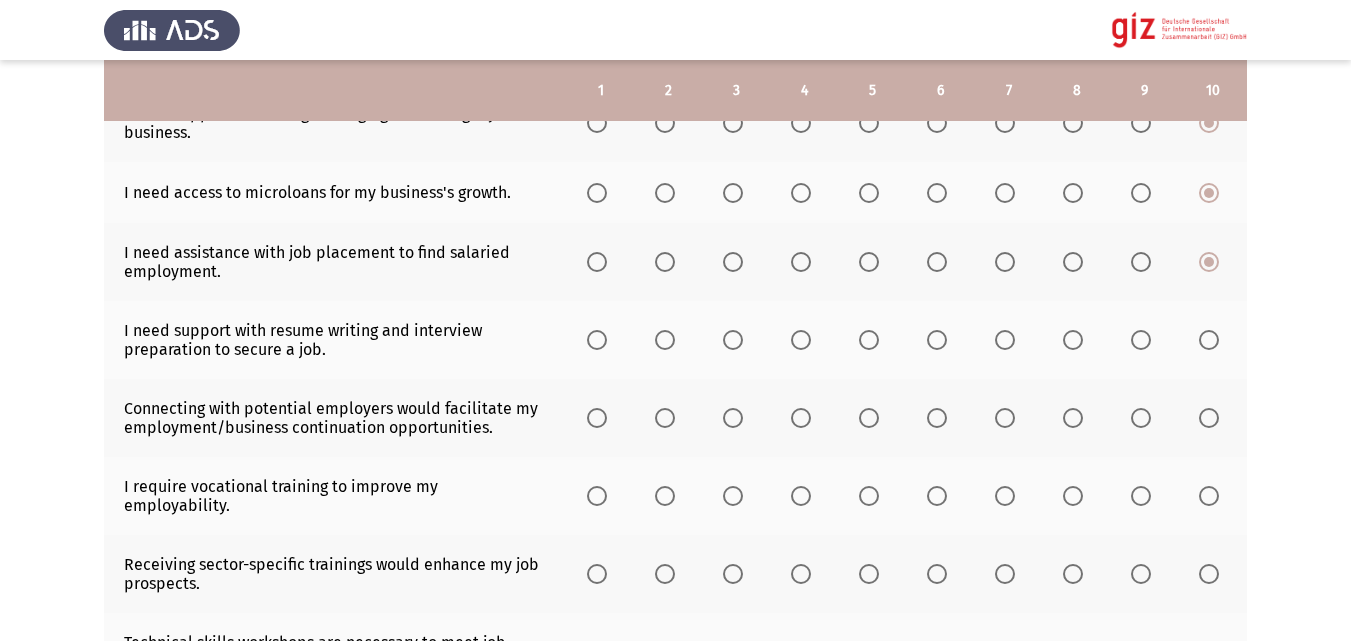 click at bounding box center [597, 340] 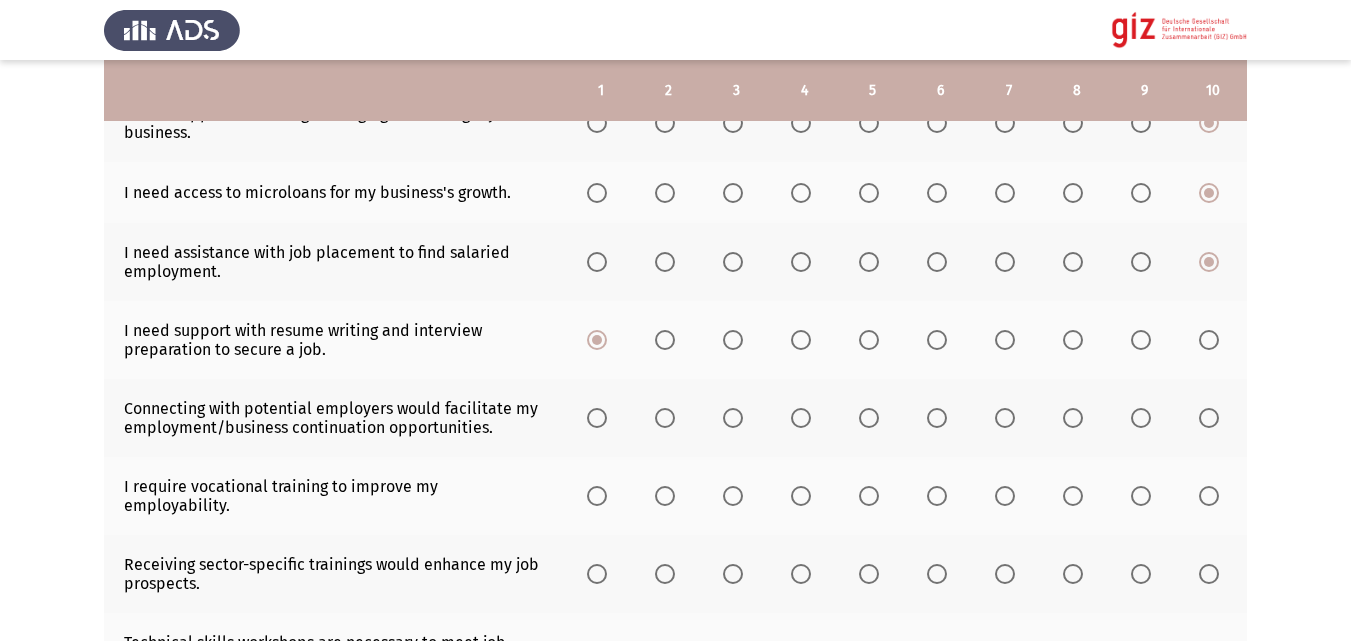 click 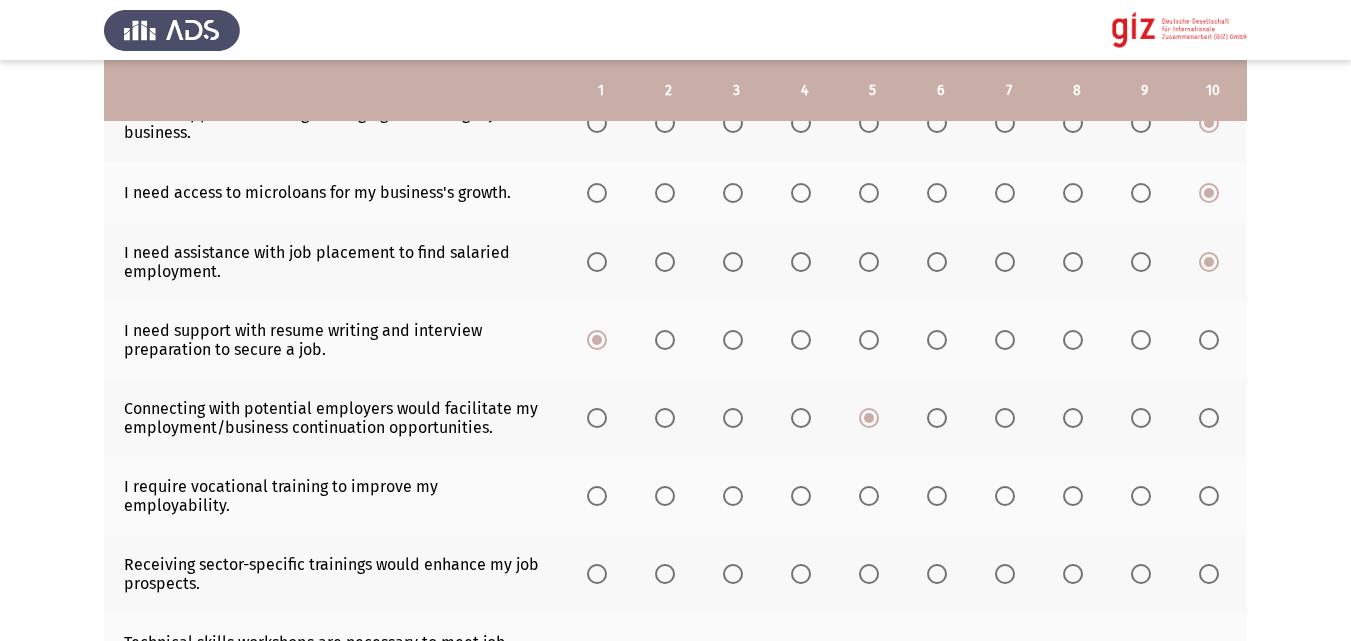 click at bounding box center (1209, 496) 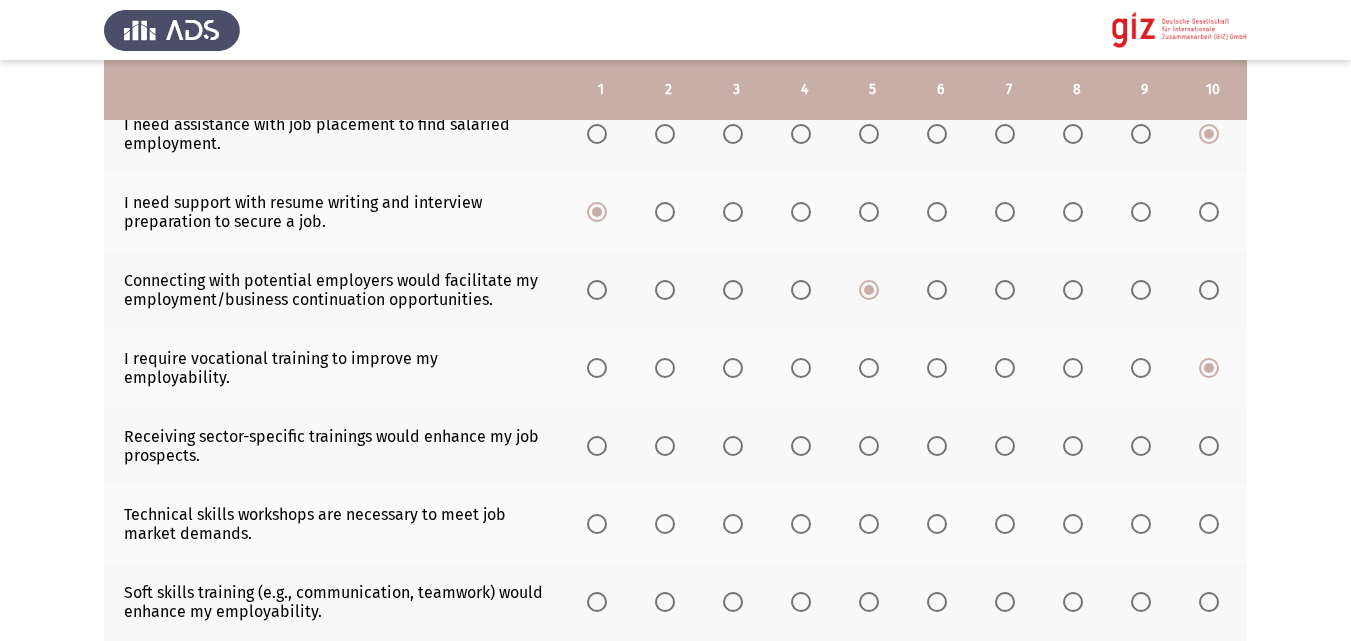 scroll, scrollTop: 417, scrollLeft: 0, axis: vertical 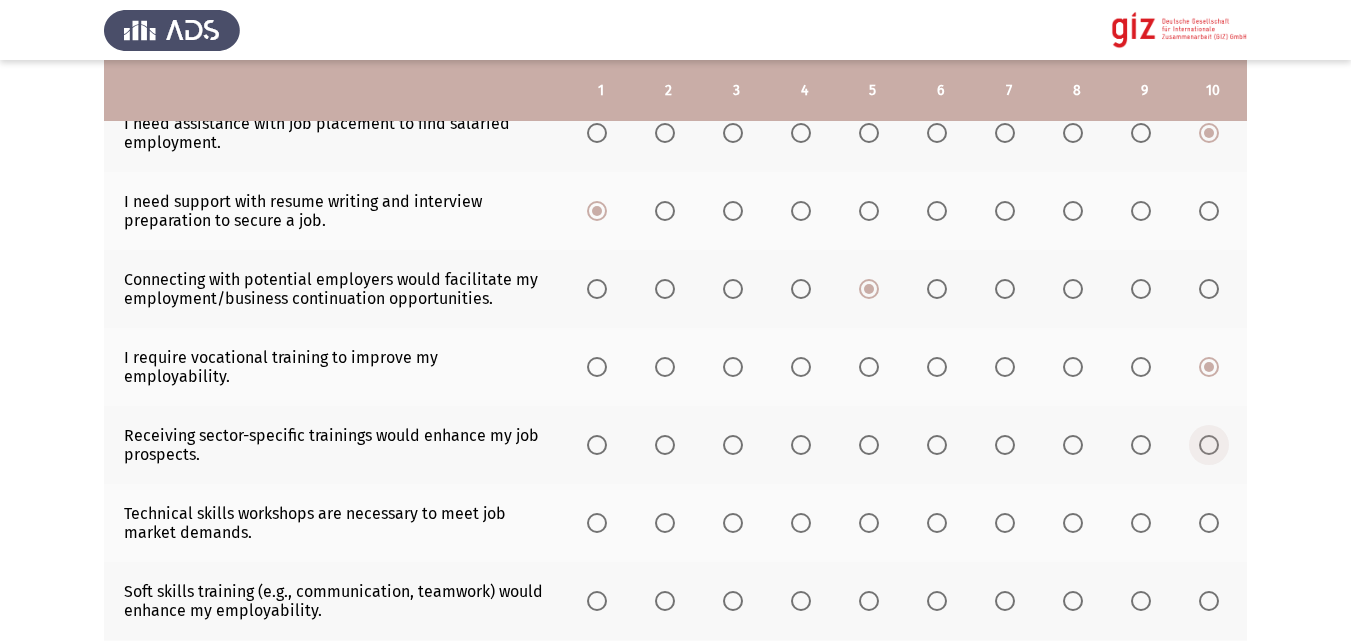click at bounding box center [1209, 445] 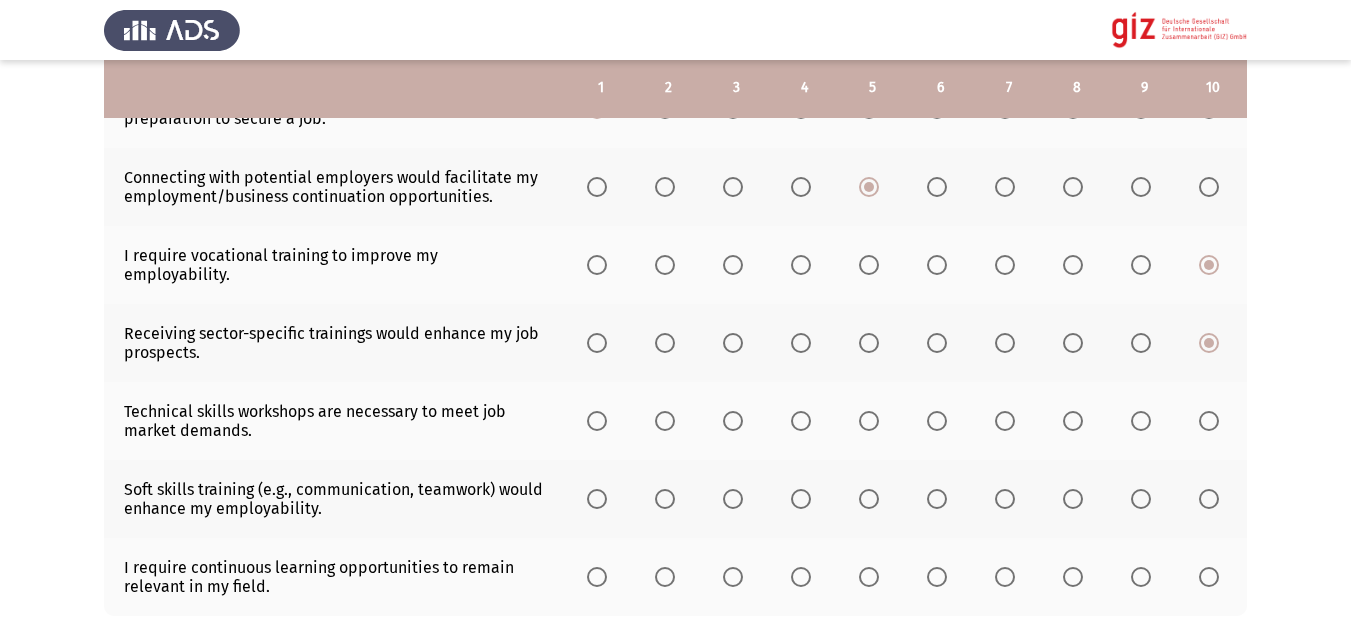 scroll, scrollTop: 523, scrollLeft: 0, axis: vertical 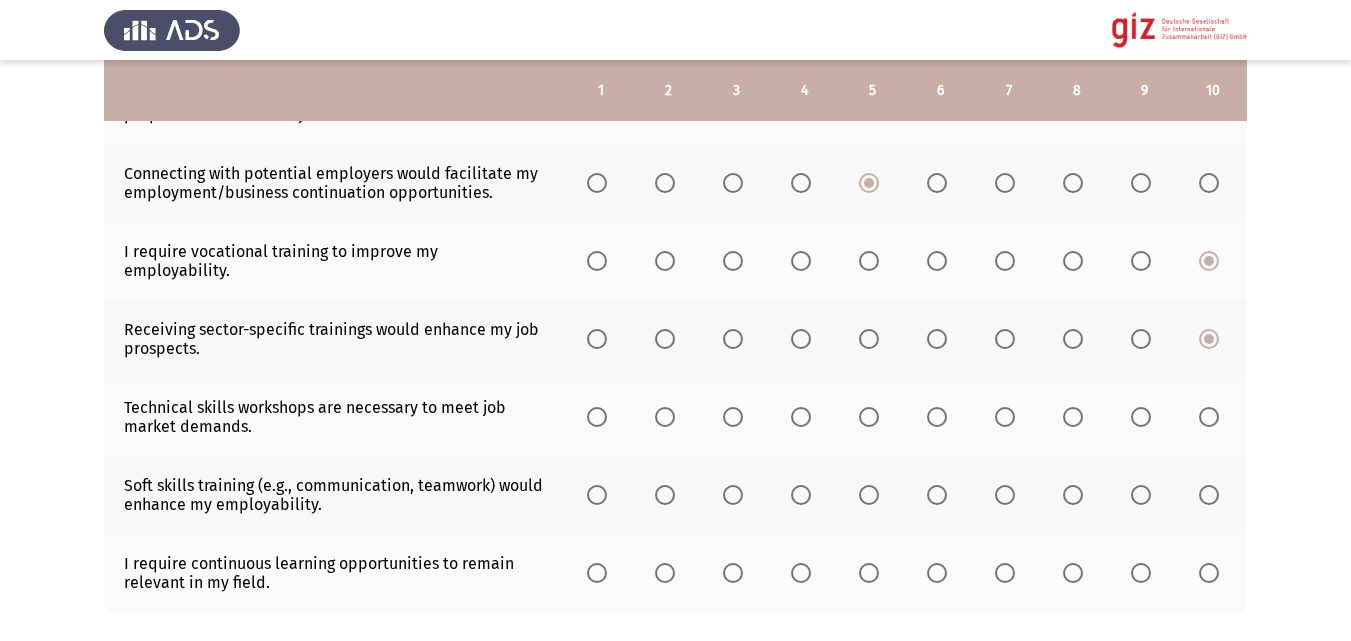 click at bounding box center [869, 417] 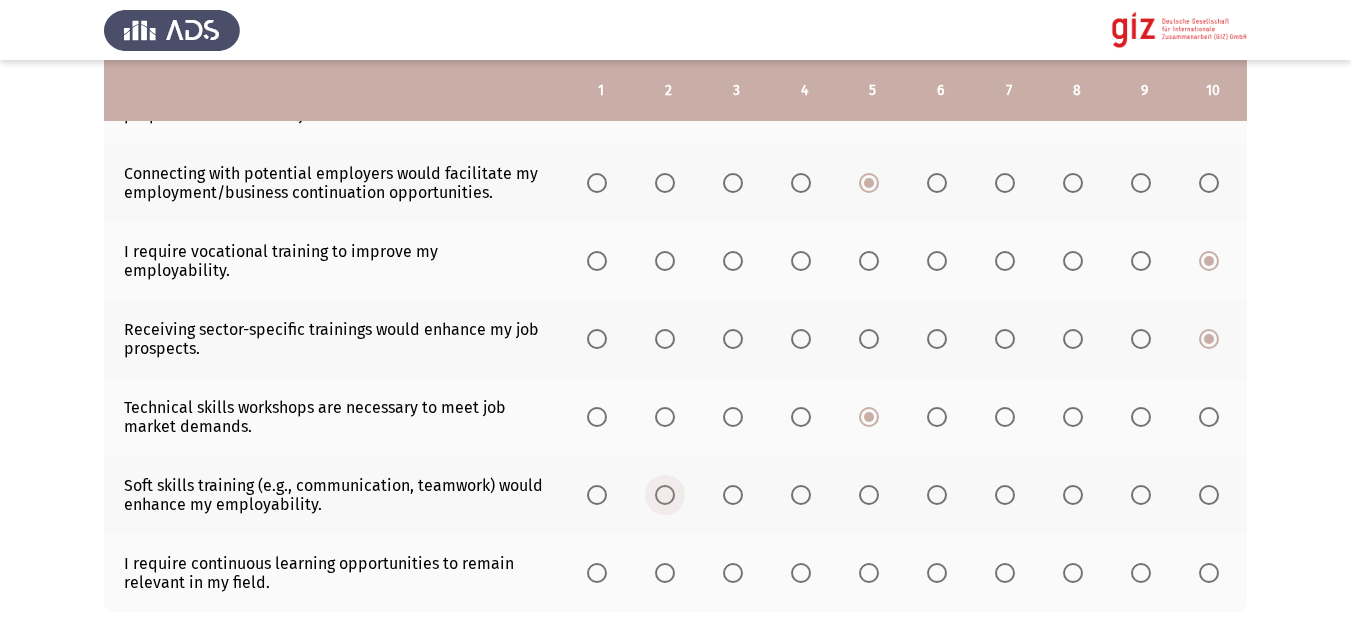click at bounding box center (665, 495) 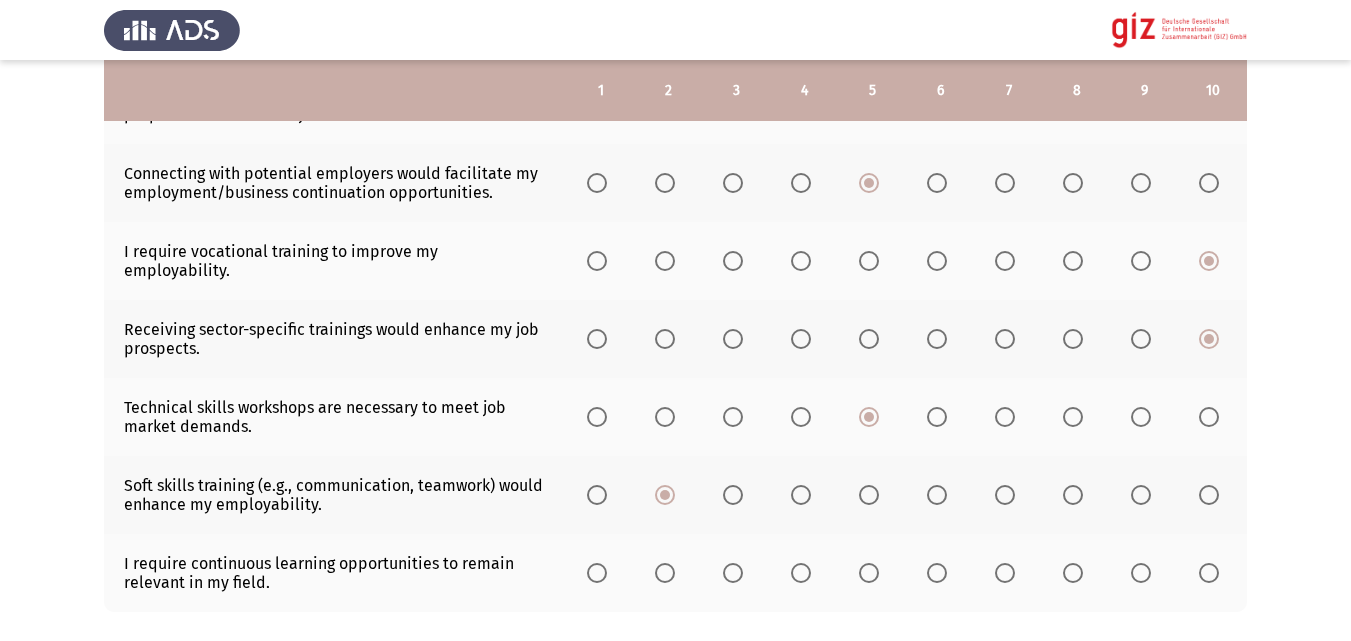 click at bounding box center [597, 573] 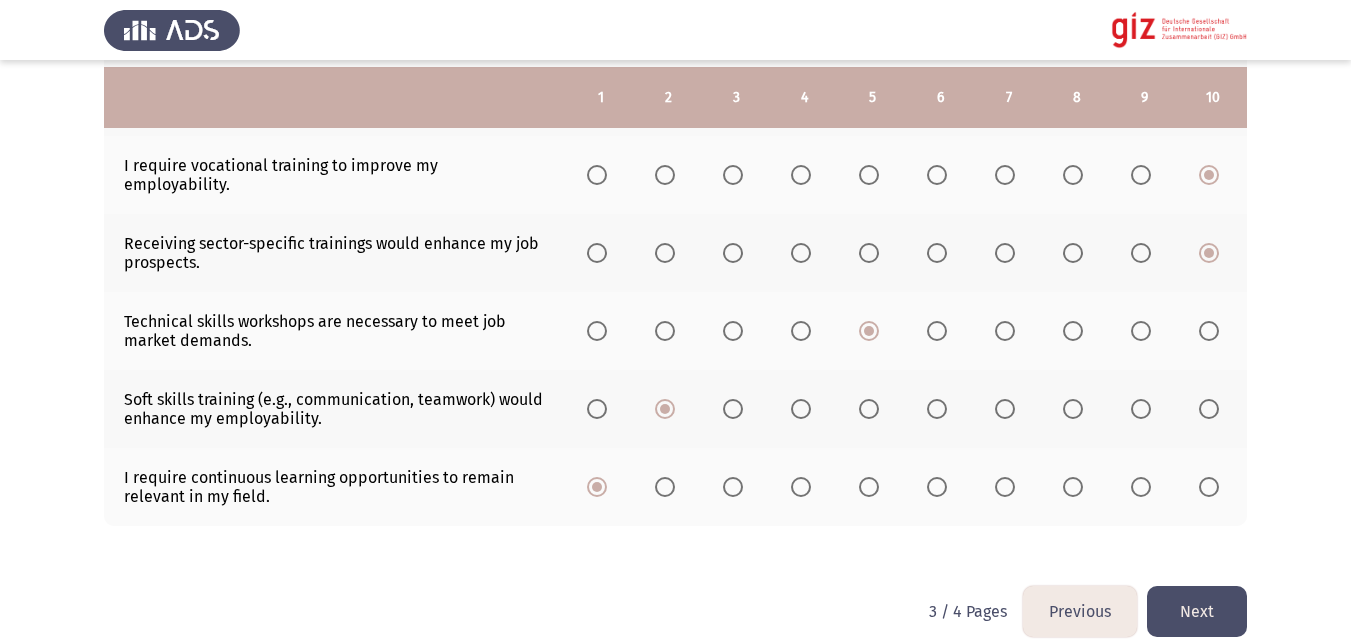 scroll, scrollTop: 616, scrollLeft: 0, axis: vertical 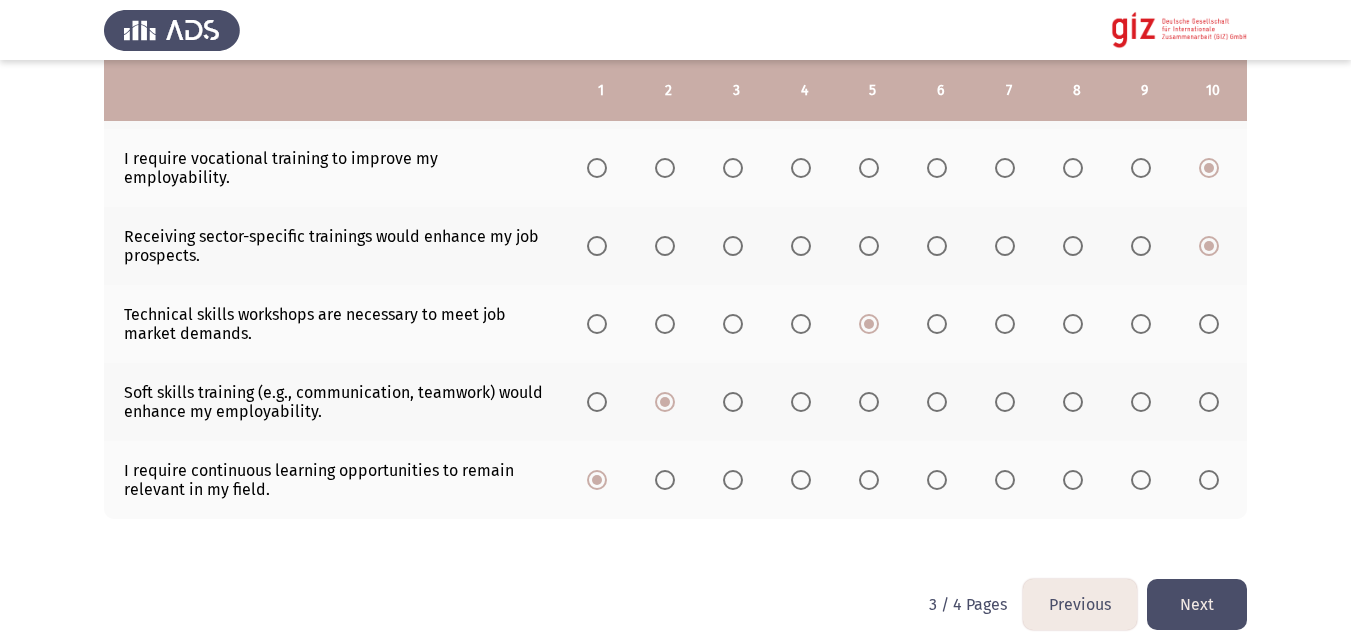 click on "Next" 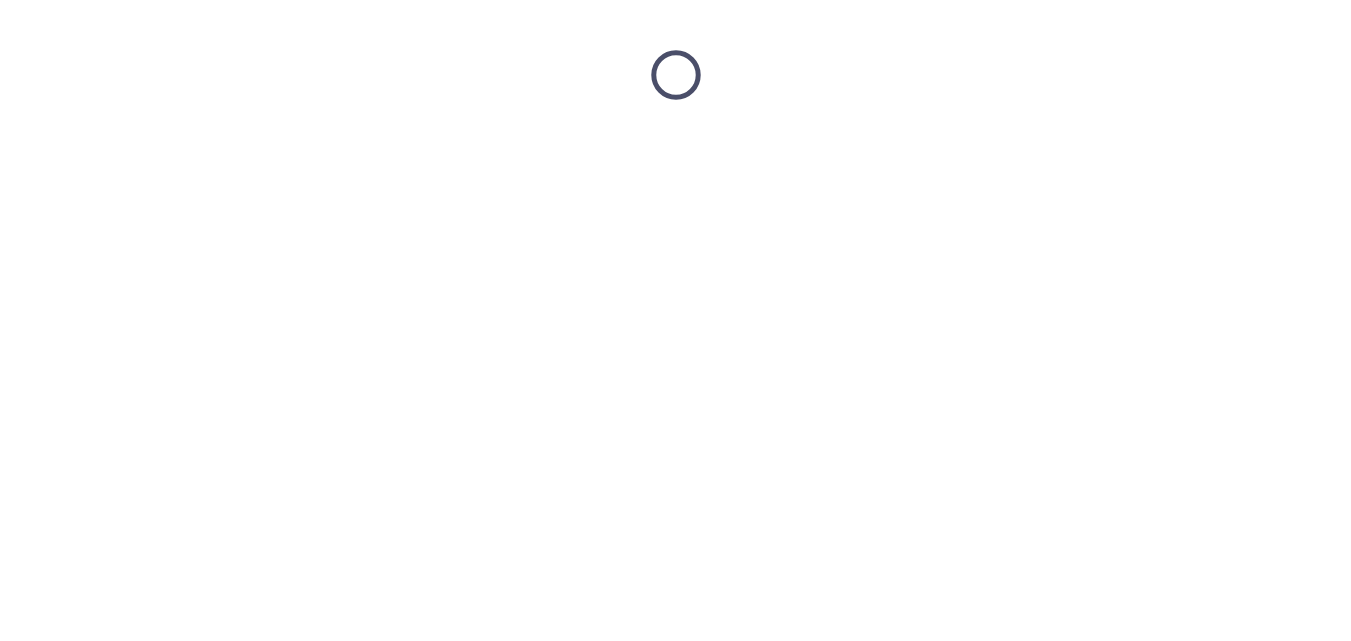 scroll, scrollTop: 0, scrollLeft: 0, axis: both 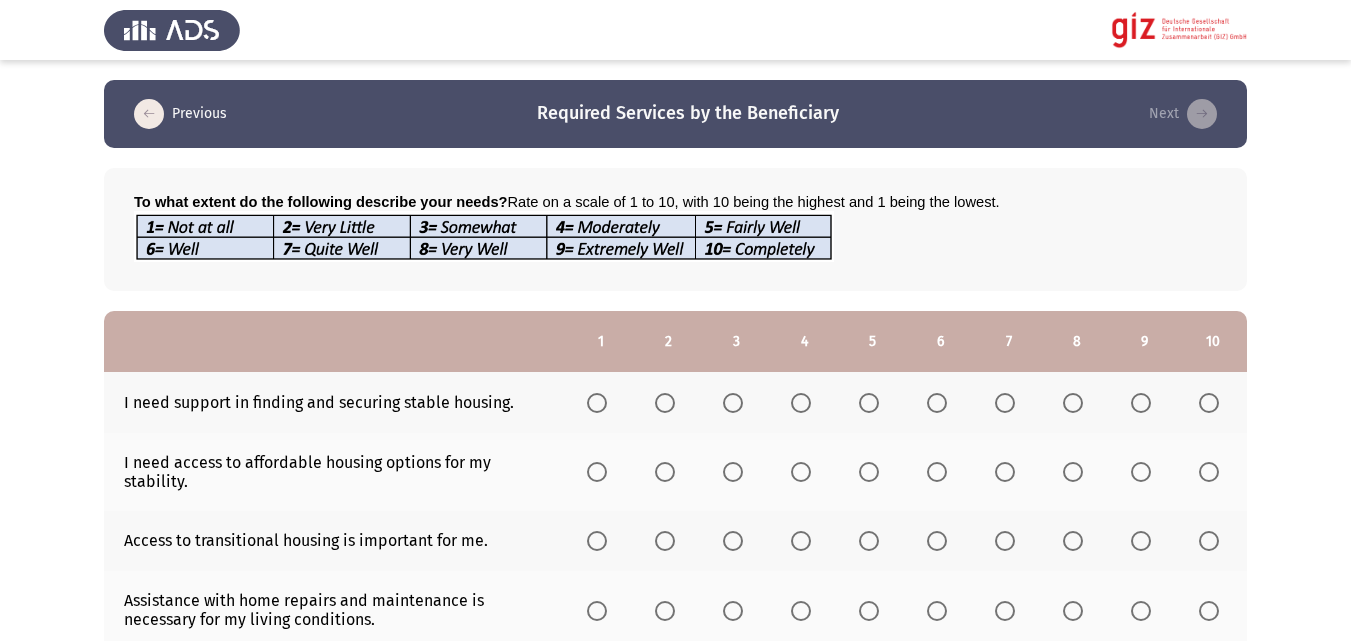 drag, startPoint x: 595, startPoint y: 434, endPoint x: 707, endPoint y: 387, distance: 121.46193 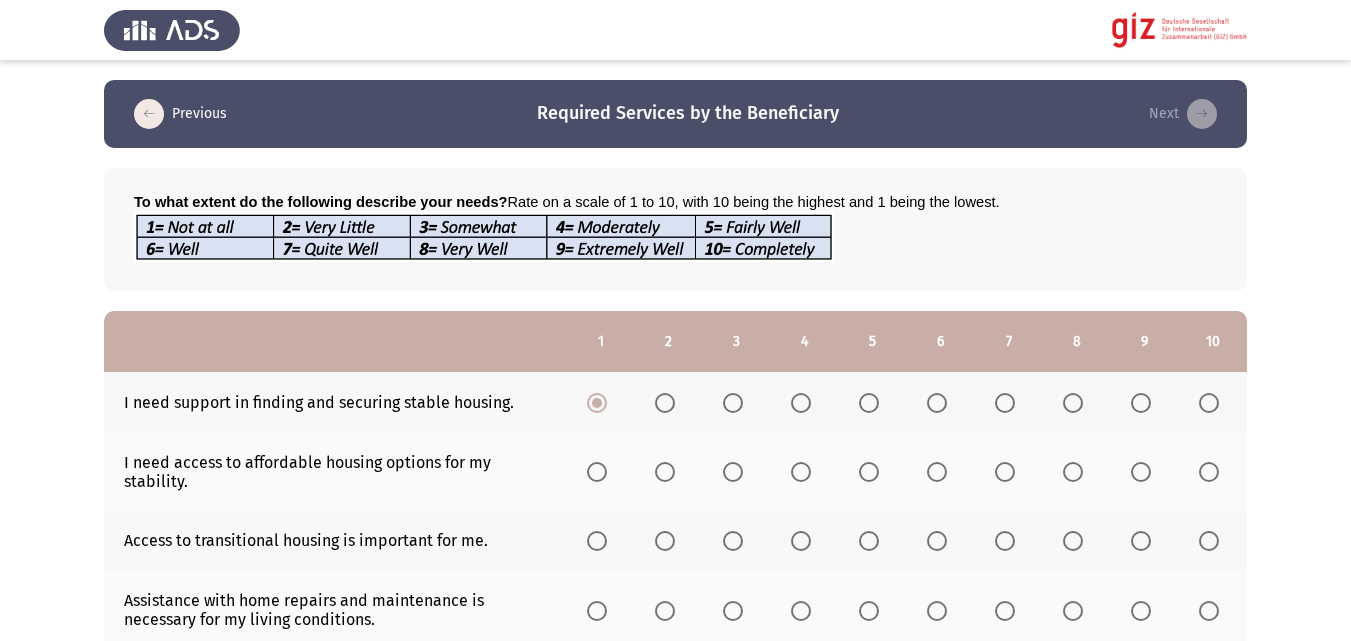 click at bounding box center [597, 472] 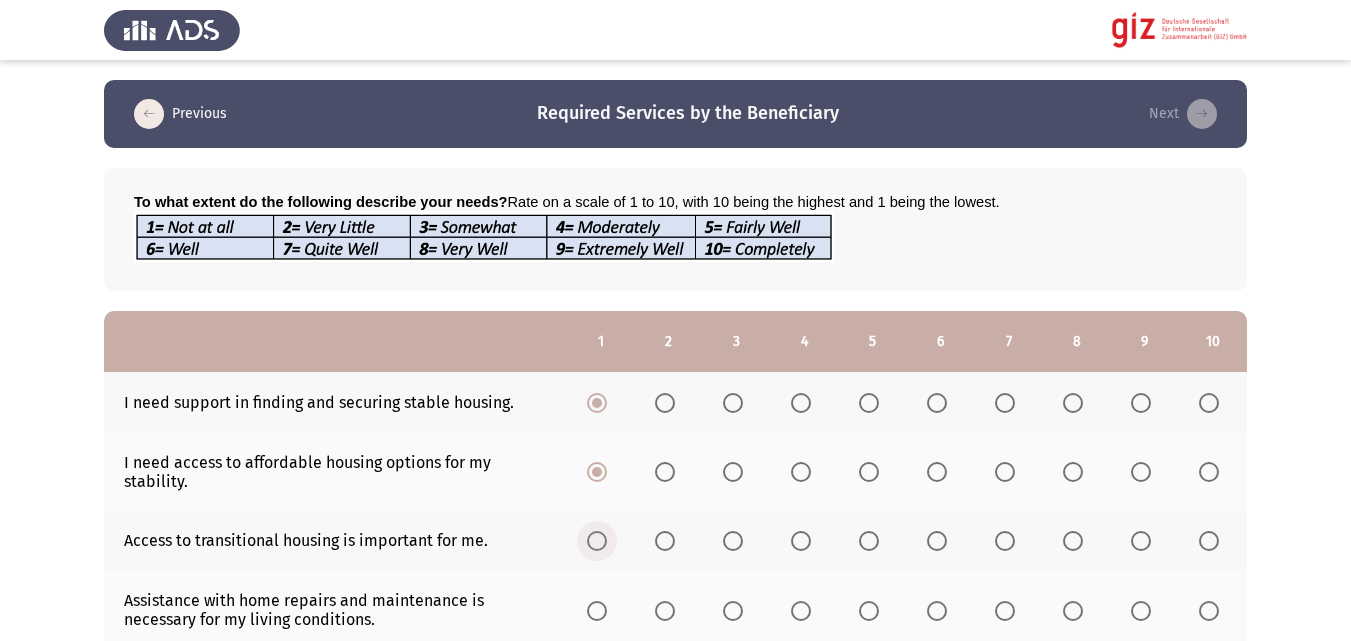 click at bounding box center (597, 541) 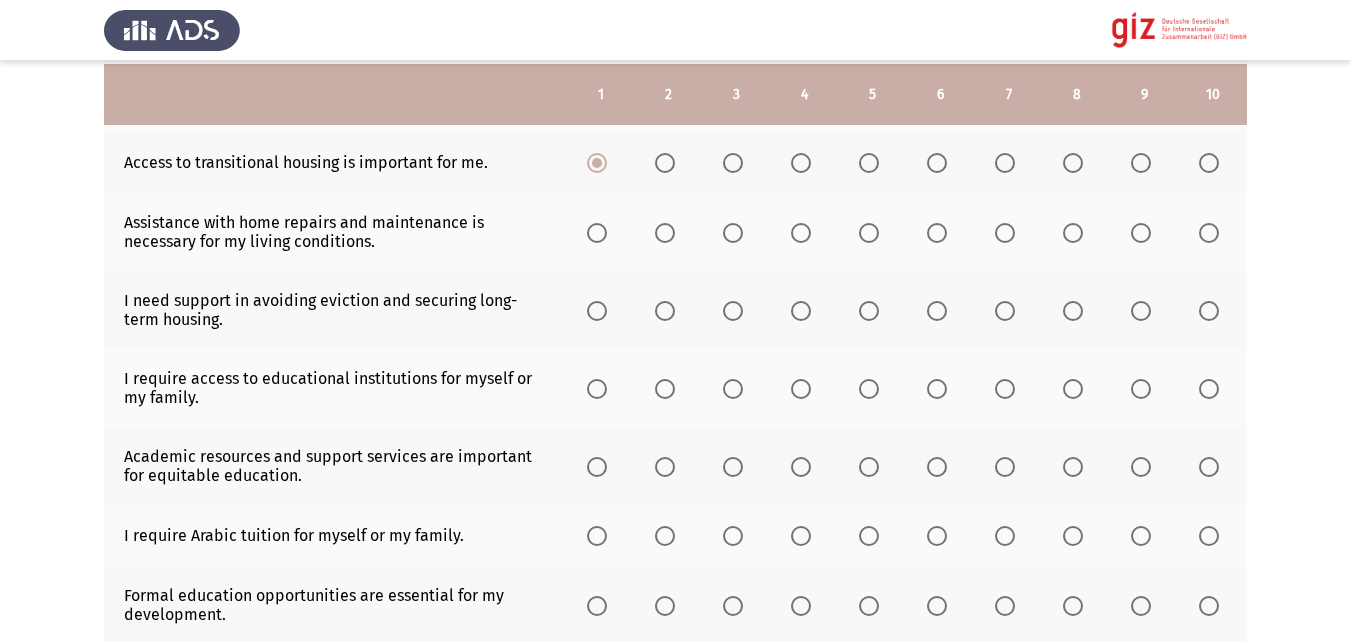 scroll, scrollTop: 382, scrollLeft: 0, axis: vertical 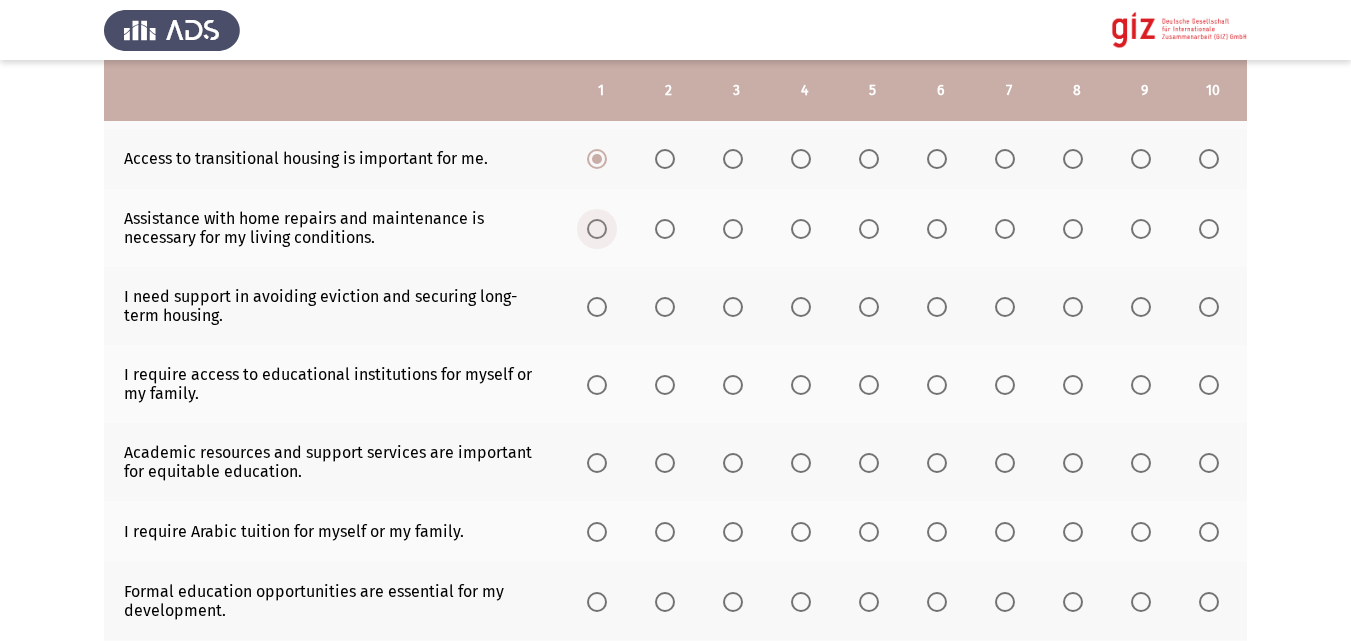 click at bounding box center [601, 229] 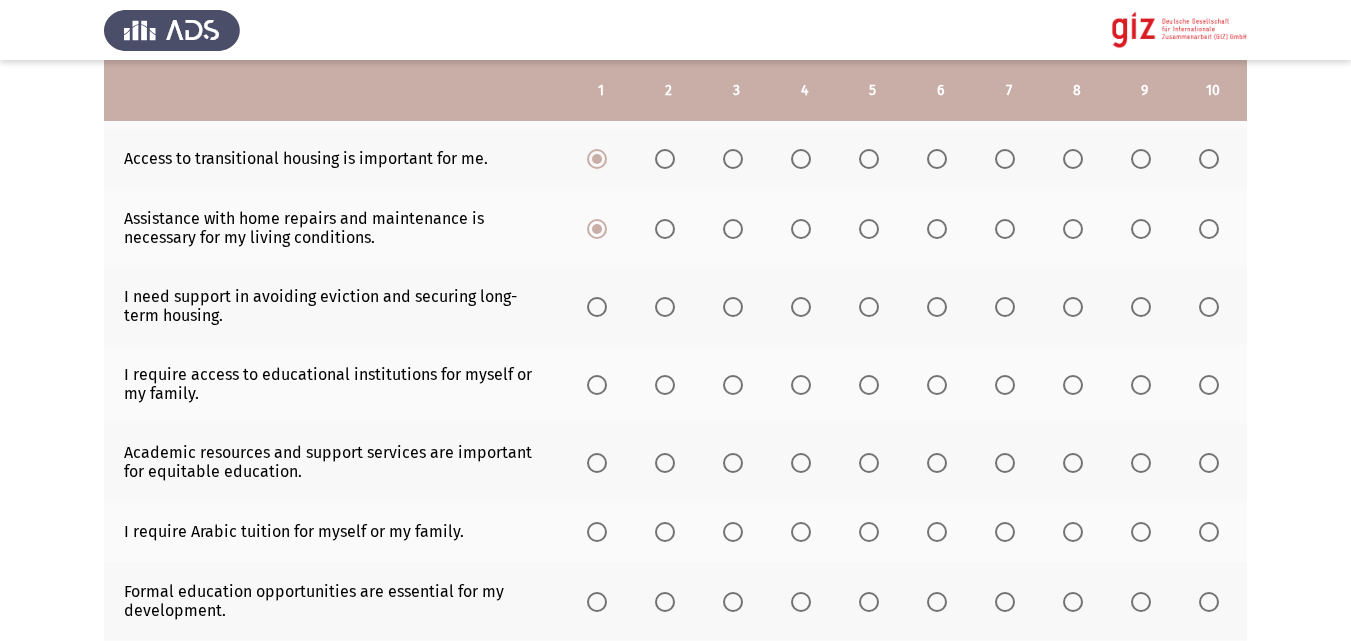 click 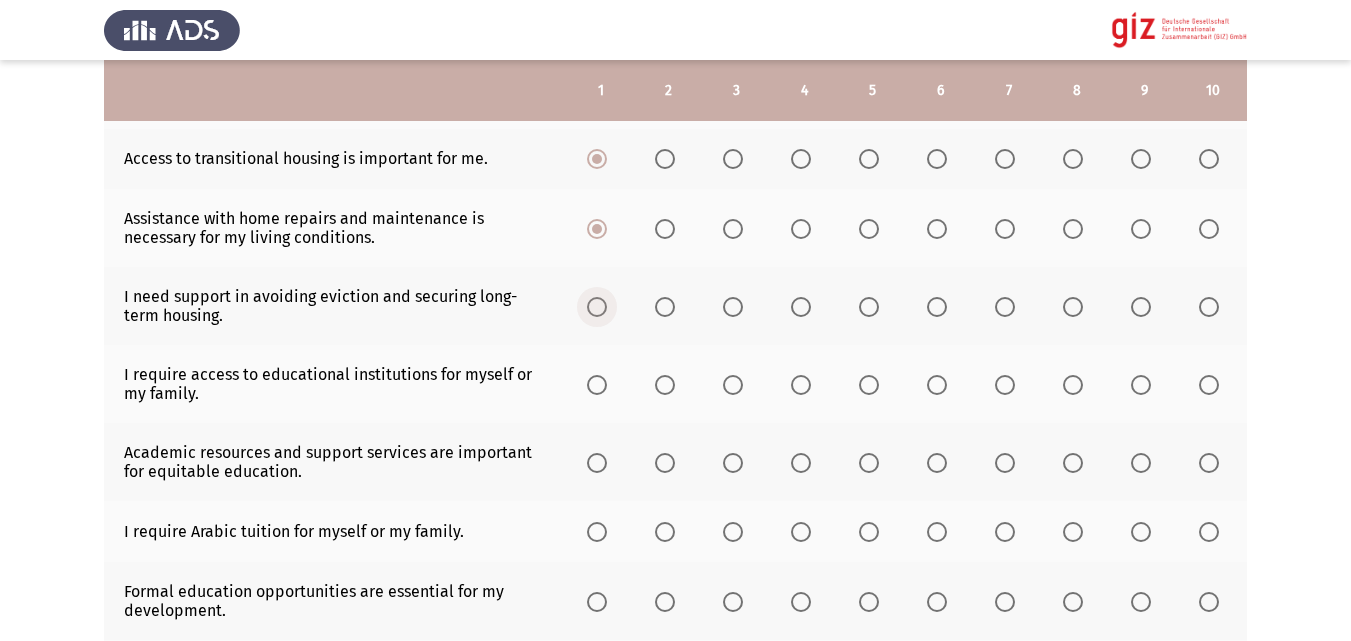 click at bounding box center [597, 307] 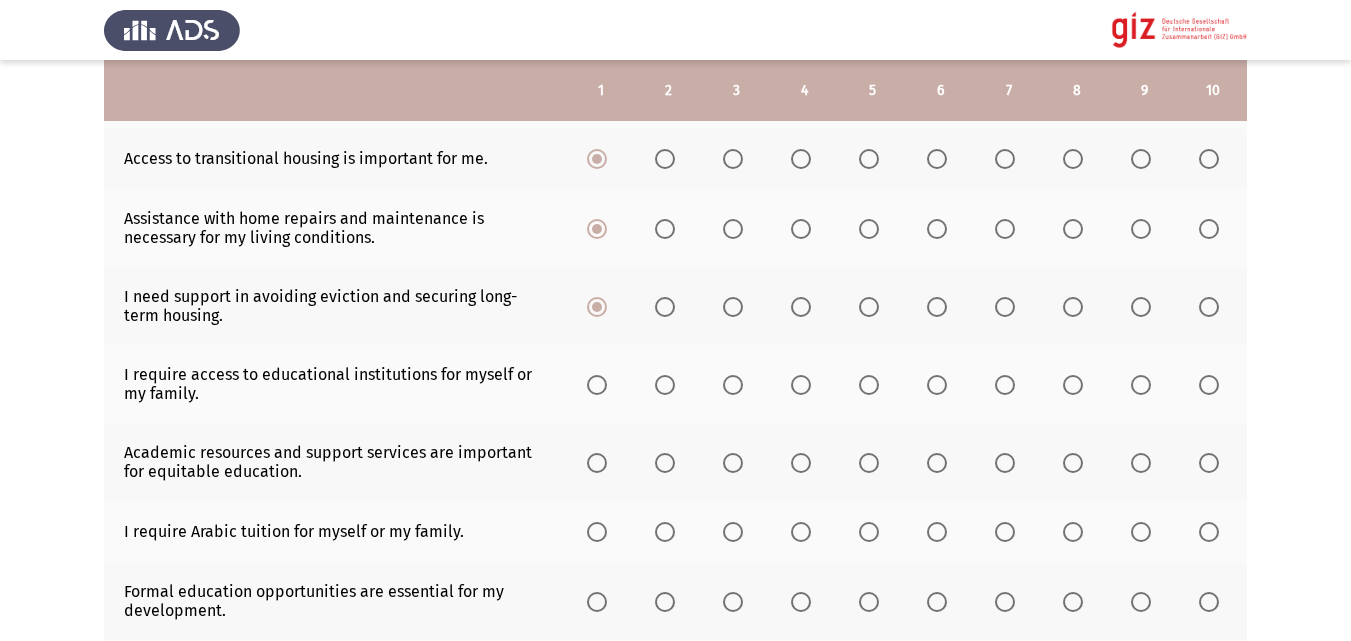 click 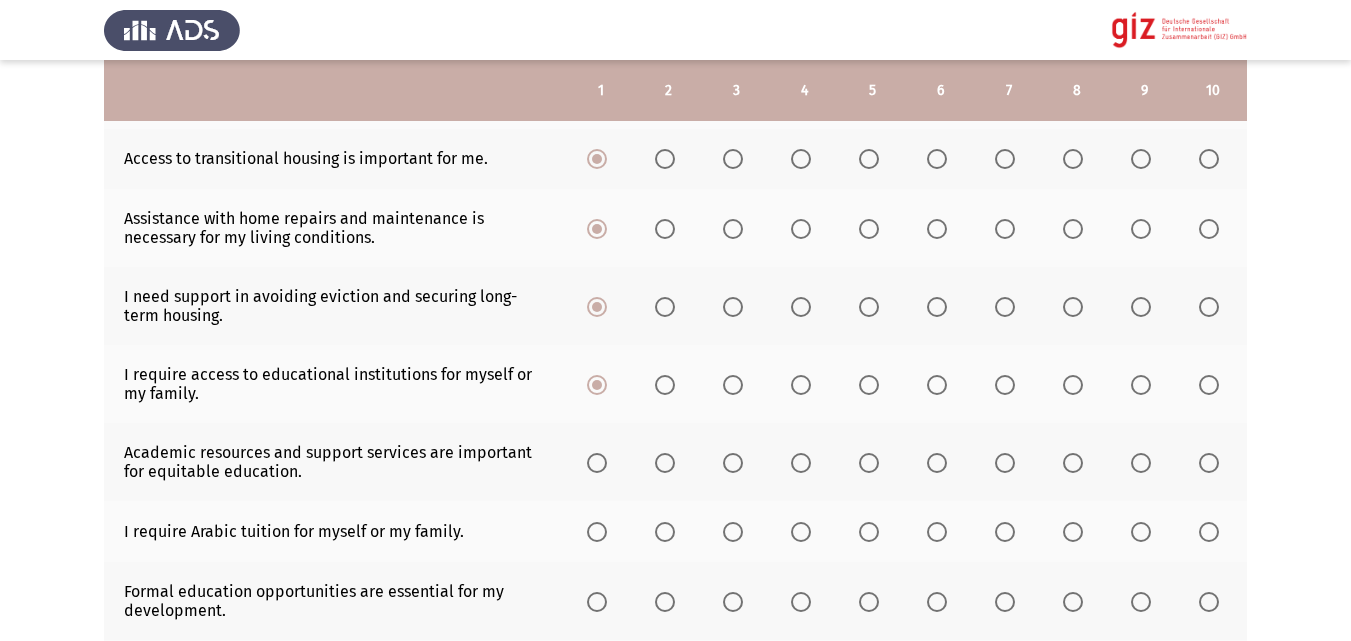 click 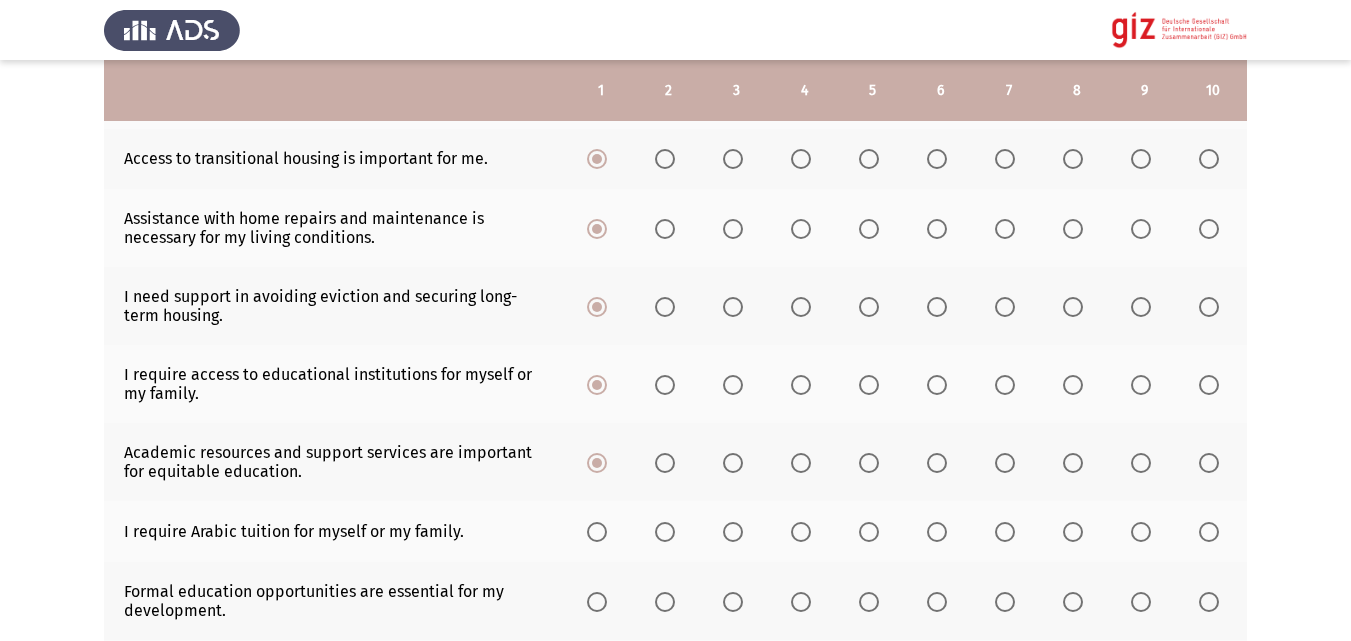 click at bounding box center [597, 532] 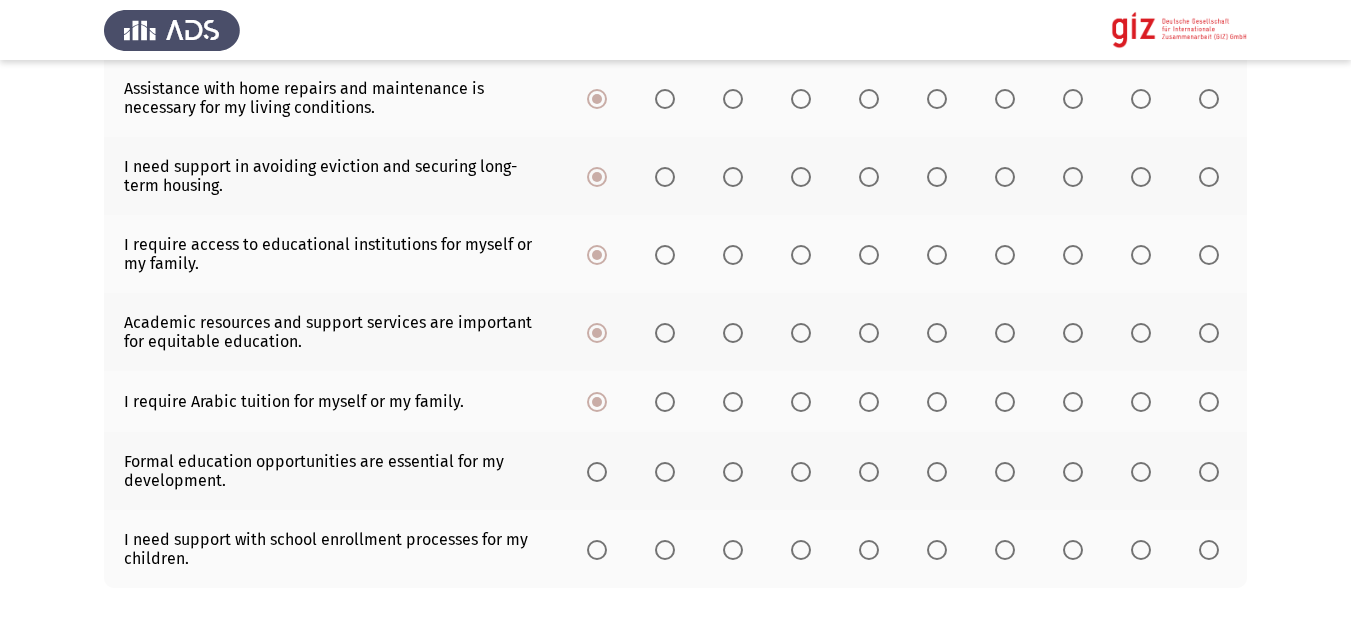 scroll, scrollTop: 599, scrollLeft: 0, axis: vertical 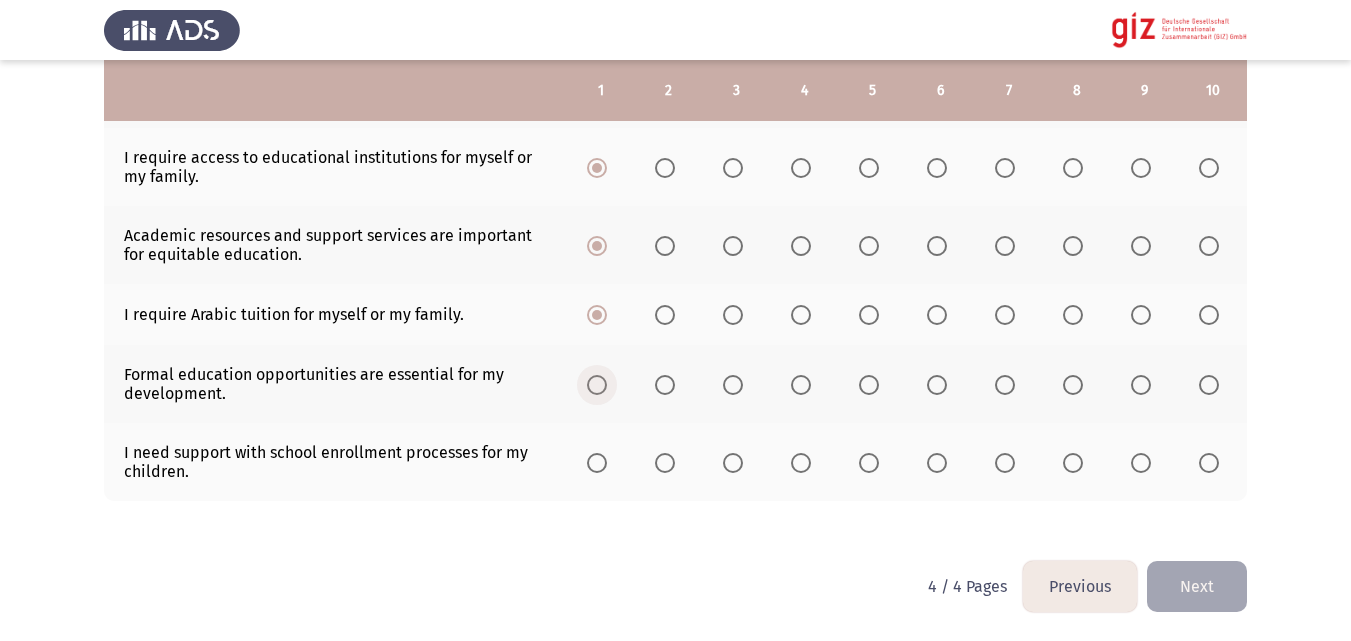 click at bounding box center [597, 385] 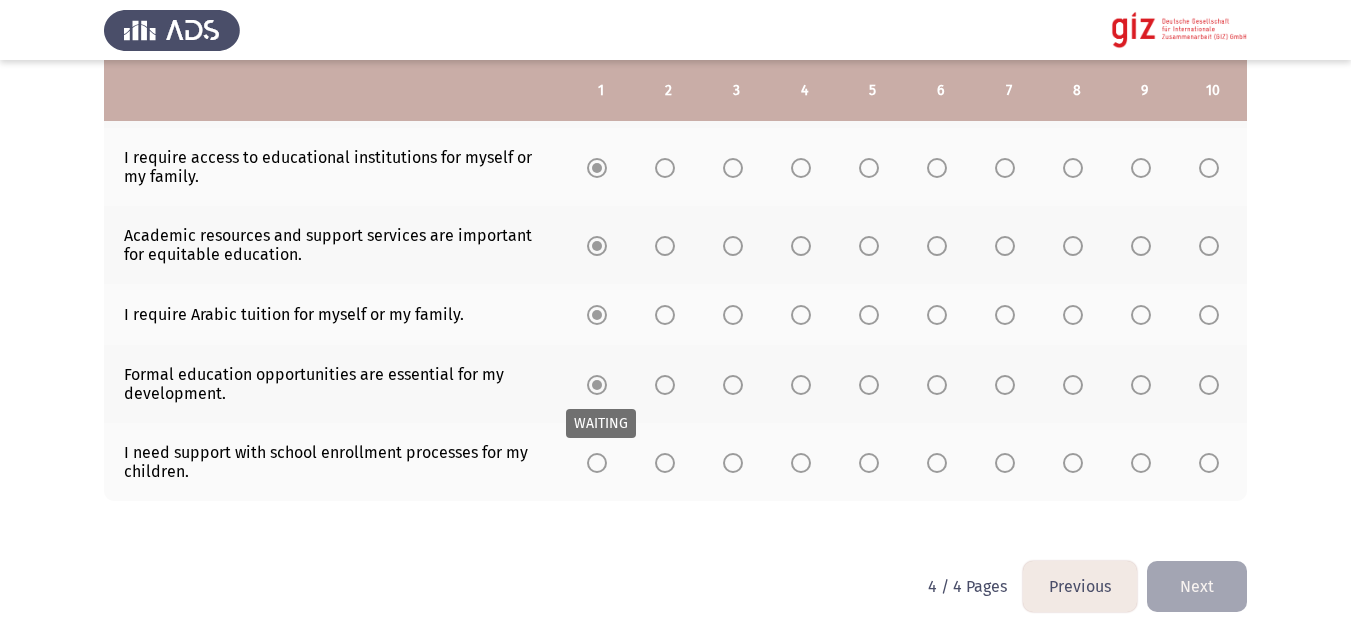 click on "WAITING" at bounding box center [601, 423] 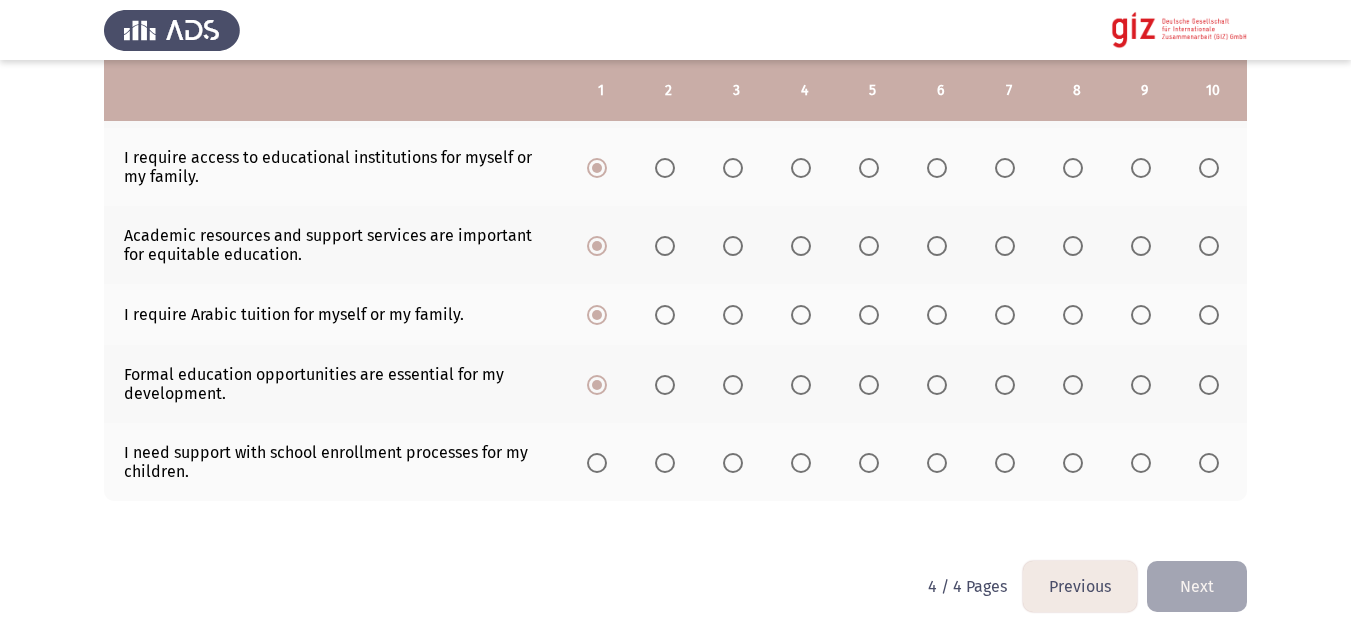 click at bounding box center [597, 463] 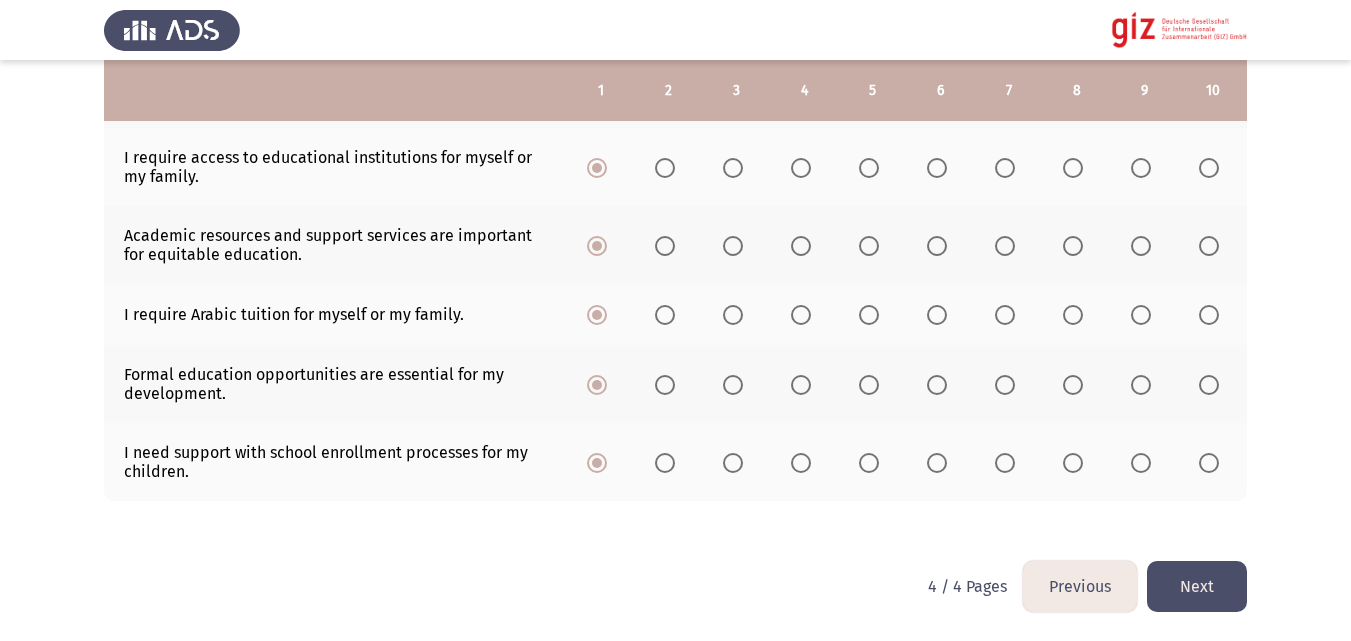 click on "Next" 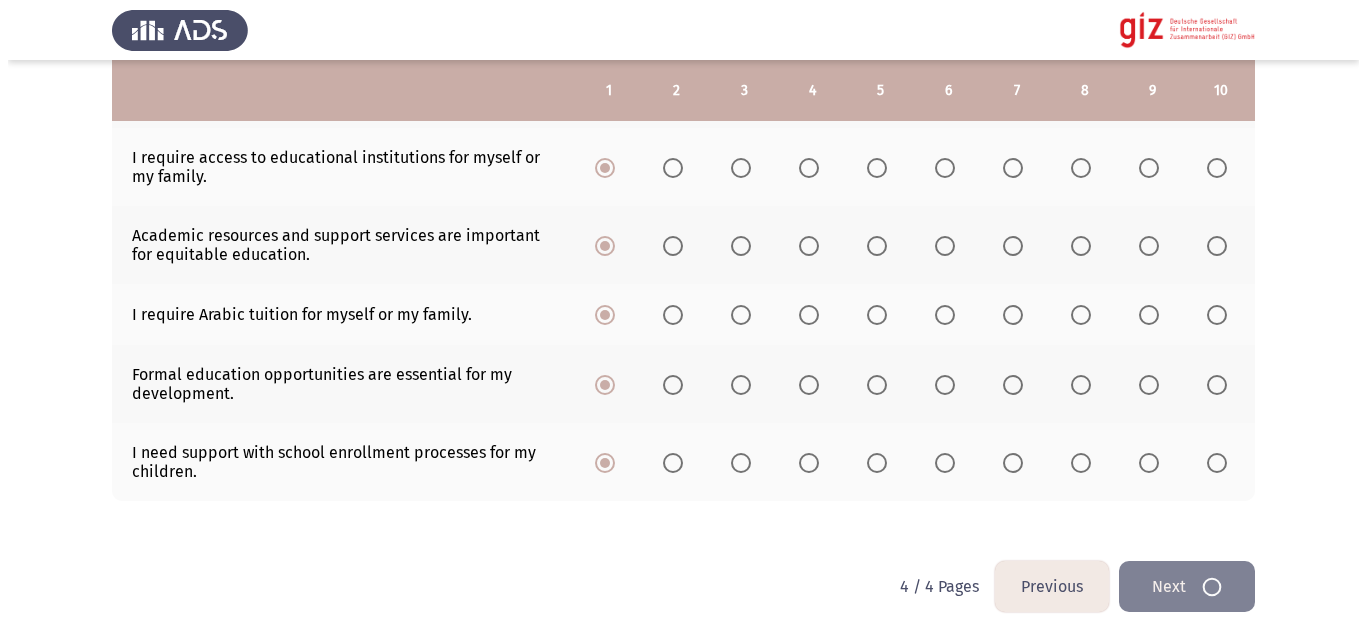 scroll, scrollTop: 0, scrollLeft: 0, axis: both 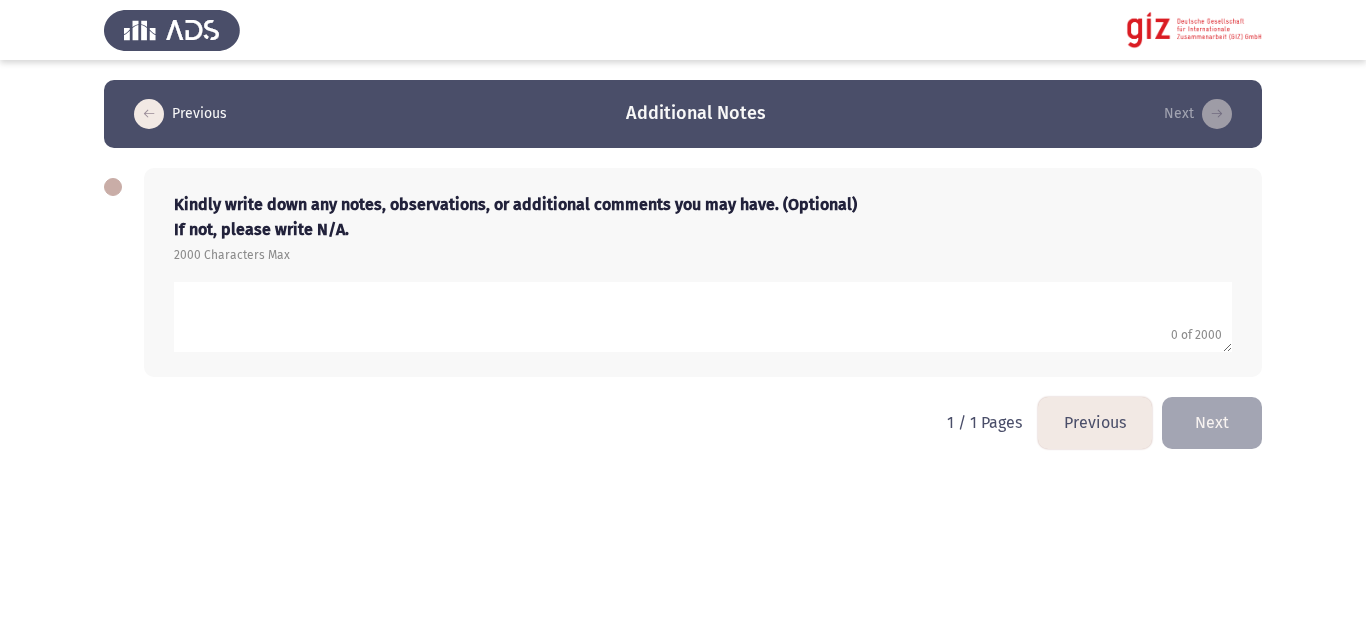 click 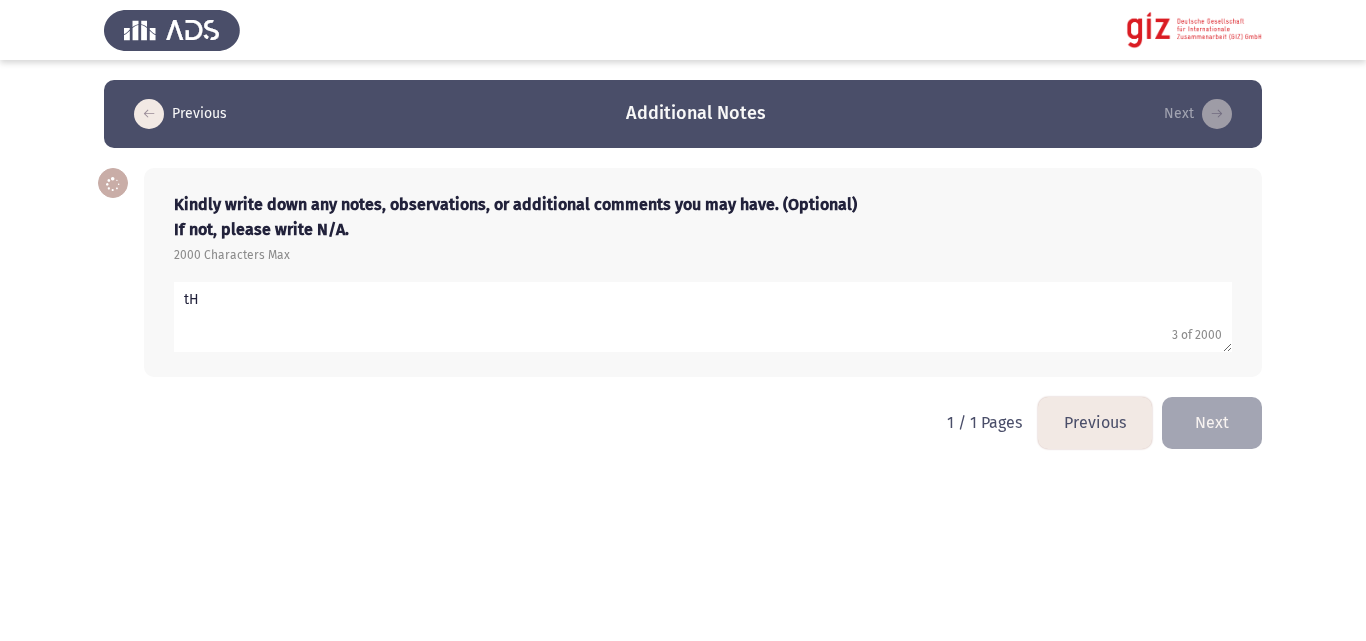 type on "t" 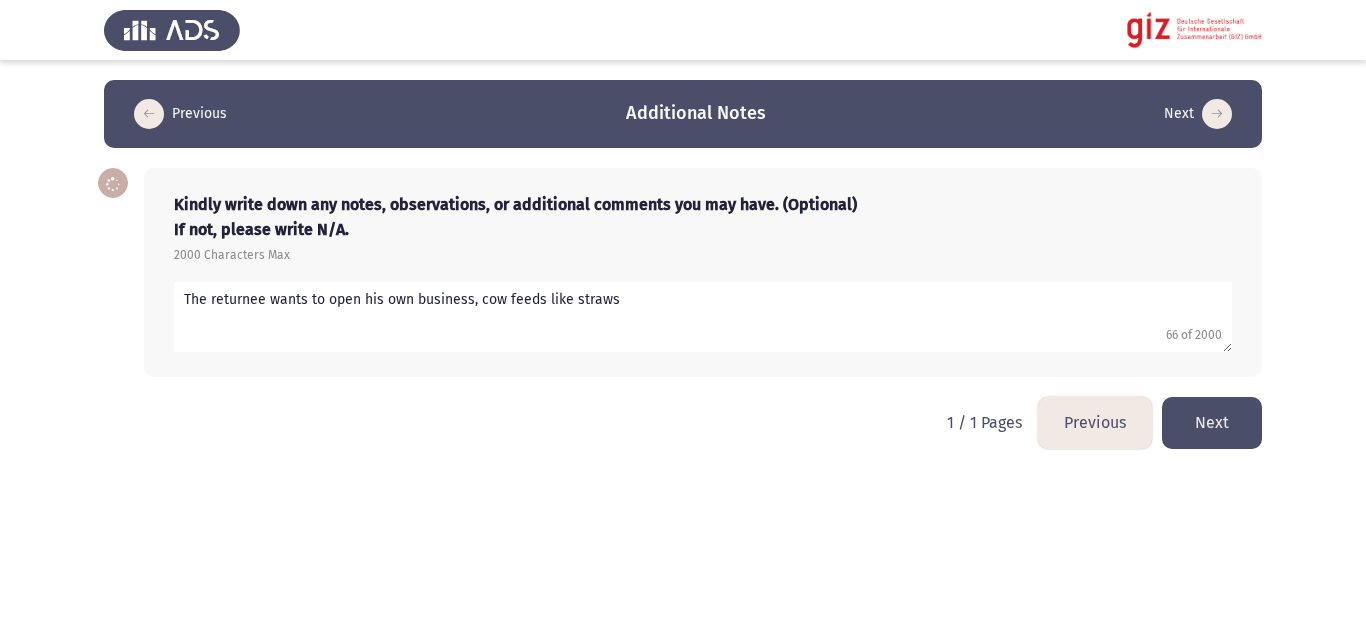 click 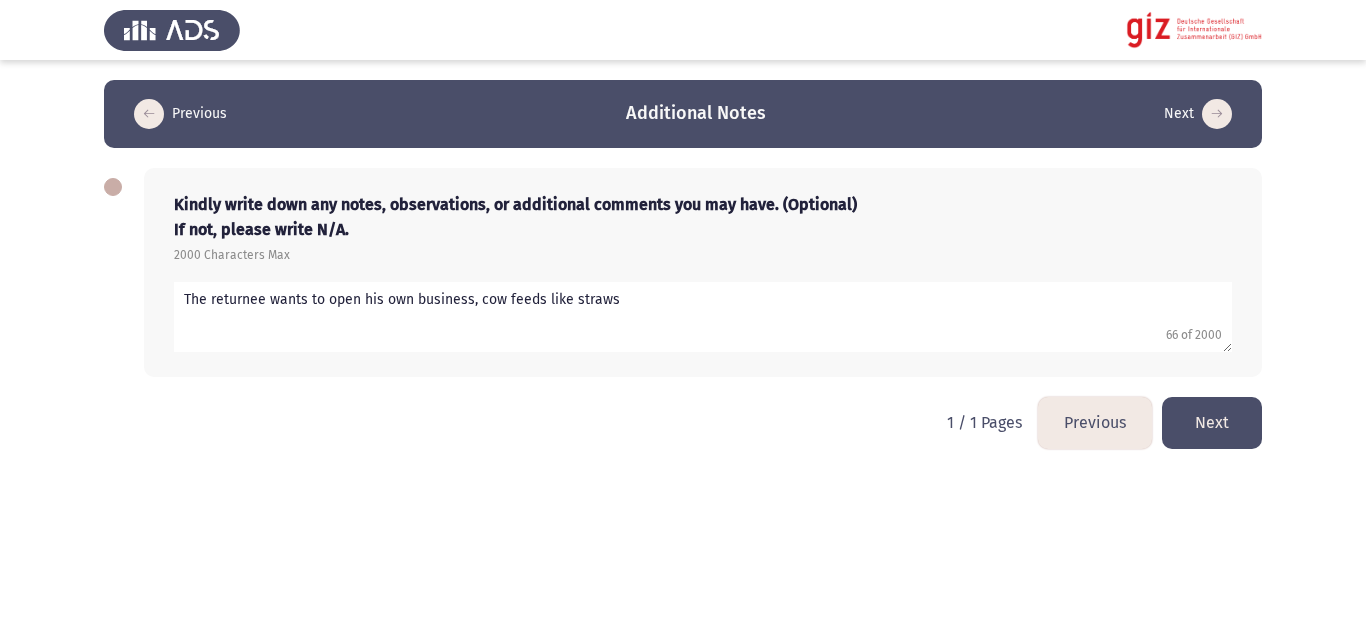 drag, startPoint x: 1160, startPoint y: 378, endPoint x: 1149, endPoint y: 366, distance: 16.27882 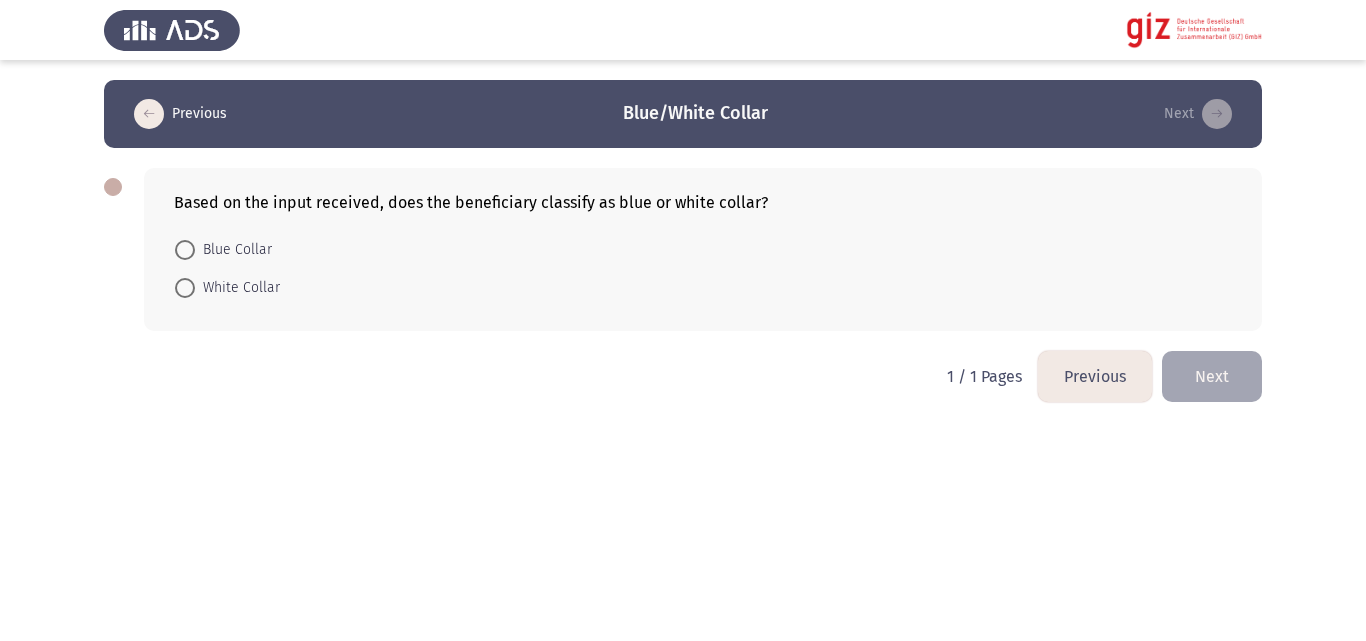 click on "Blue Collar" at bounding box center [233, 250] 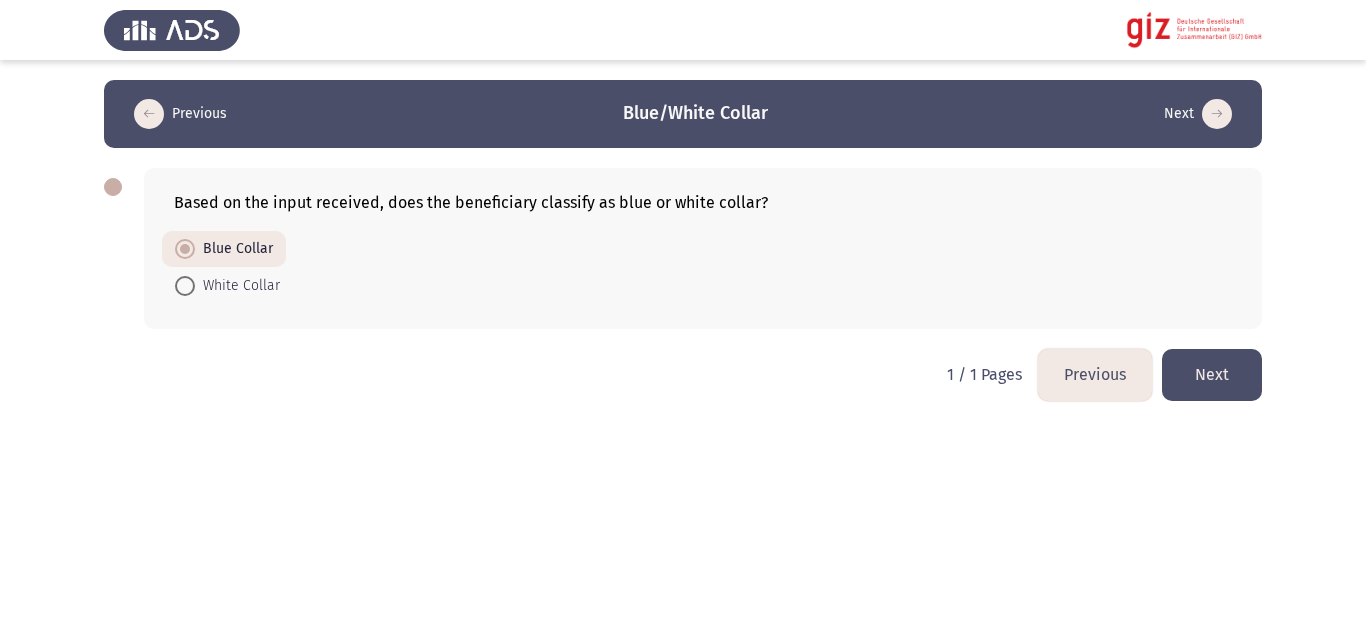 click on "Blue Collar" at bounding box center [234, 249] 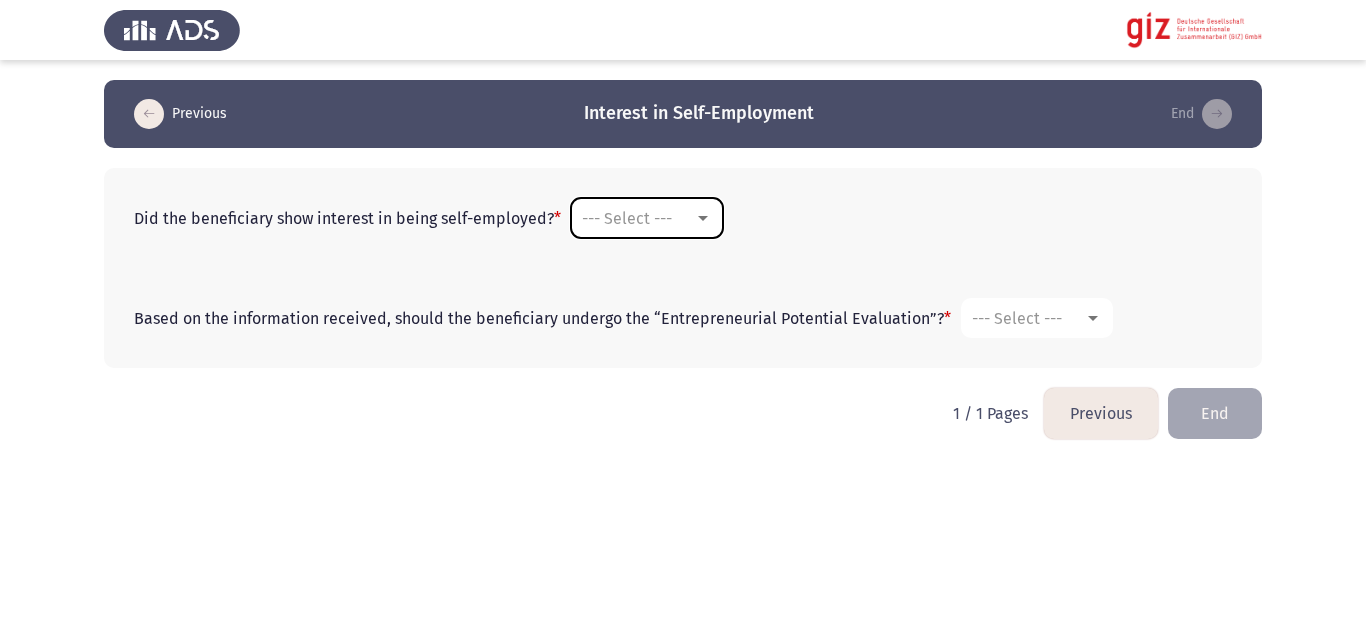 click on "--- Select ---" at bounding box center [647, 218] 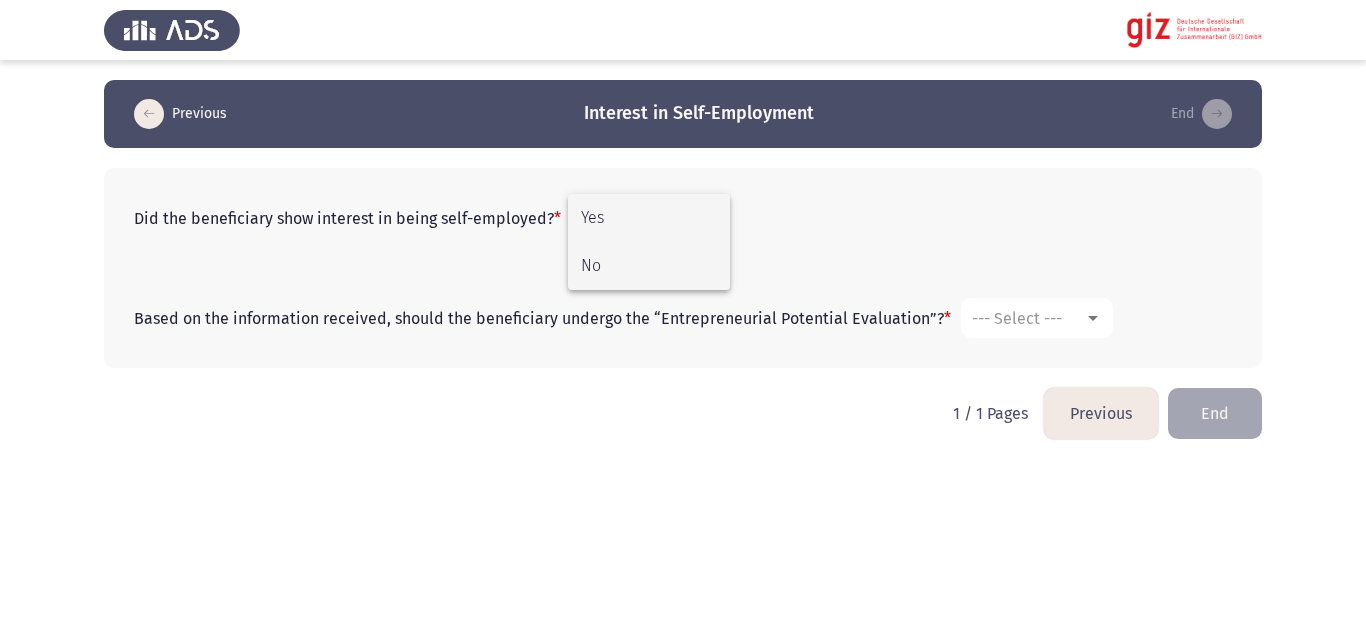 click on "No" at bounding box center (649, 266) 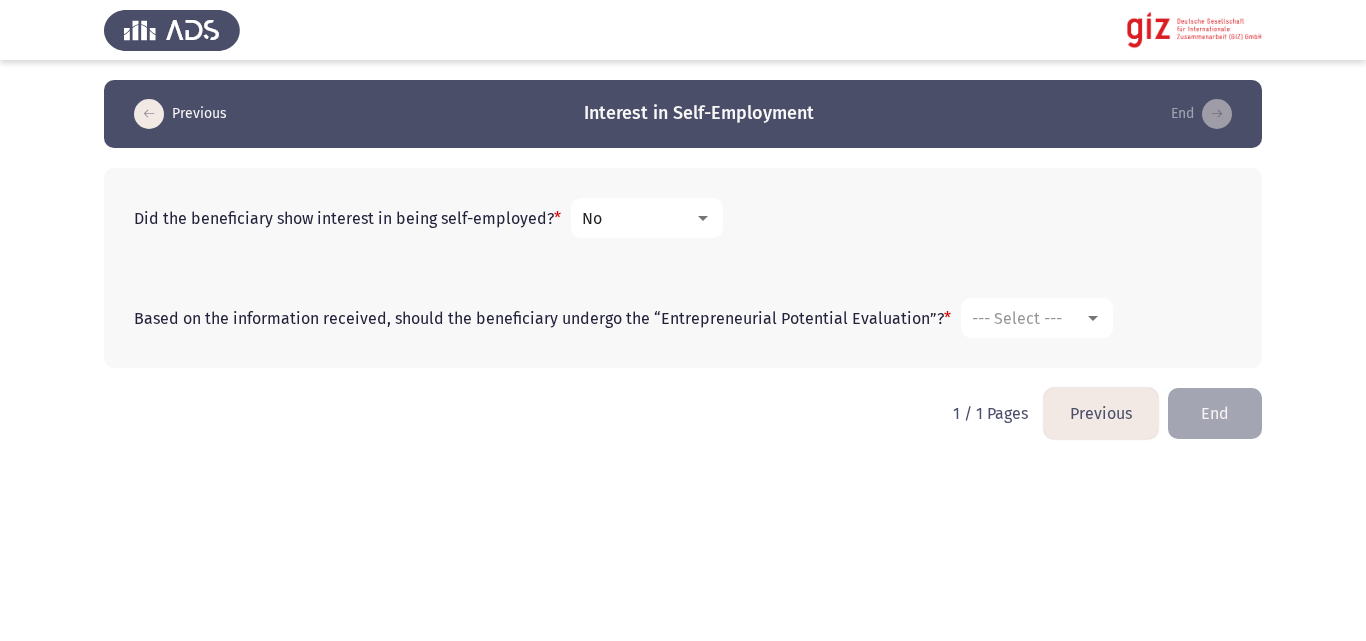 click on "Based on the information received, should the beneficiary undergo the “Entrepreneurial Potential Evaluation”?    *" 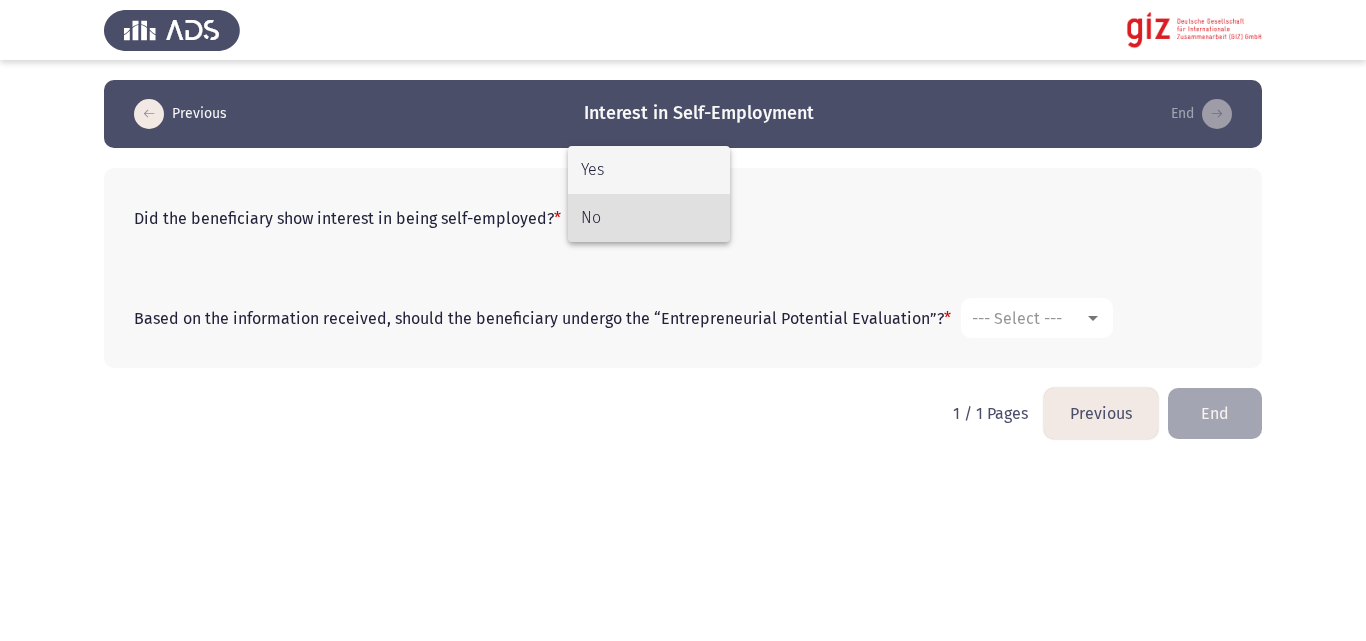 click on "Yes" at bounding box center [649, 170] 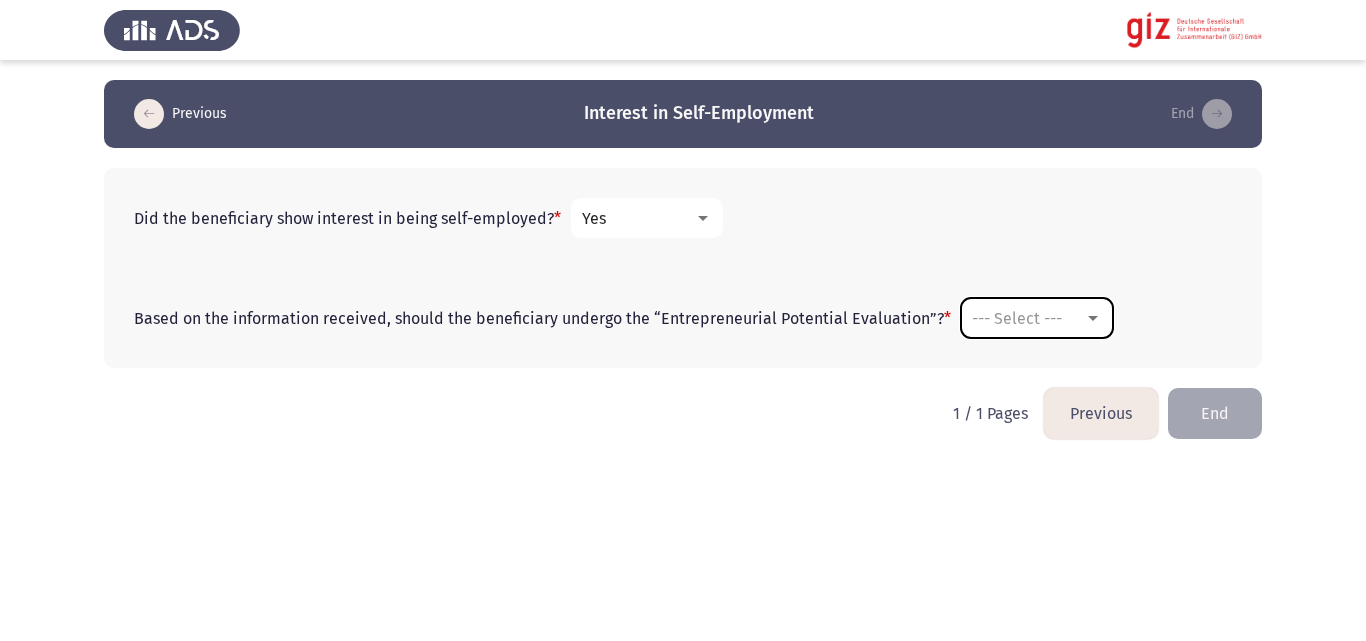 click on "--- Select ---" at bounding box center (1017, 318) 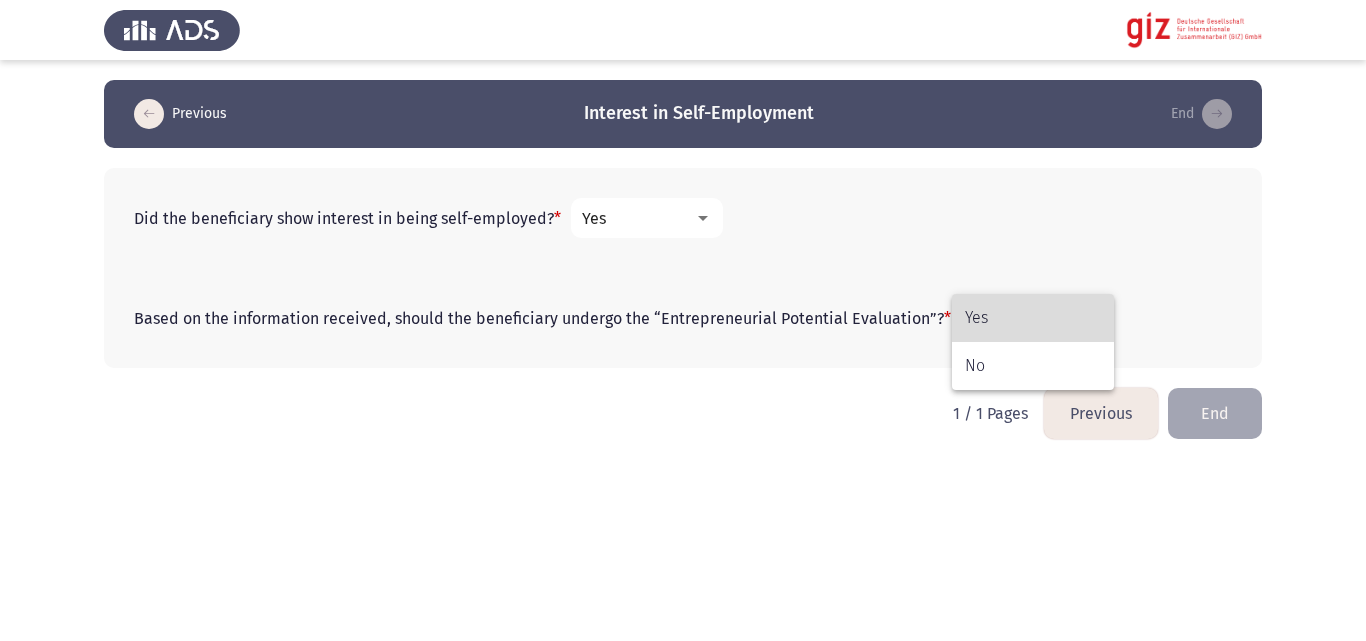 click on "Yes" at bounding box center [1033, 318] 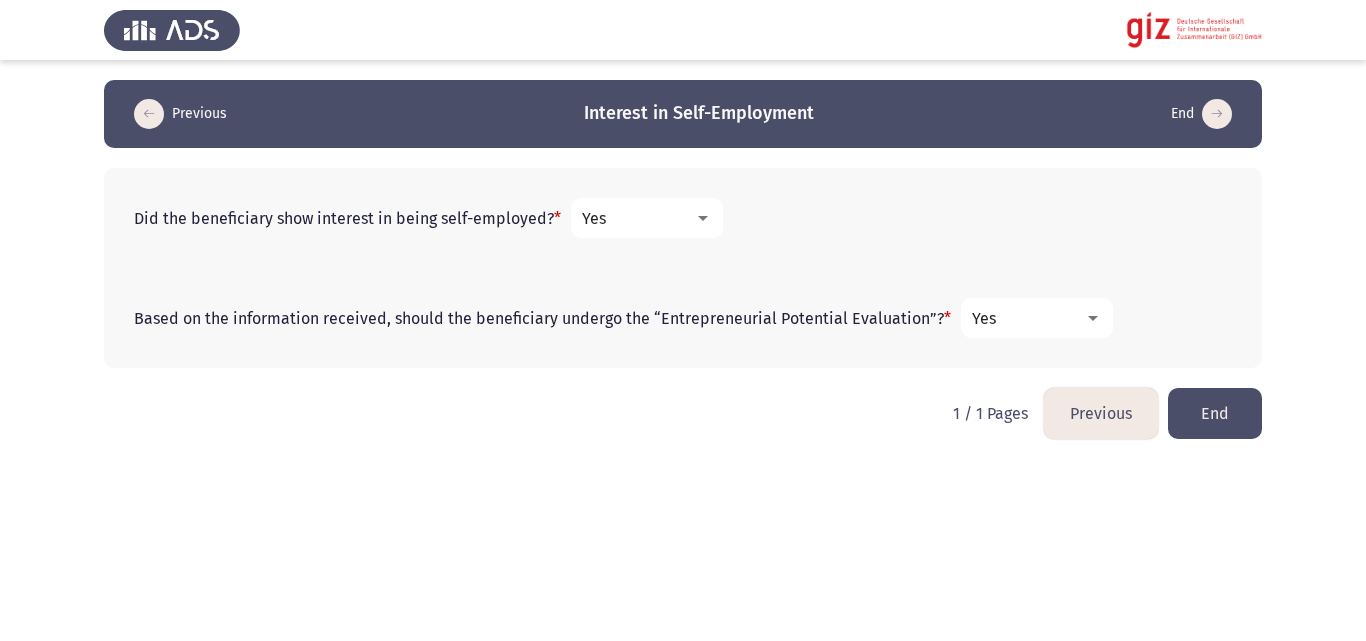 click on "End" 